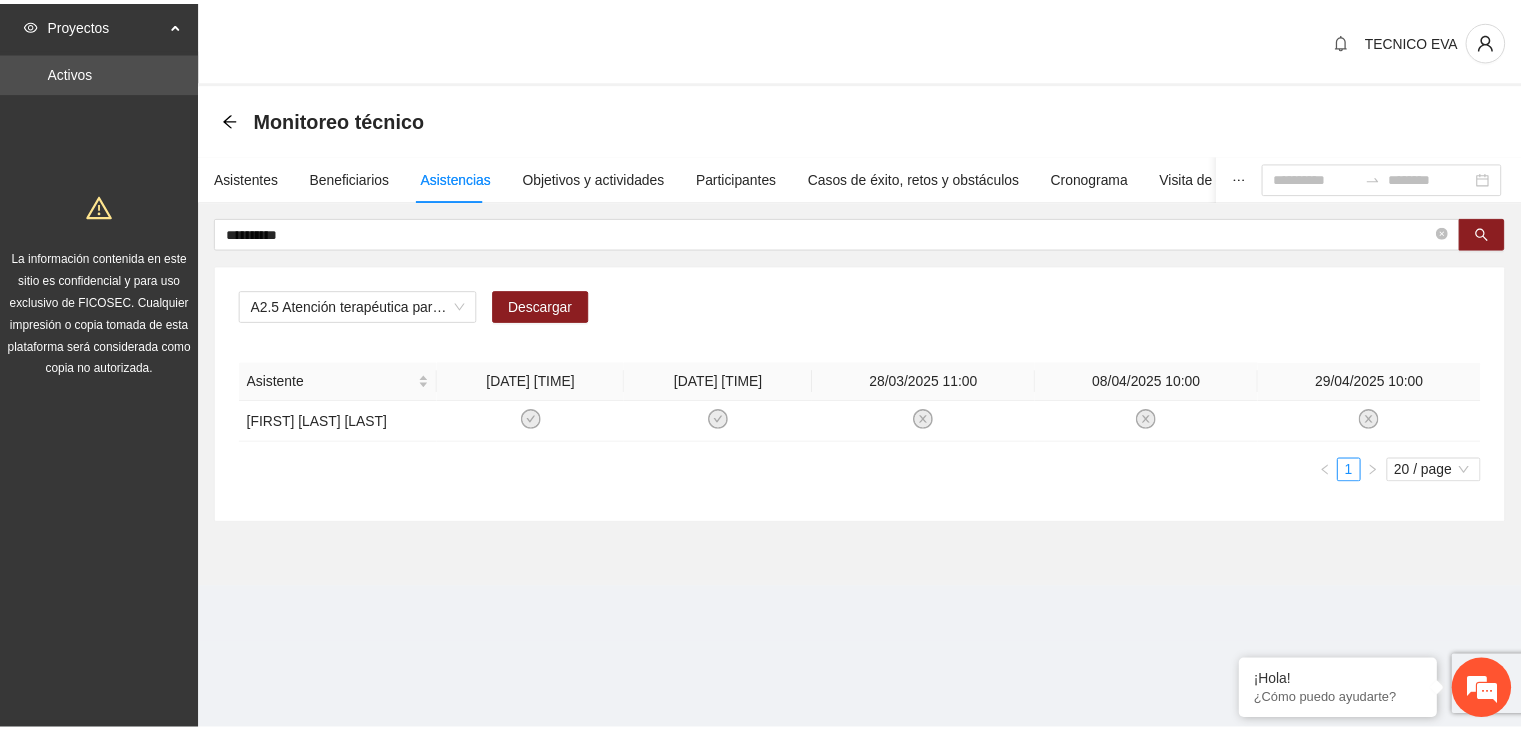 scroll, scrollTop: 0, scrollLeft: 0, axis: both 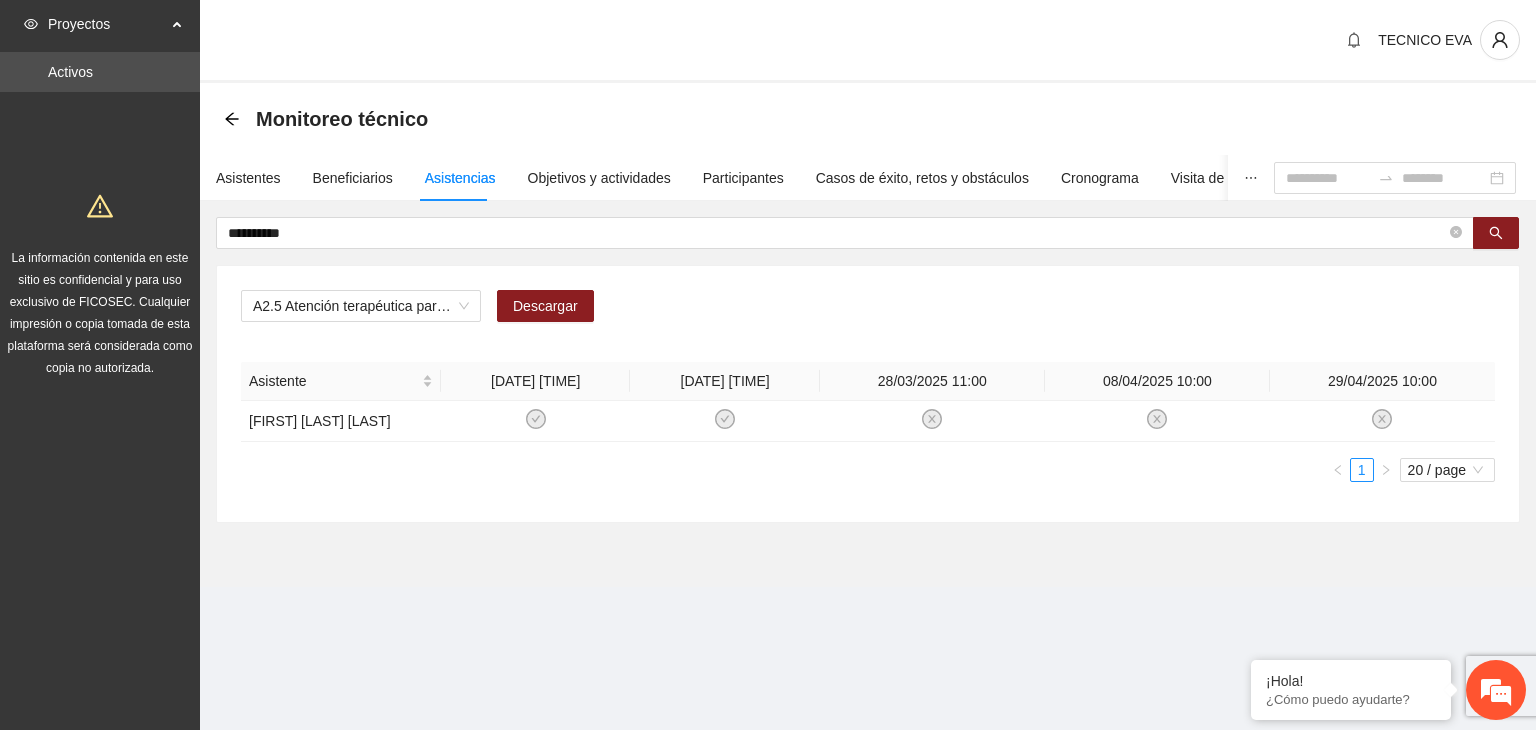 click on "[DATE] [TIME] [DATE] [TIME] [DATE] [TIME] [DATE] [TIME] [DATE] [TIME] [FIRST] [LAST] [LAST]" at bounding box center [868, 335] 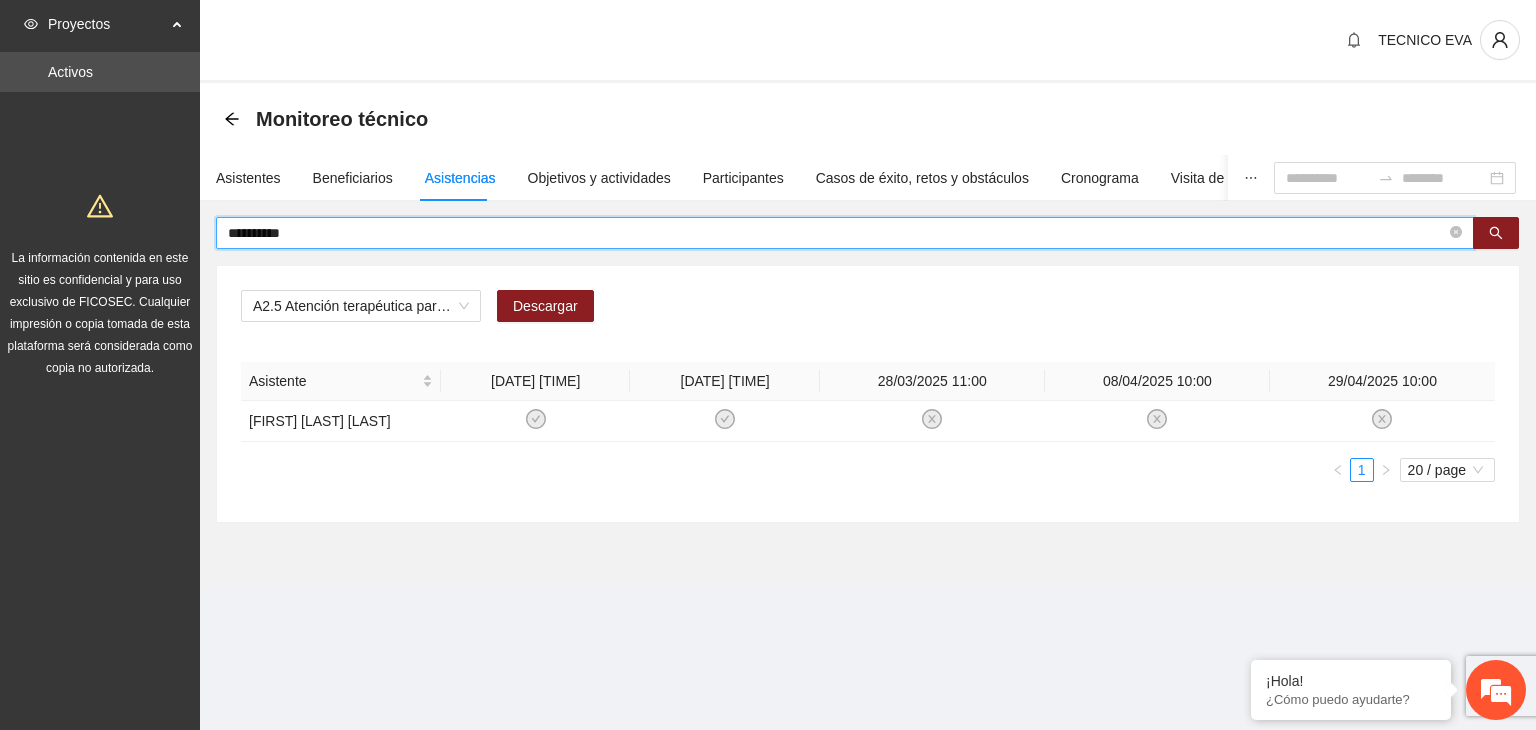click on "**********" at bounding box center (837, 233) 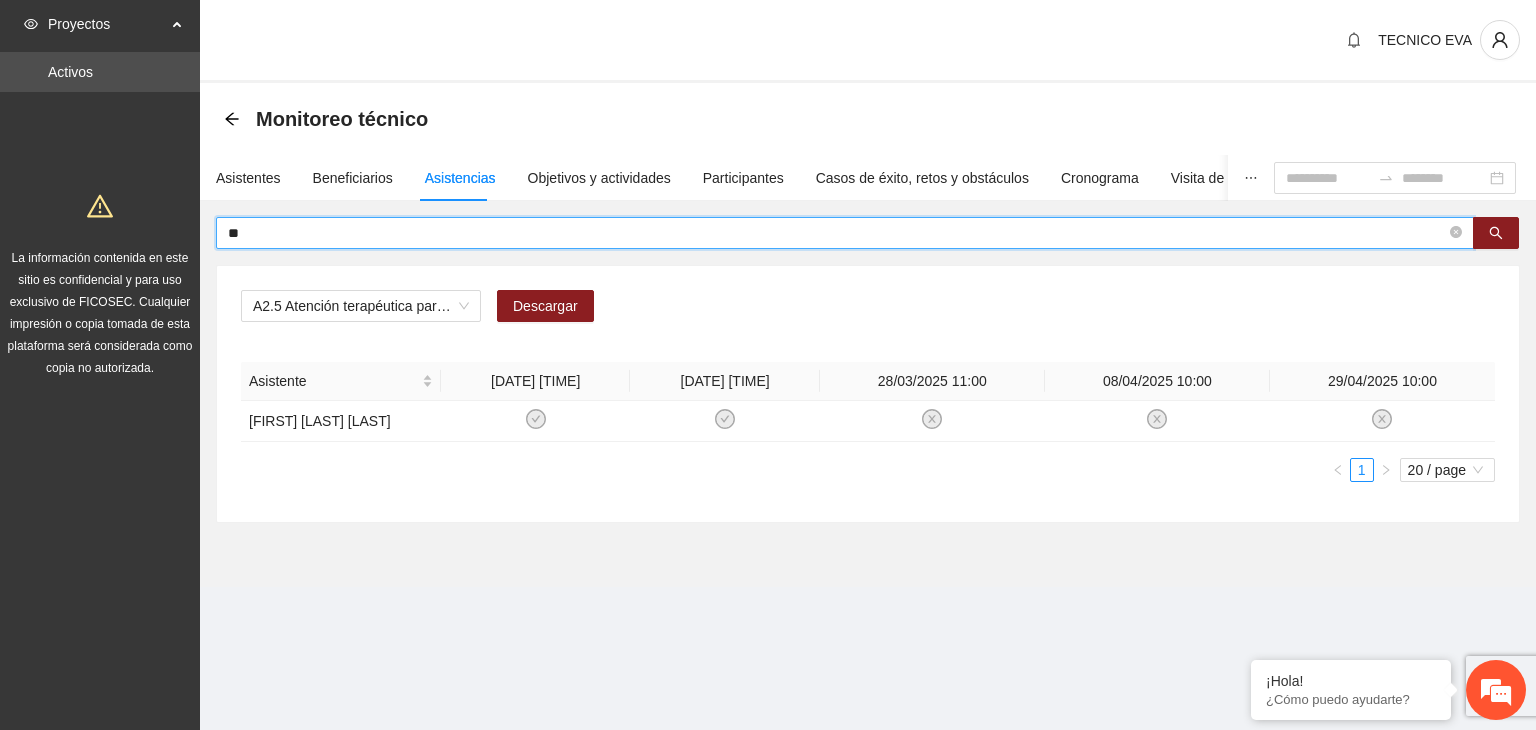 type on "*" 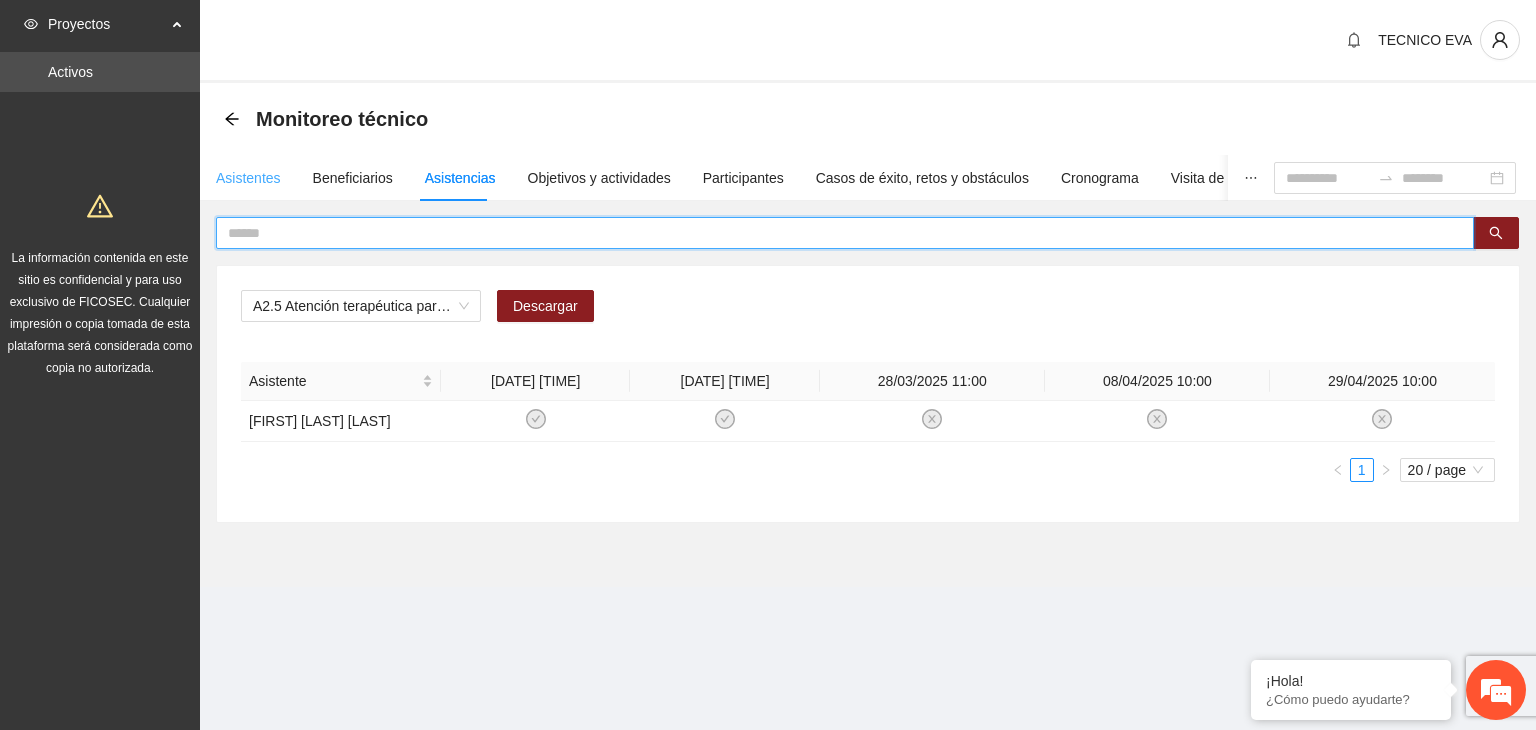 type 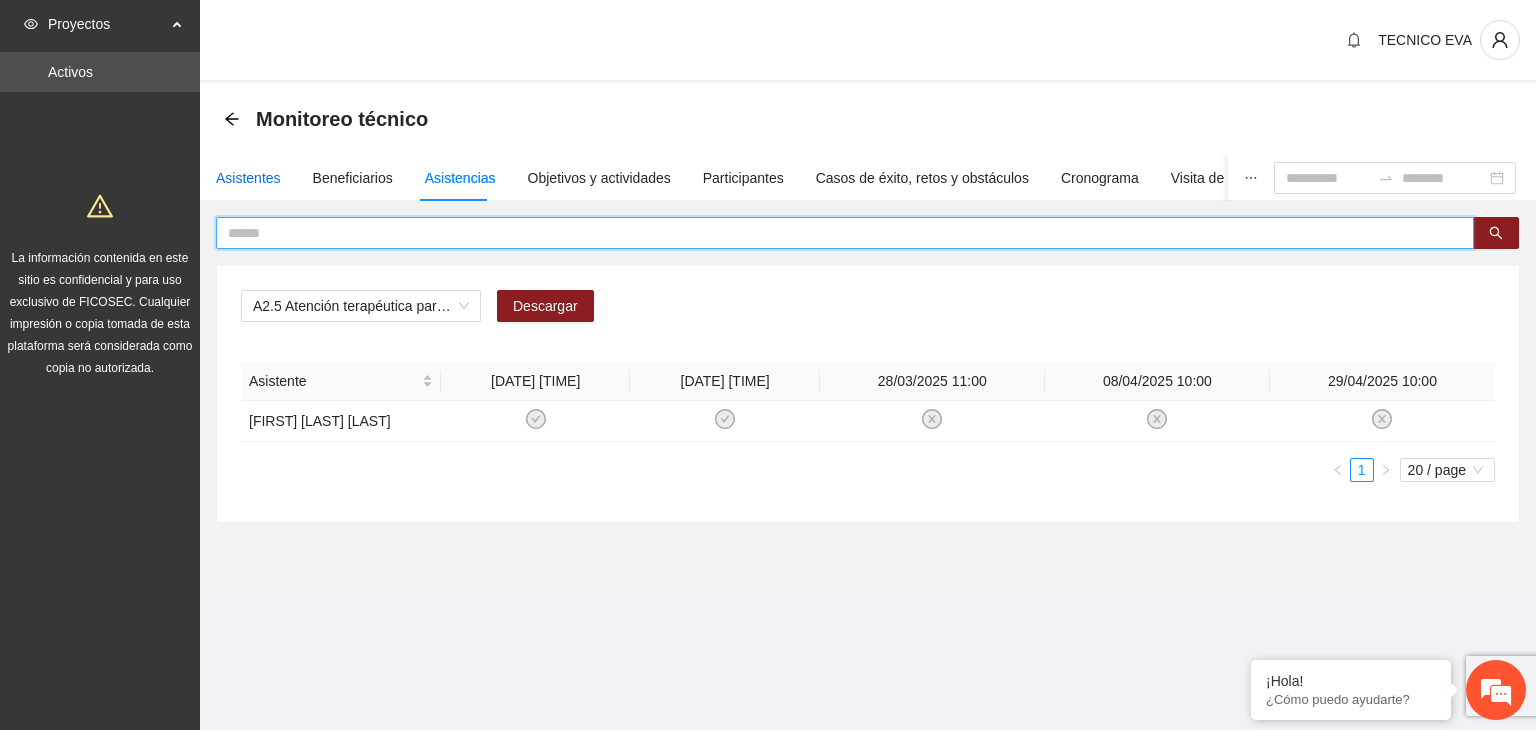 click on "Asistentes" at bounding box center [248, 178] 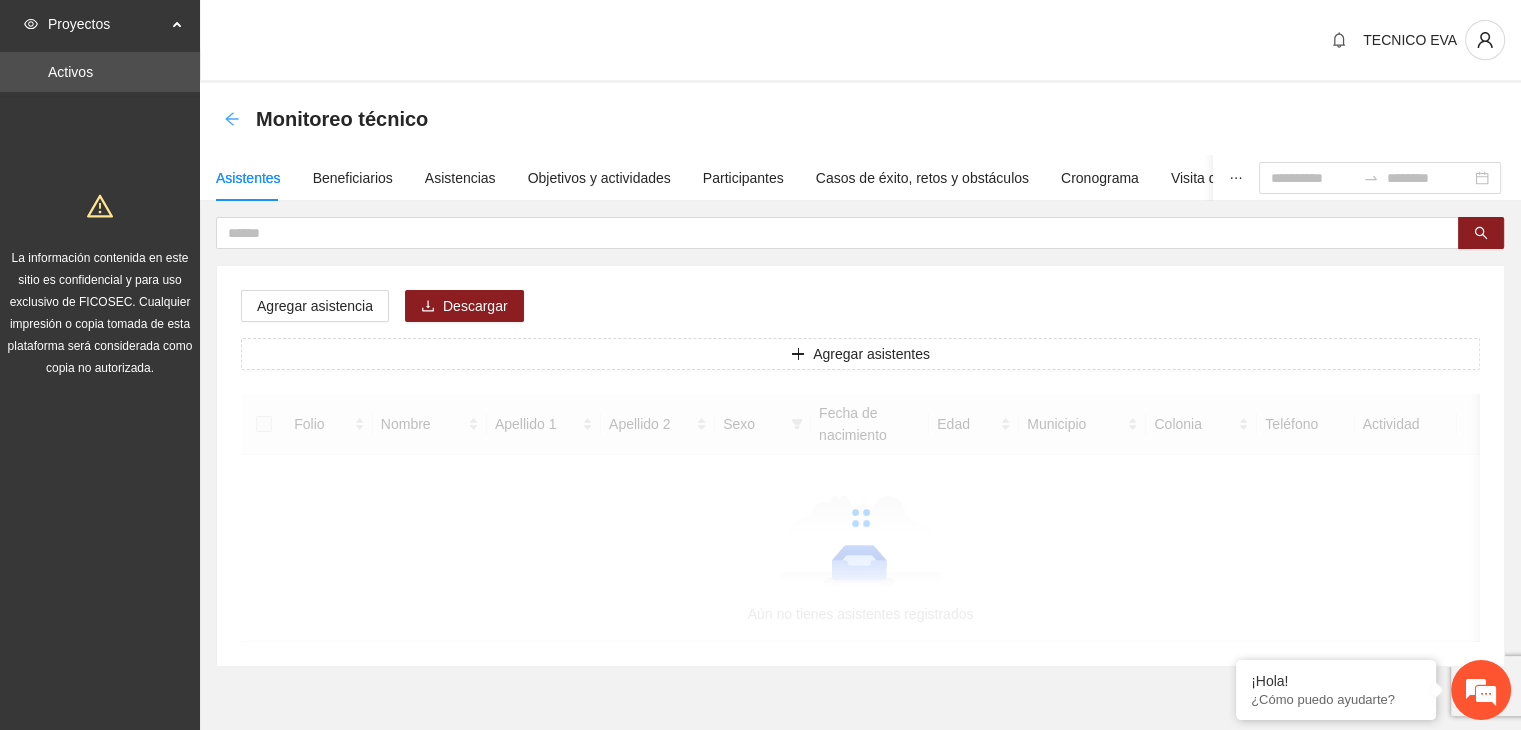 click 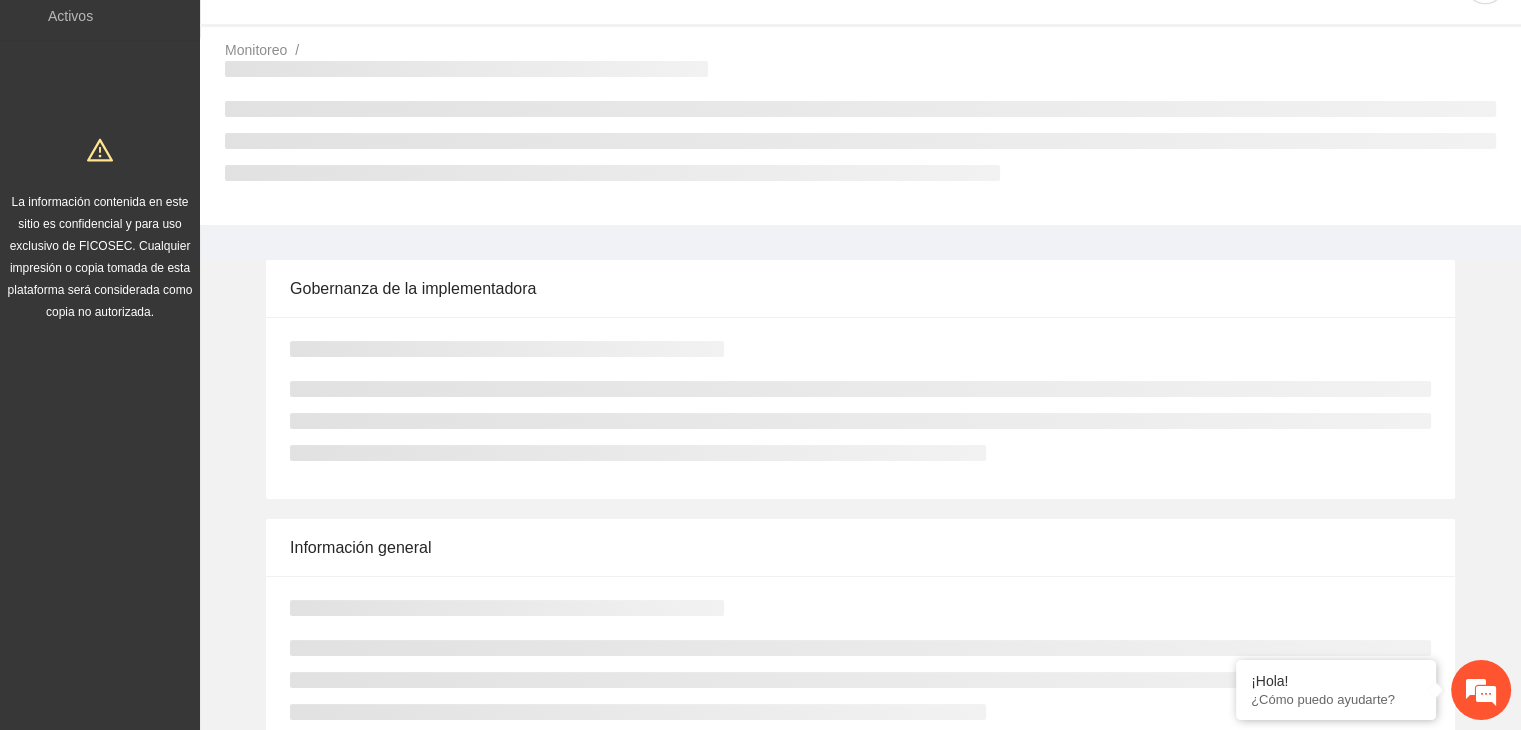 scroll, scrollTop: 0, scrollLeft: 0, axis: both 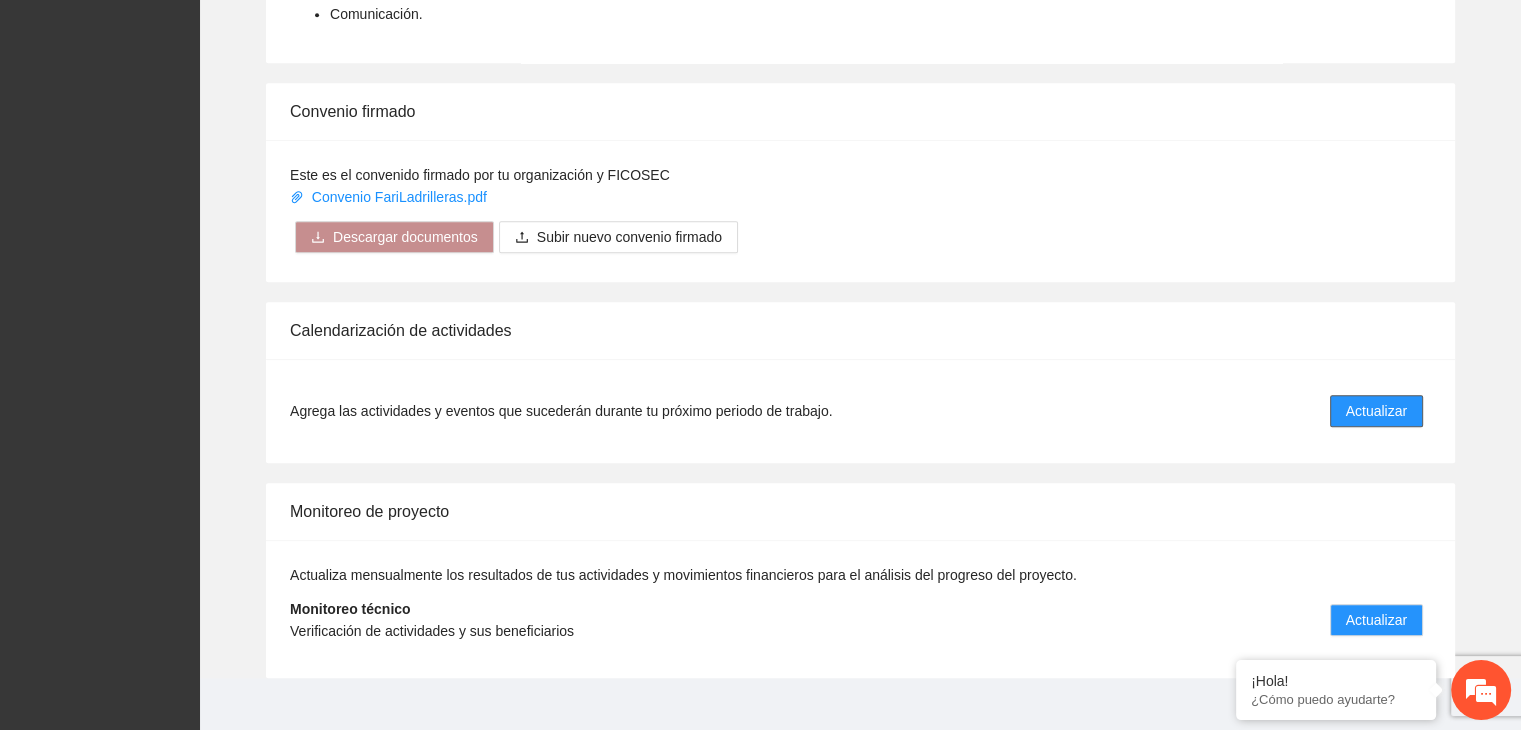 click on "Actualizar" at bounding box center [1376, 411] 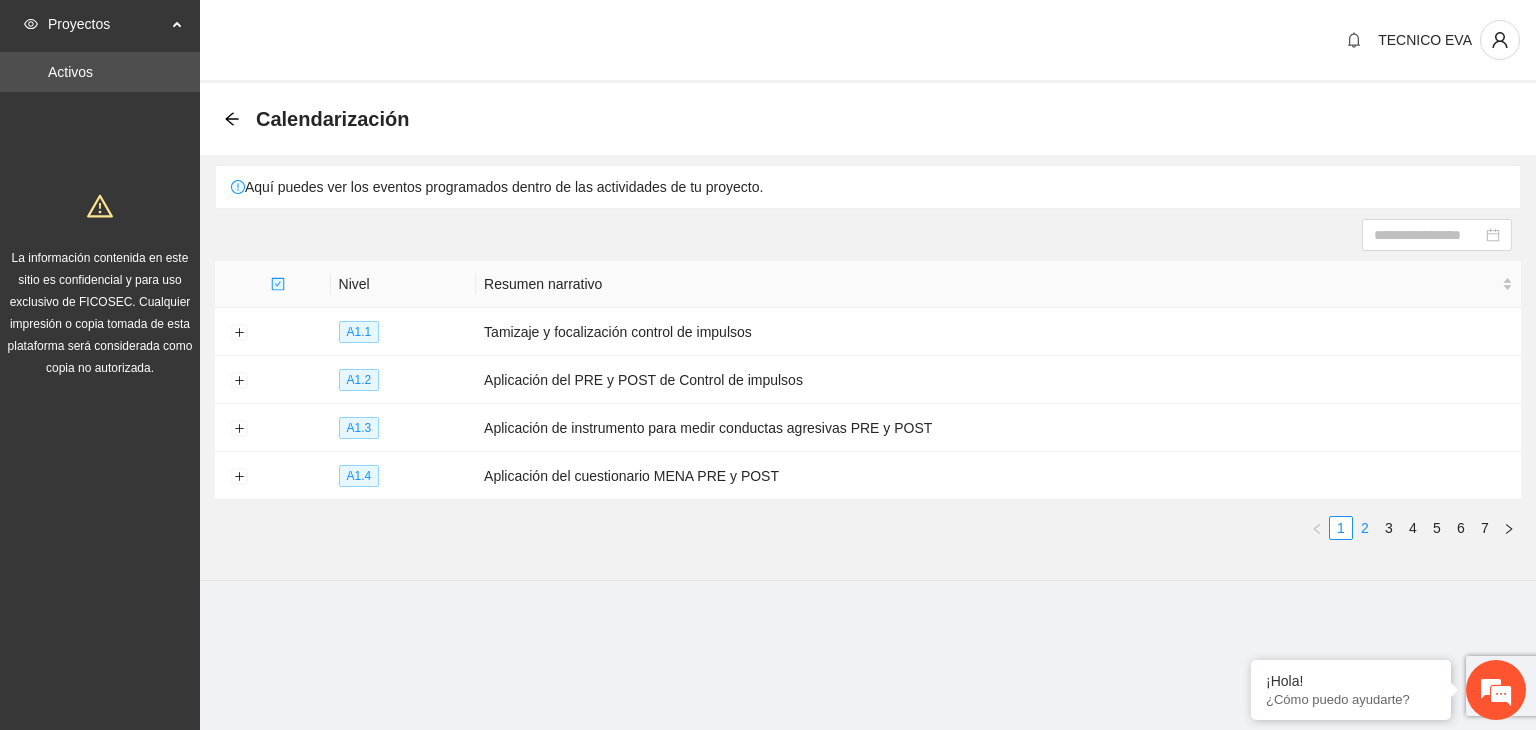 click on "2" at bounding box center (1365, 528) 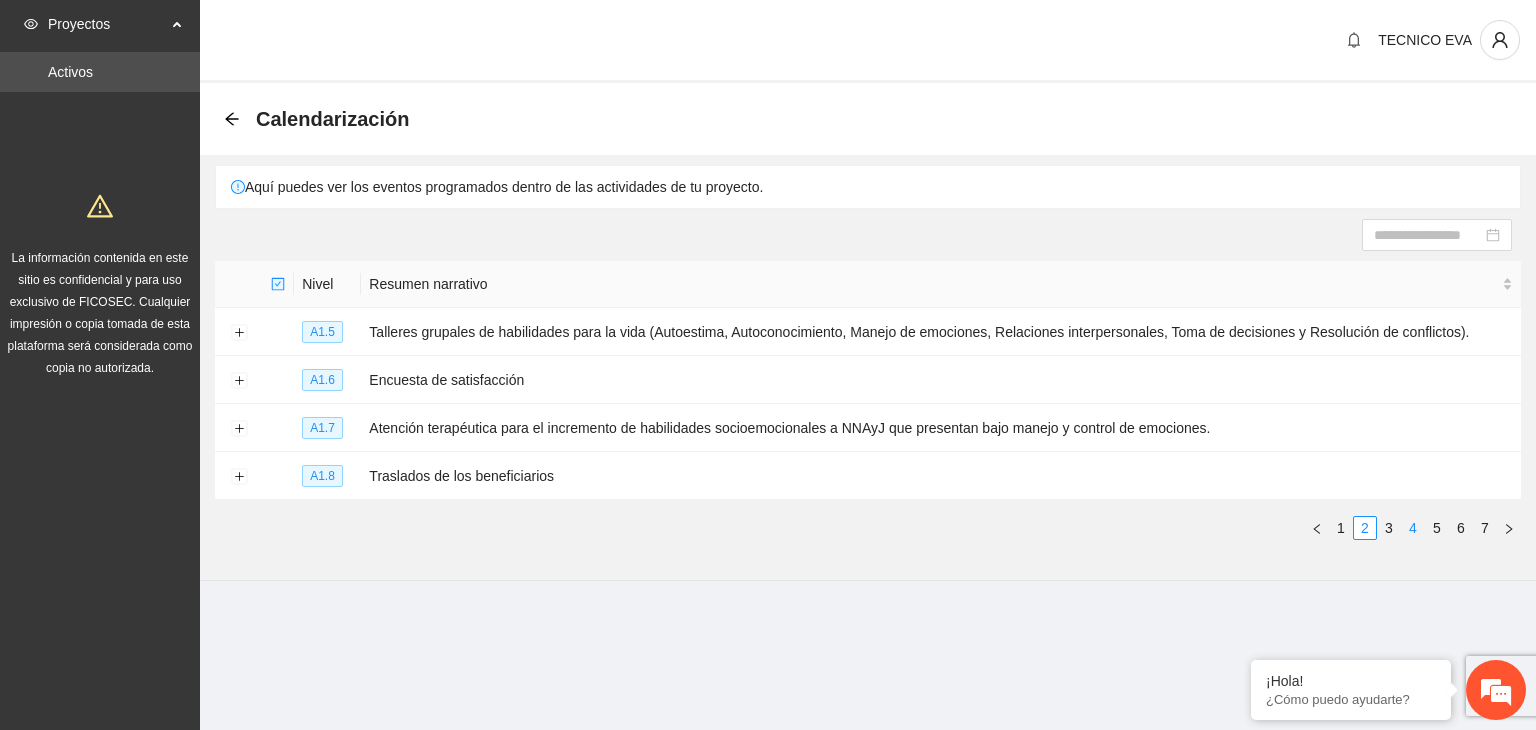 click on "4" at bounding box center (1413, 528) 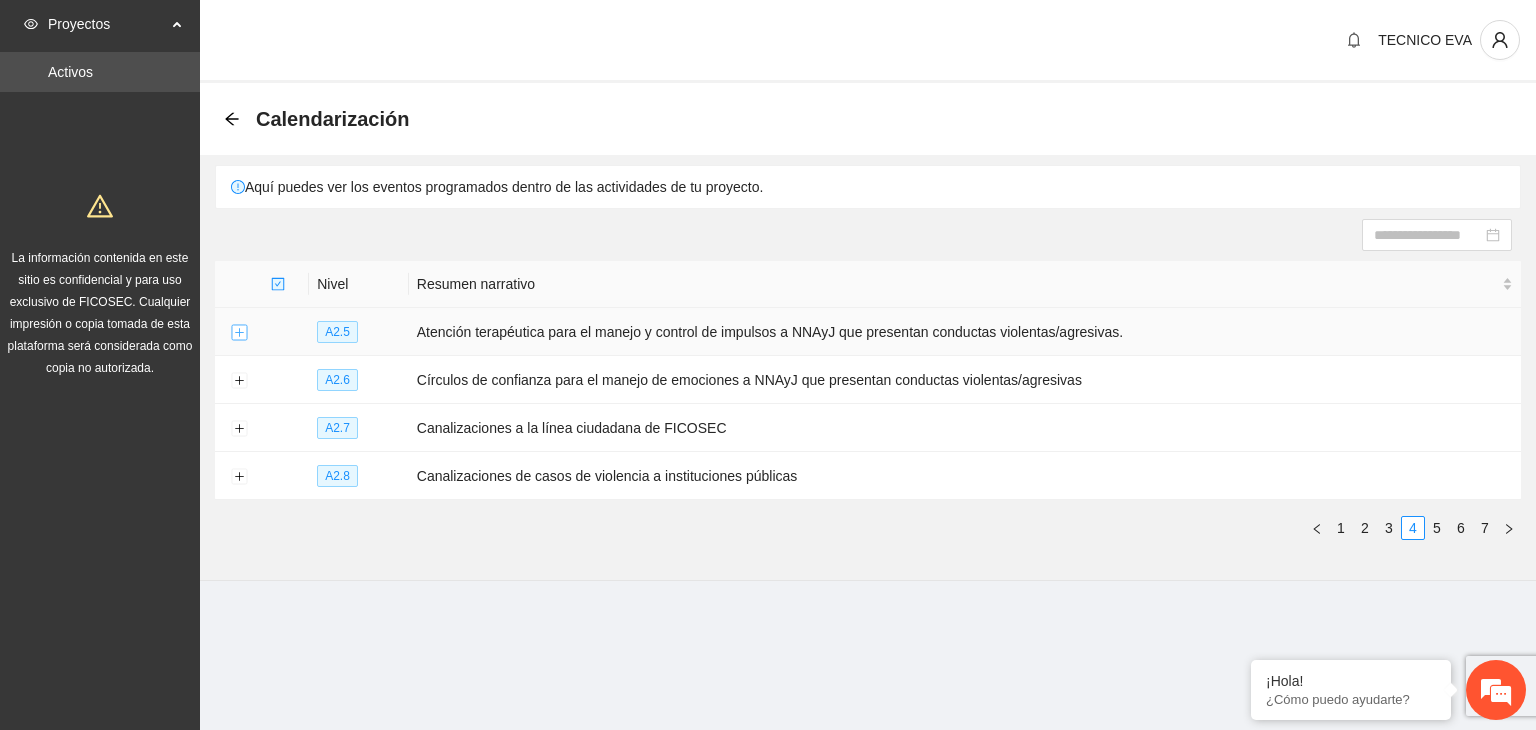 click at bounding box center (239, 333) 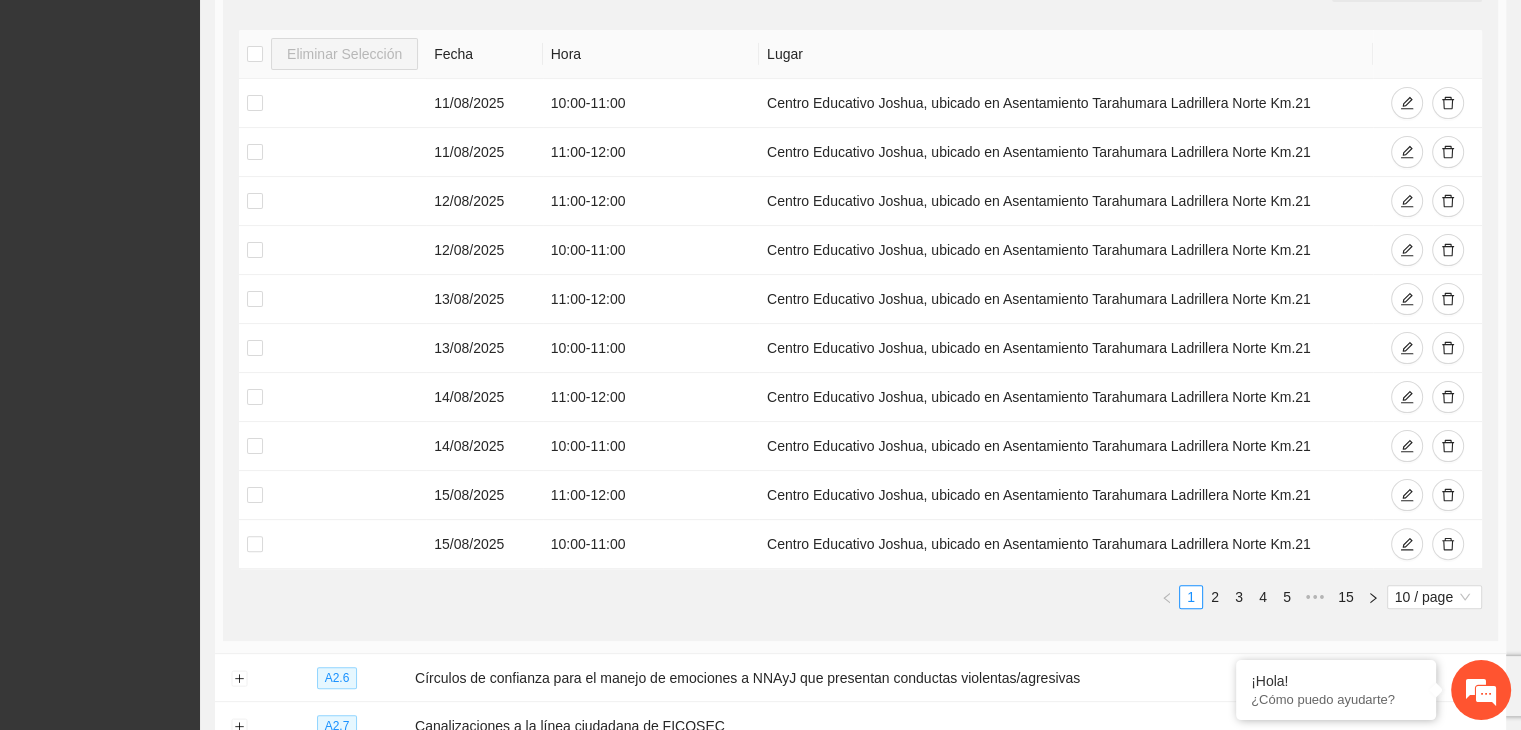 scroll, scrollTop: 421, scrollLeft: 0, axis: vertical 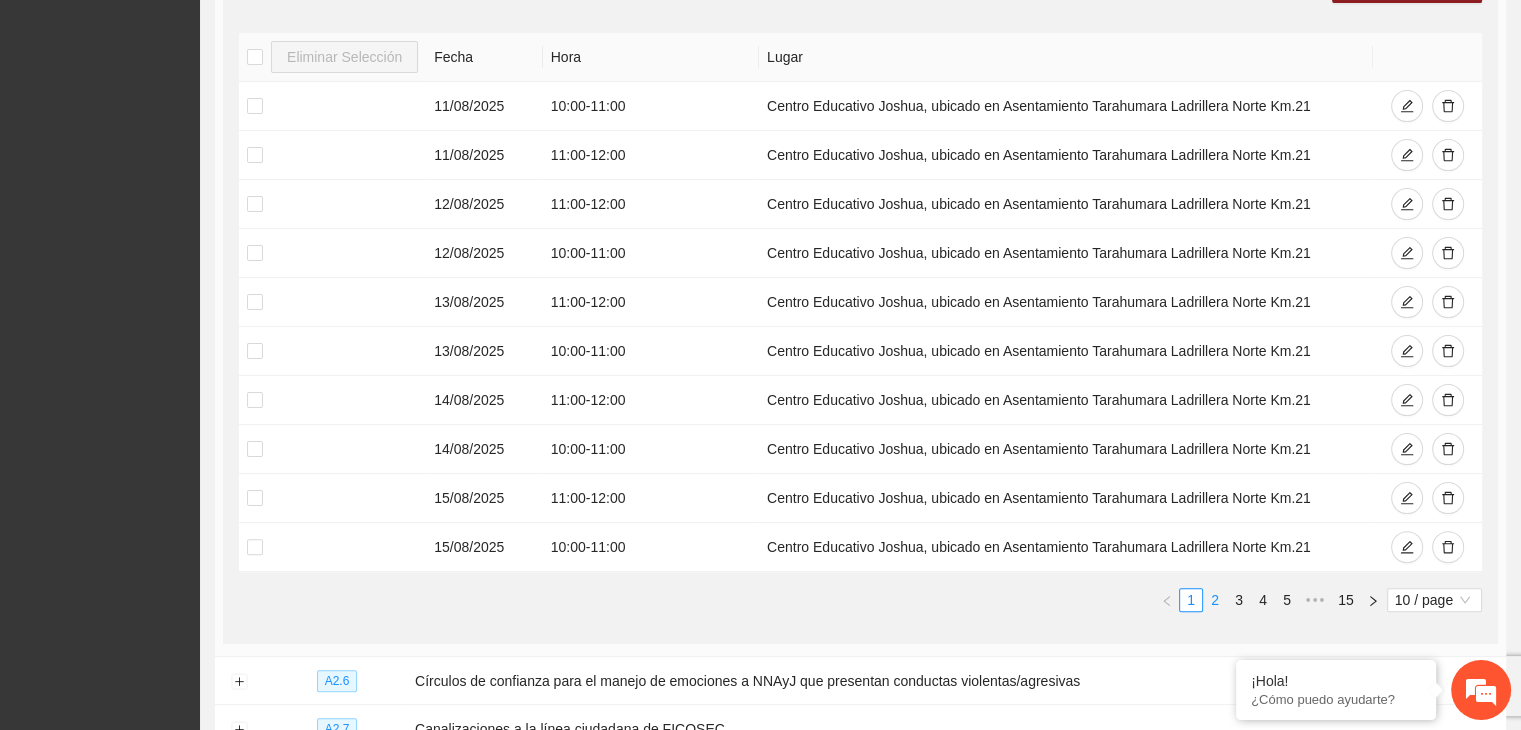 click on "2" at bounding box center [1215, 600] 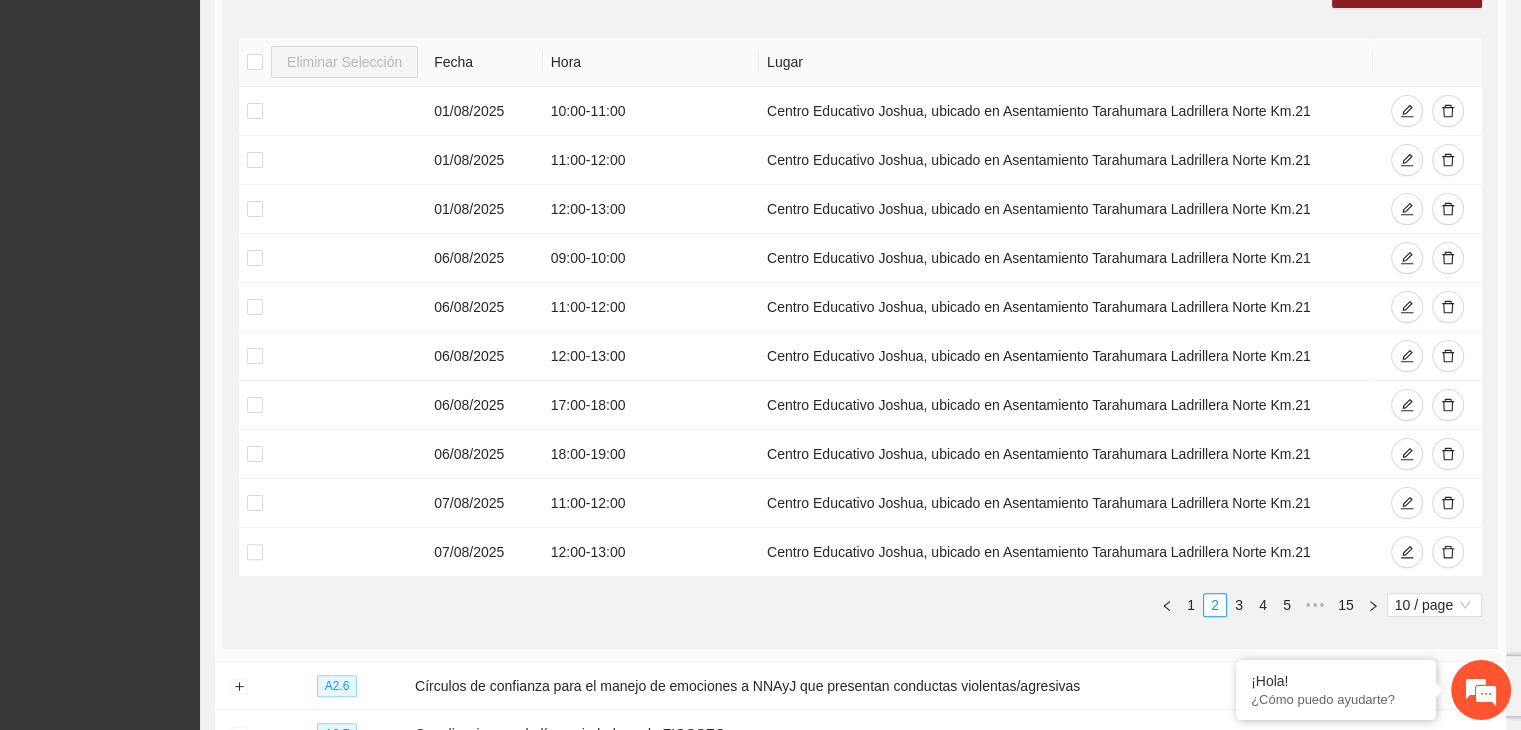 scroll, scrollTop: 414, scrollLeft: 0, axis: vertical 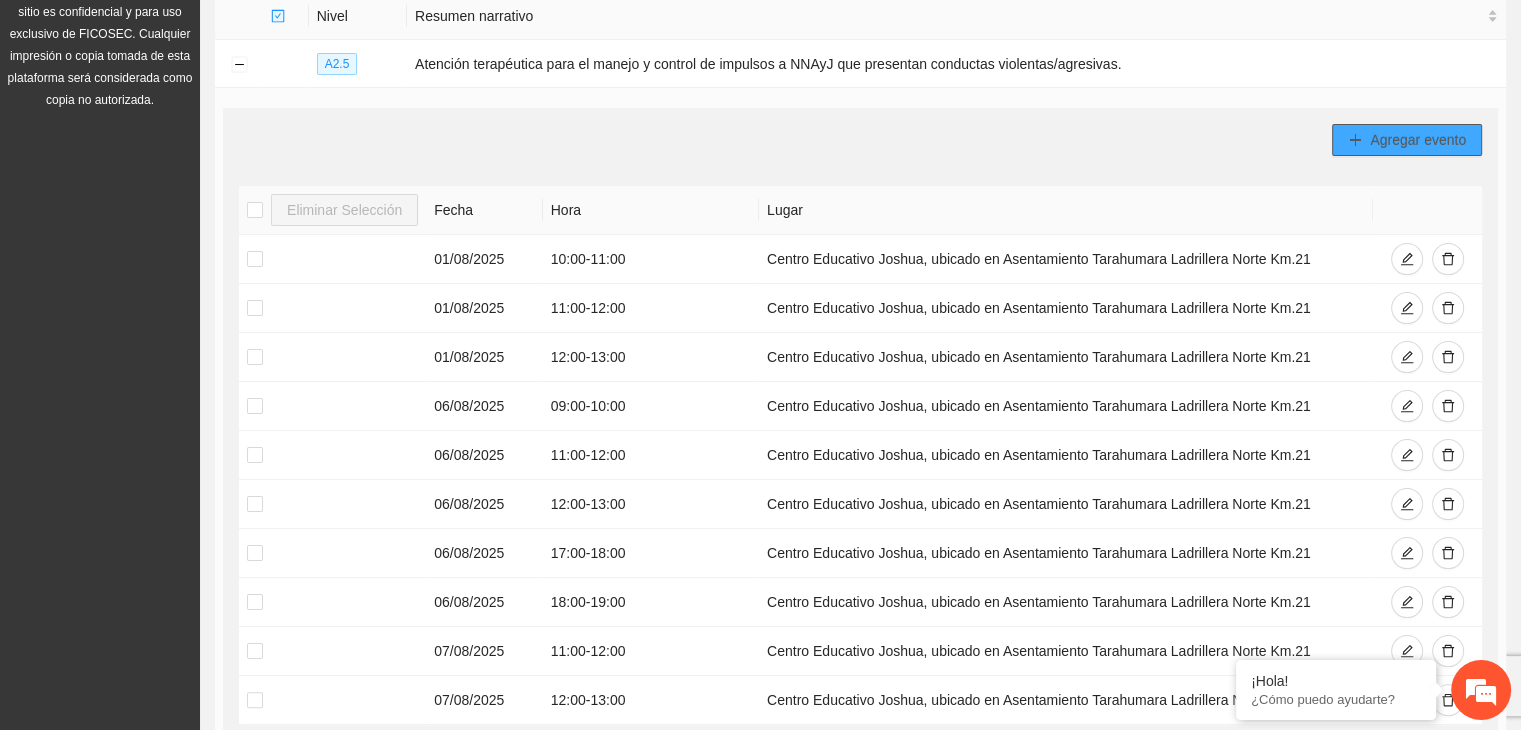 click on "Agregar evento" at bounding box center [1418, 140] 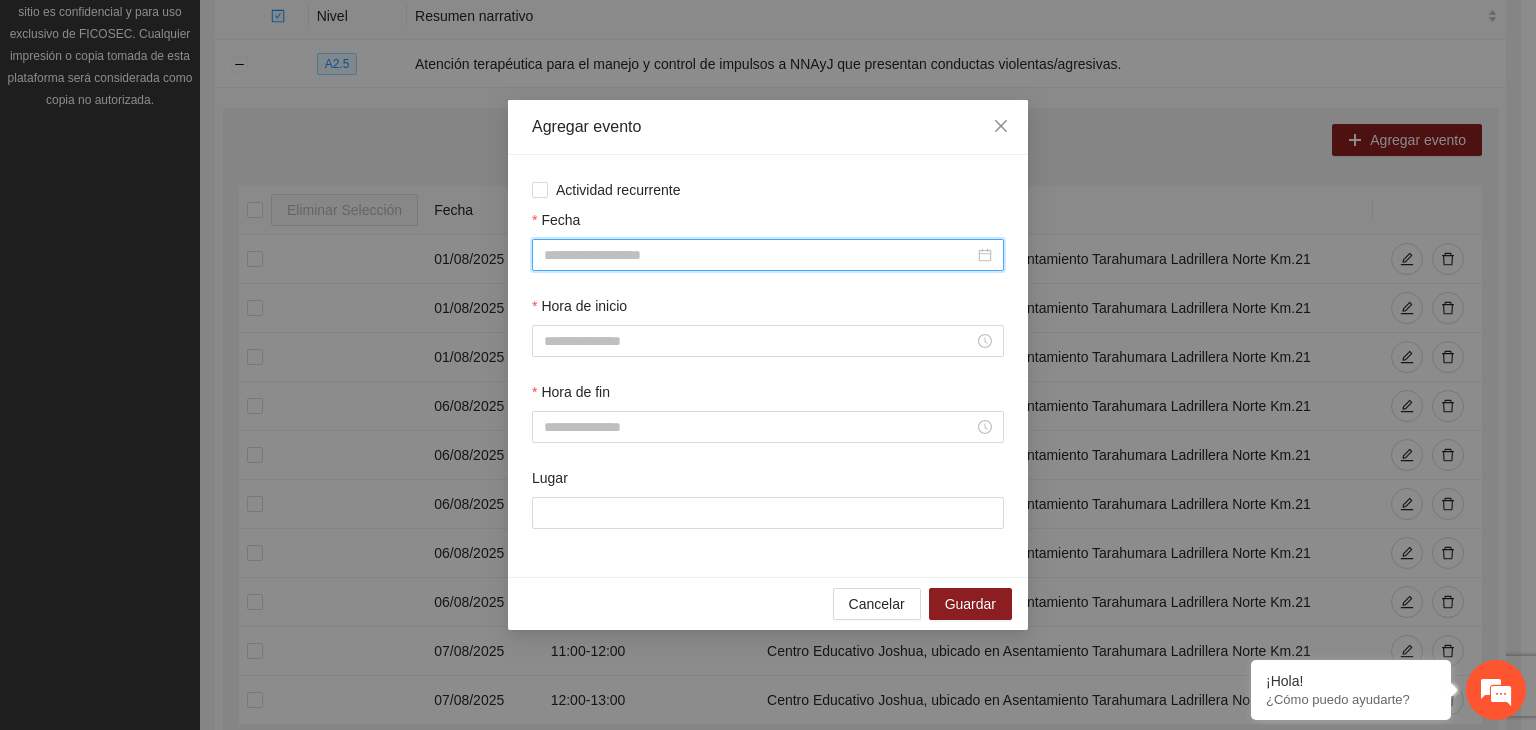 click on "Fecha" at bounding box center [759, 255] 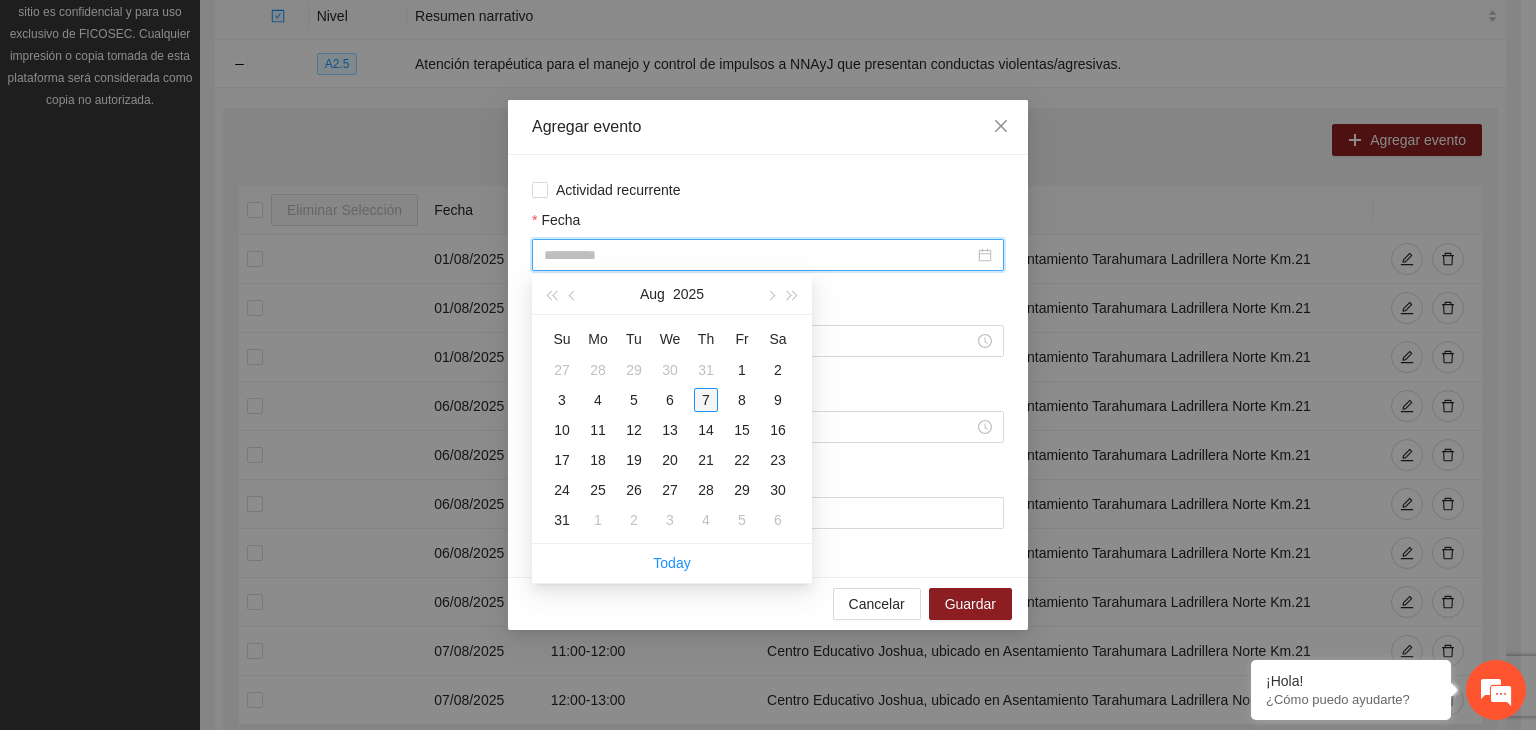 type on "**********" 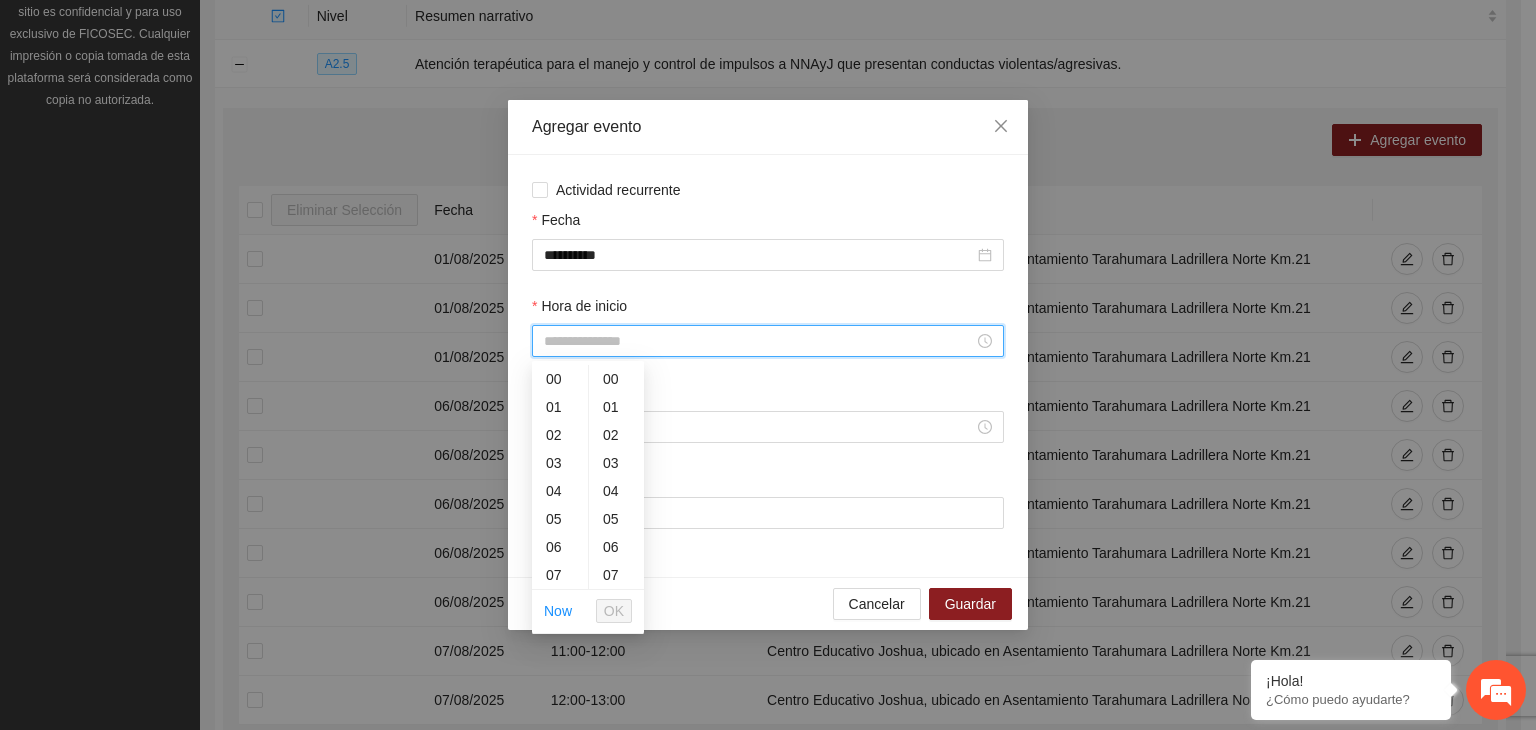 click on "Hora de inicio" at bounding box center (759, 341) 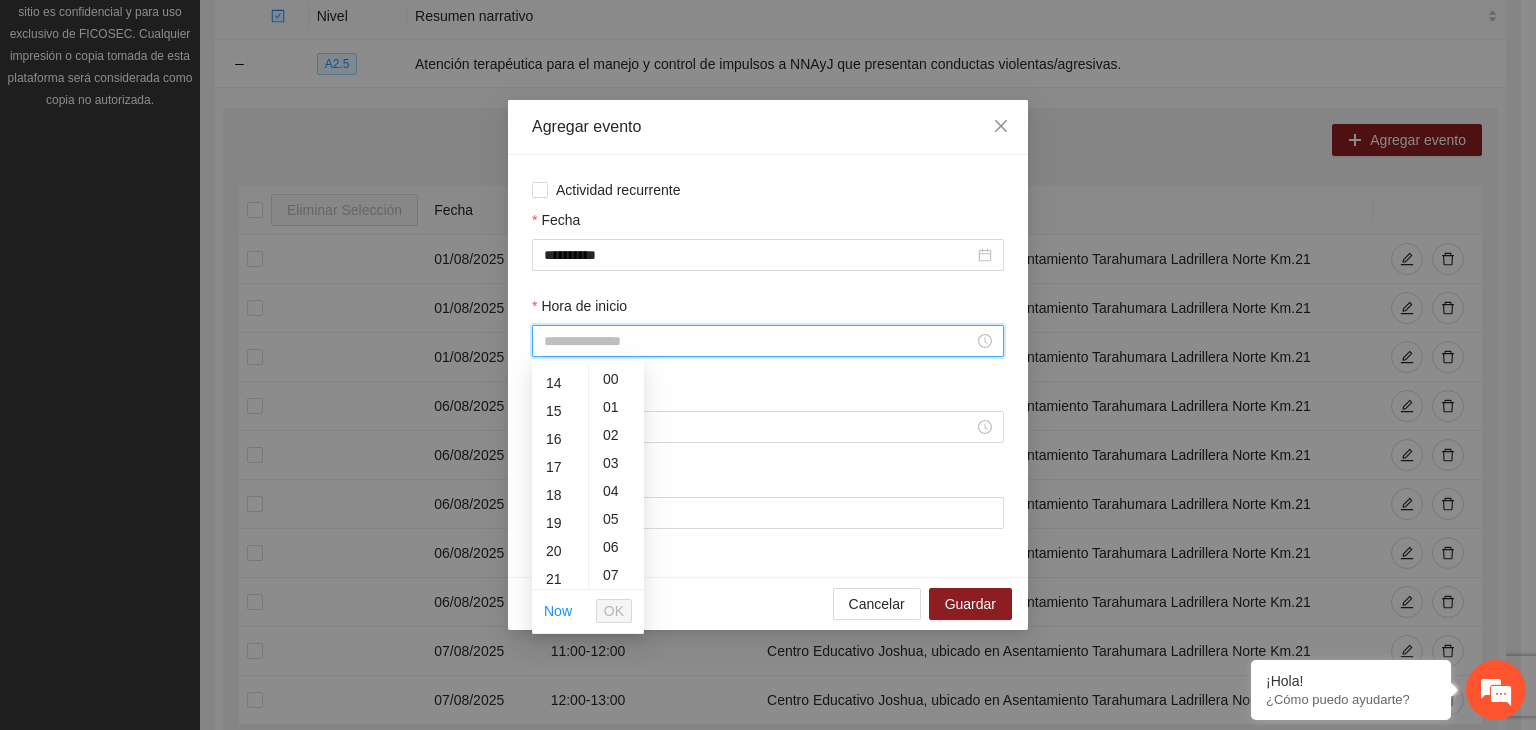 scroll, scrollTop: 398, scrollLeft: 0, axis: vertical 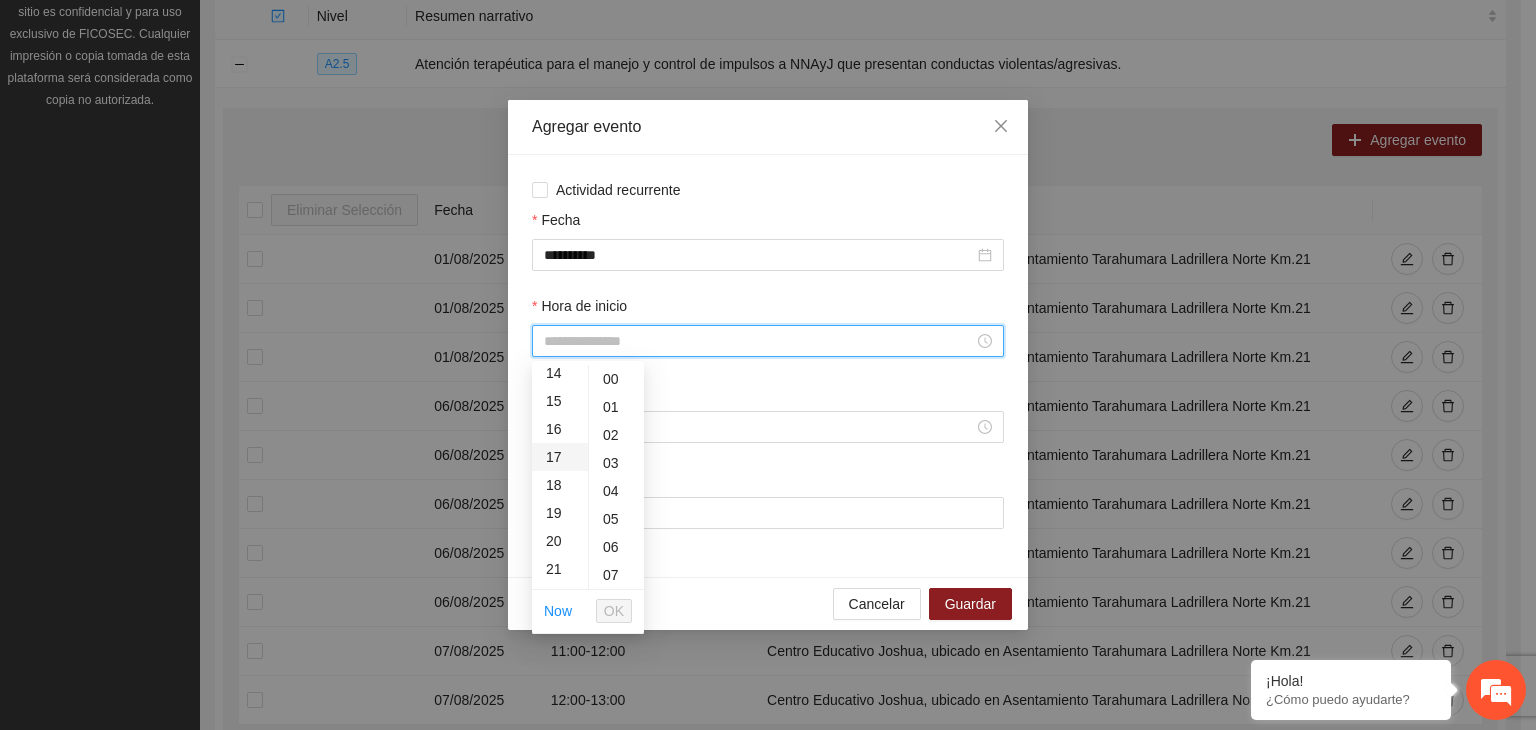 click on "17" at bounding box center [560, 457] 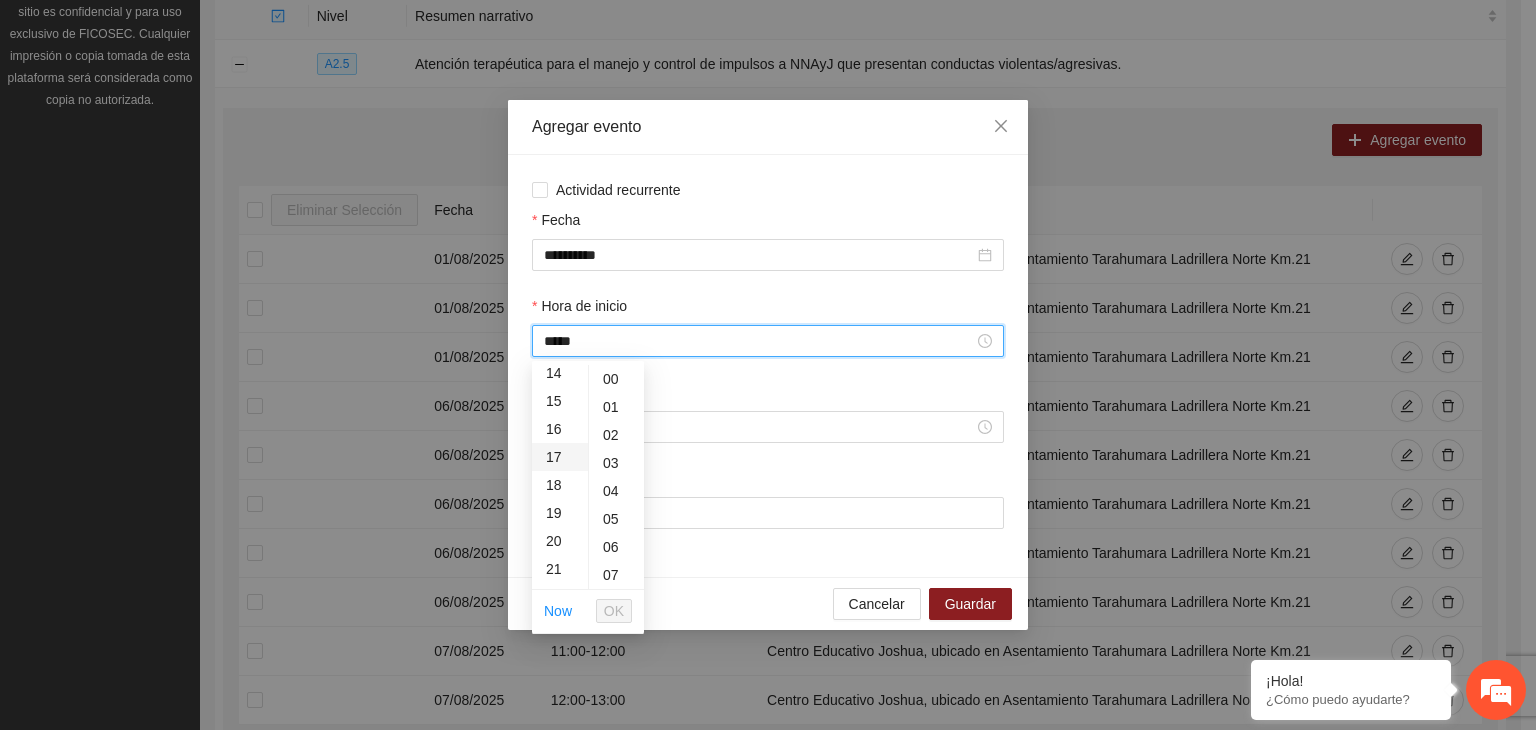 scroll, scrollTop: 476, scrollLeft: 0, axis: vertical 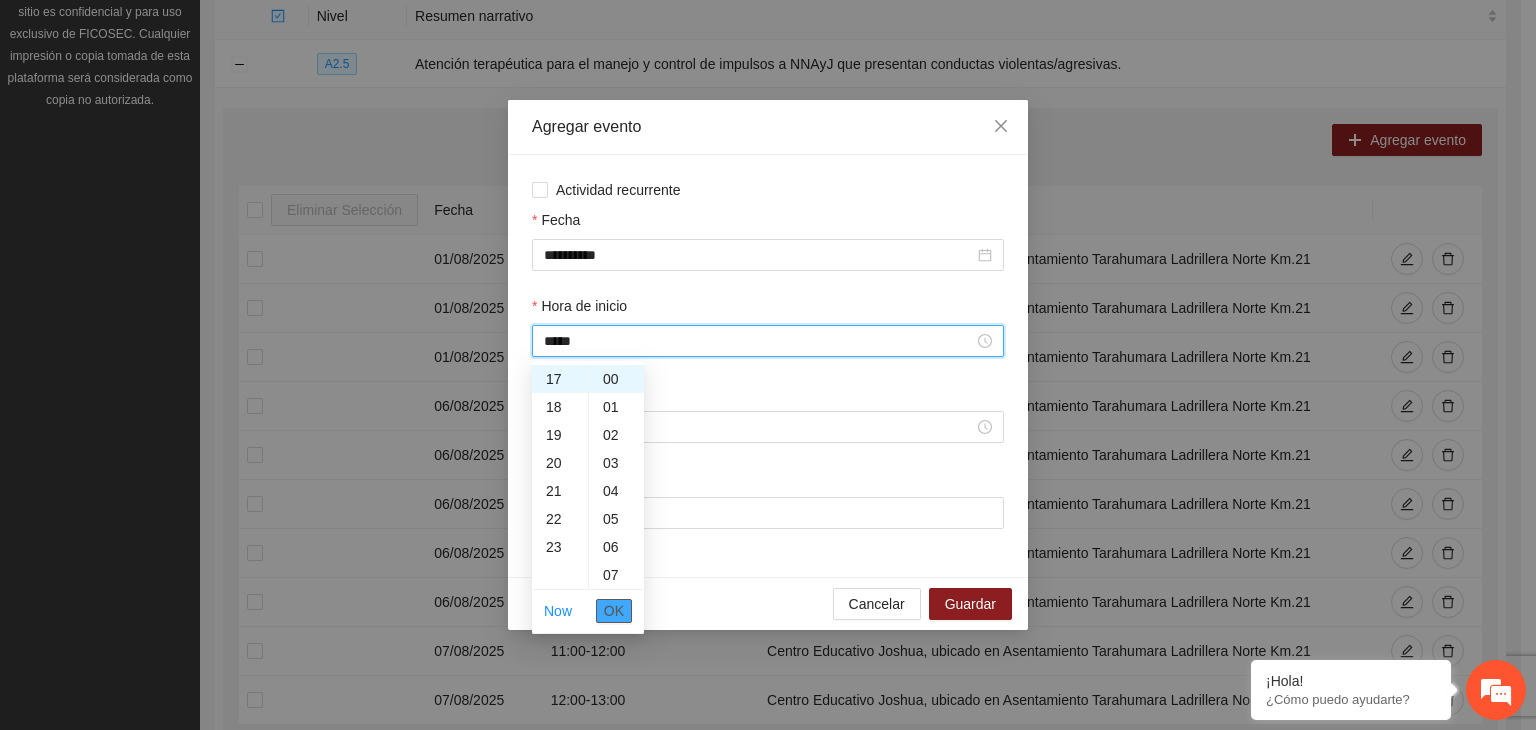 click on "OK" at bounding box center [614, 611] 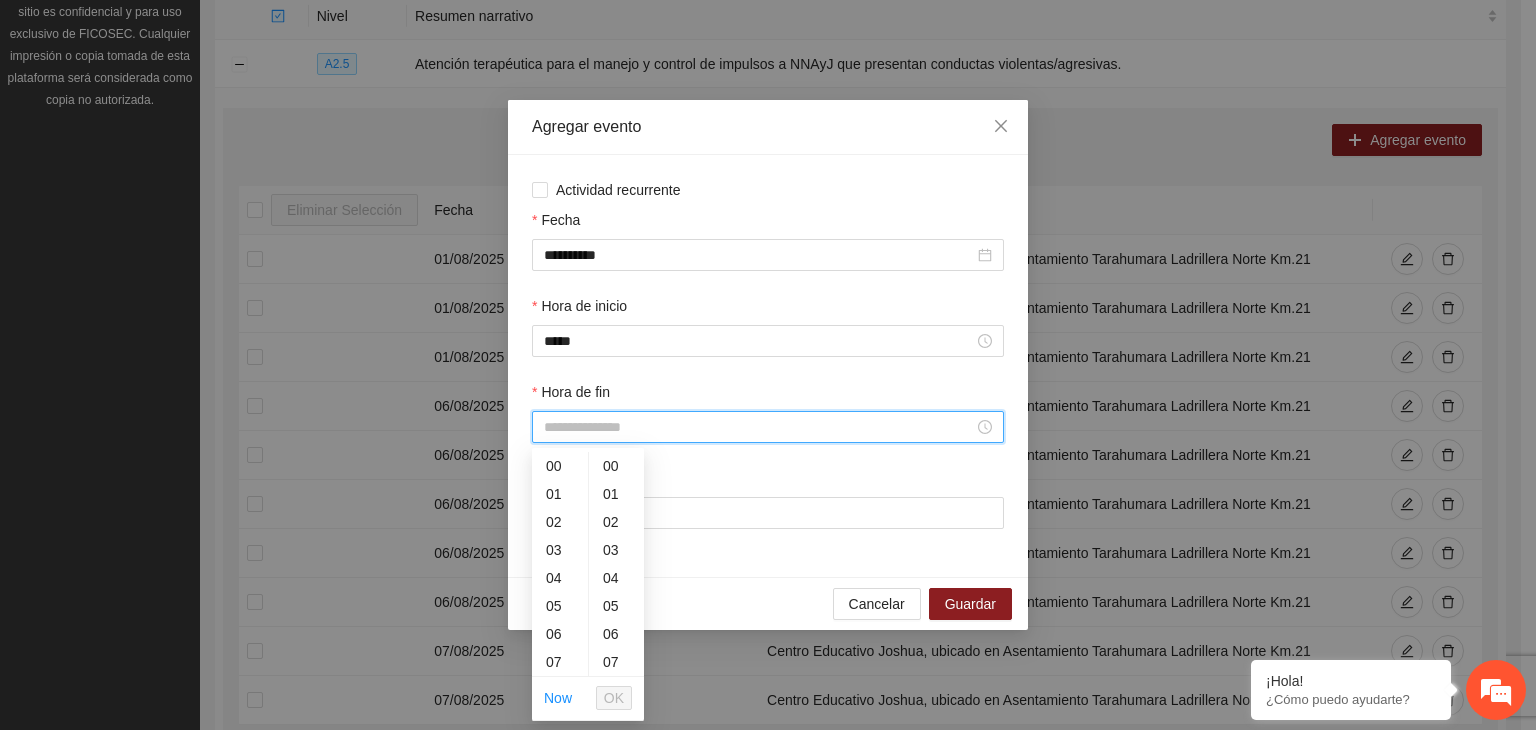 click on "Hora de fin" at bounding box center (759, 427) 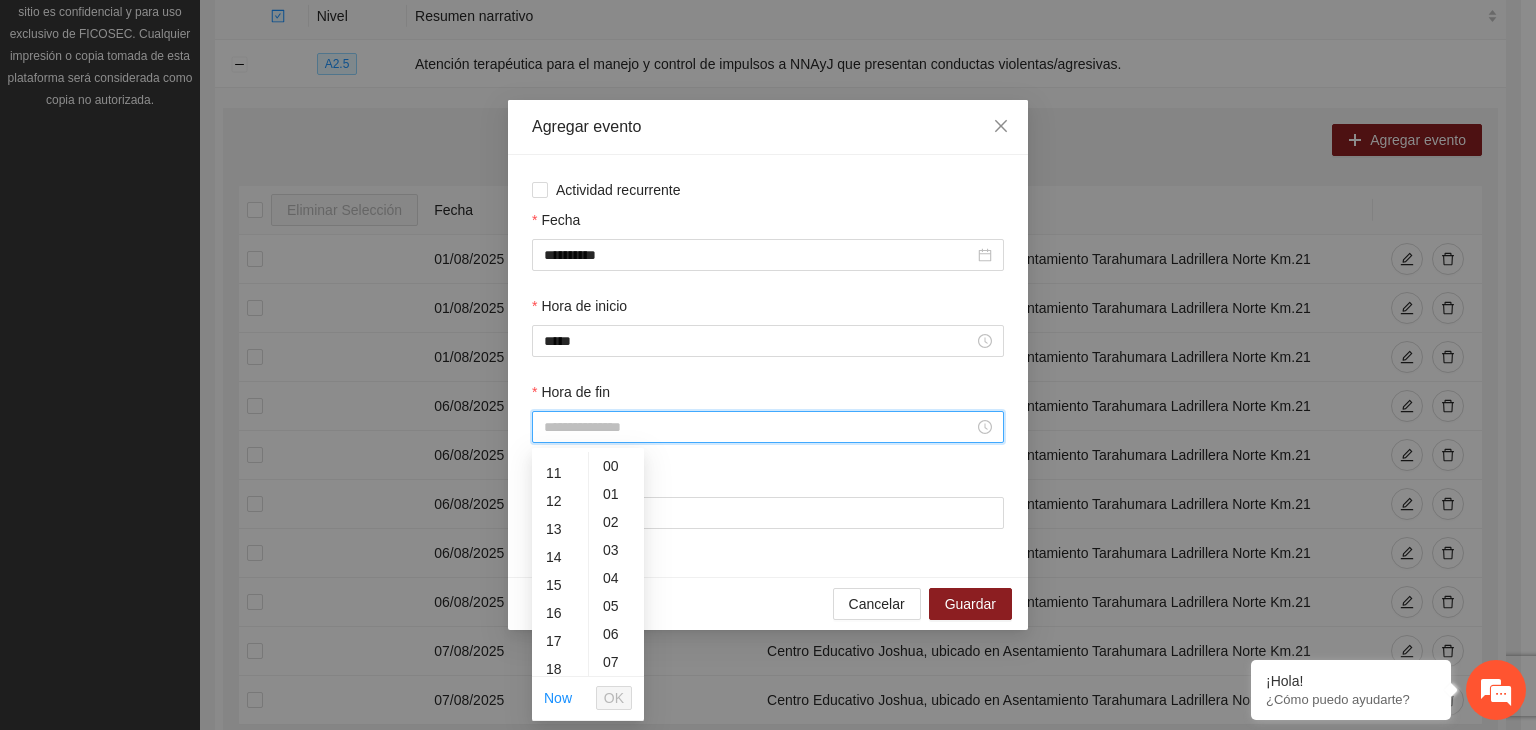 scroll, scrollTop: 331, scrollLeft: 0, axis: vertical 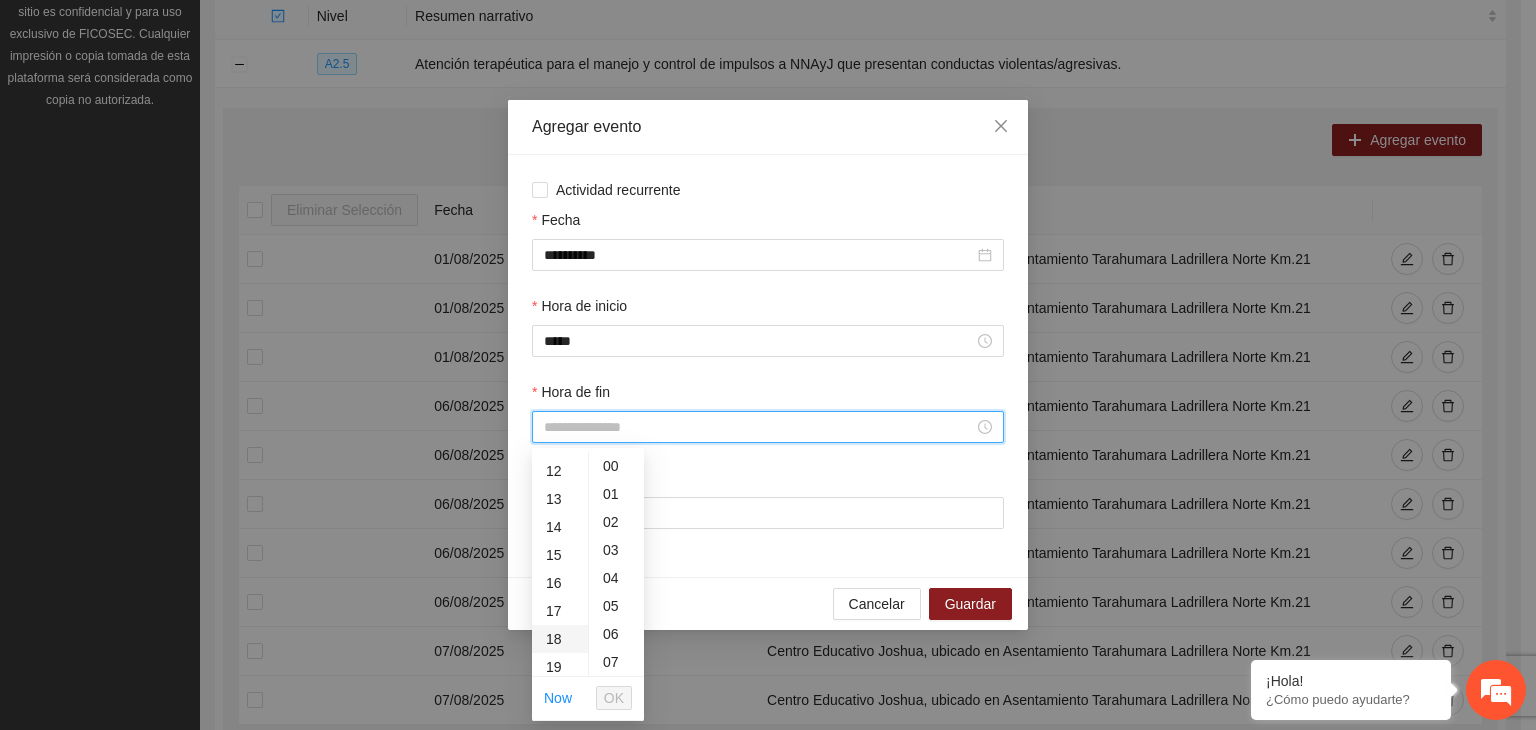 click on "18" at bounding box center (560, 639) 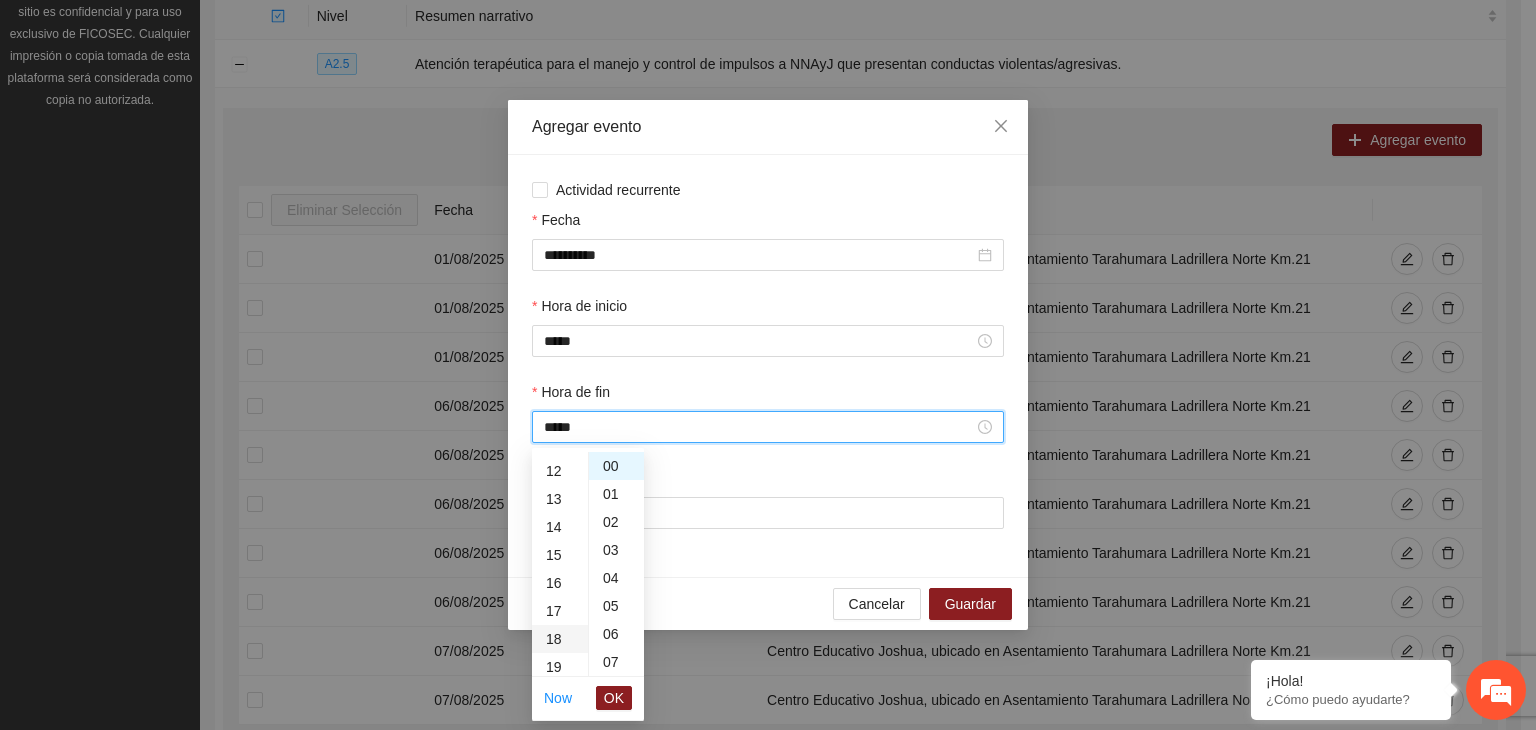 scroll, scrollTop: 504, scrollLeft: 0, axis: vertical 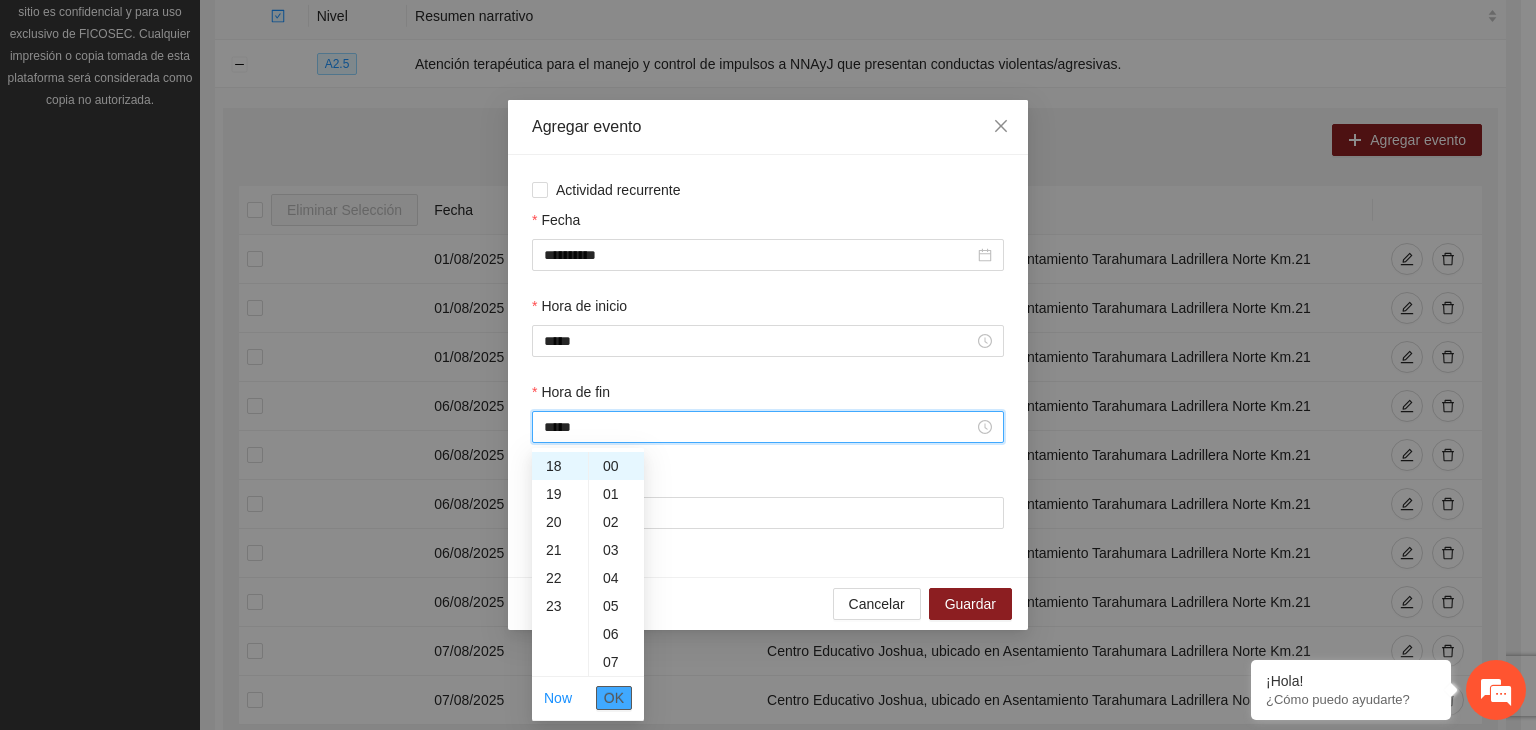 click on "OK" at bounding box center (614, 698) 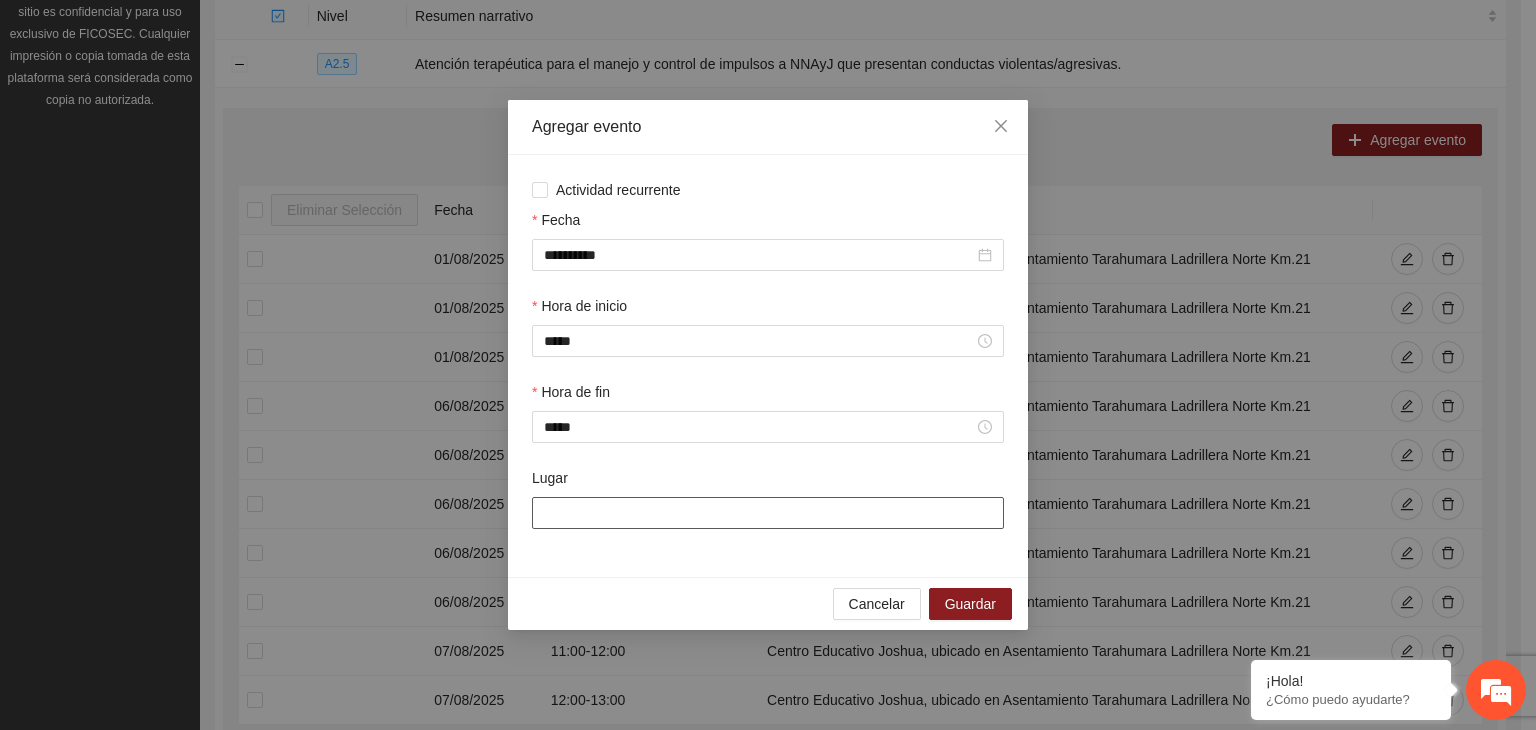 click on "Lugar" at bounding box center (768, 513) 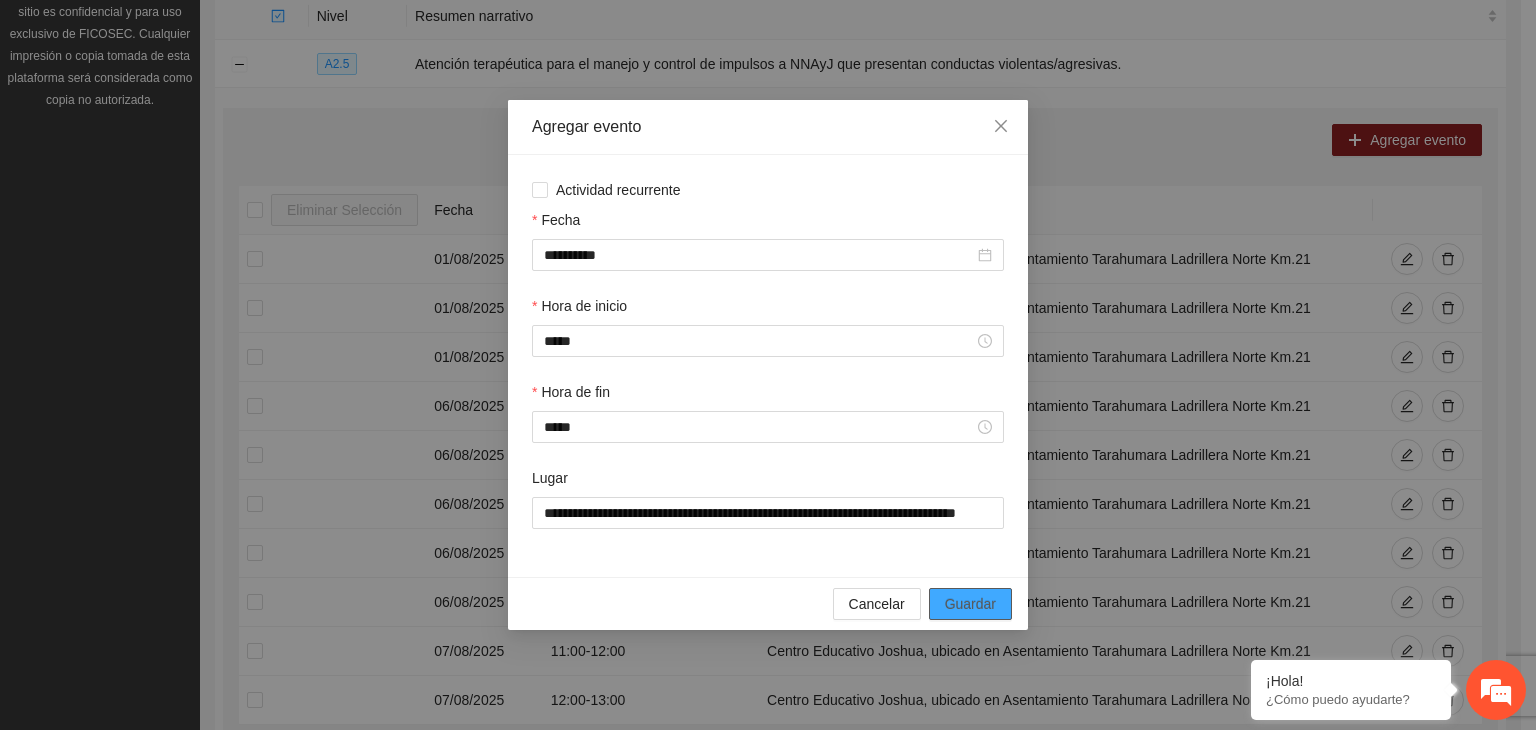 click on "Guardar" at bounding box center [970, 604] 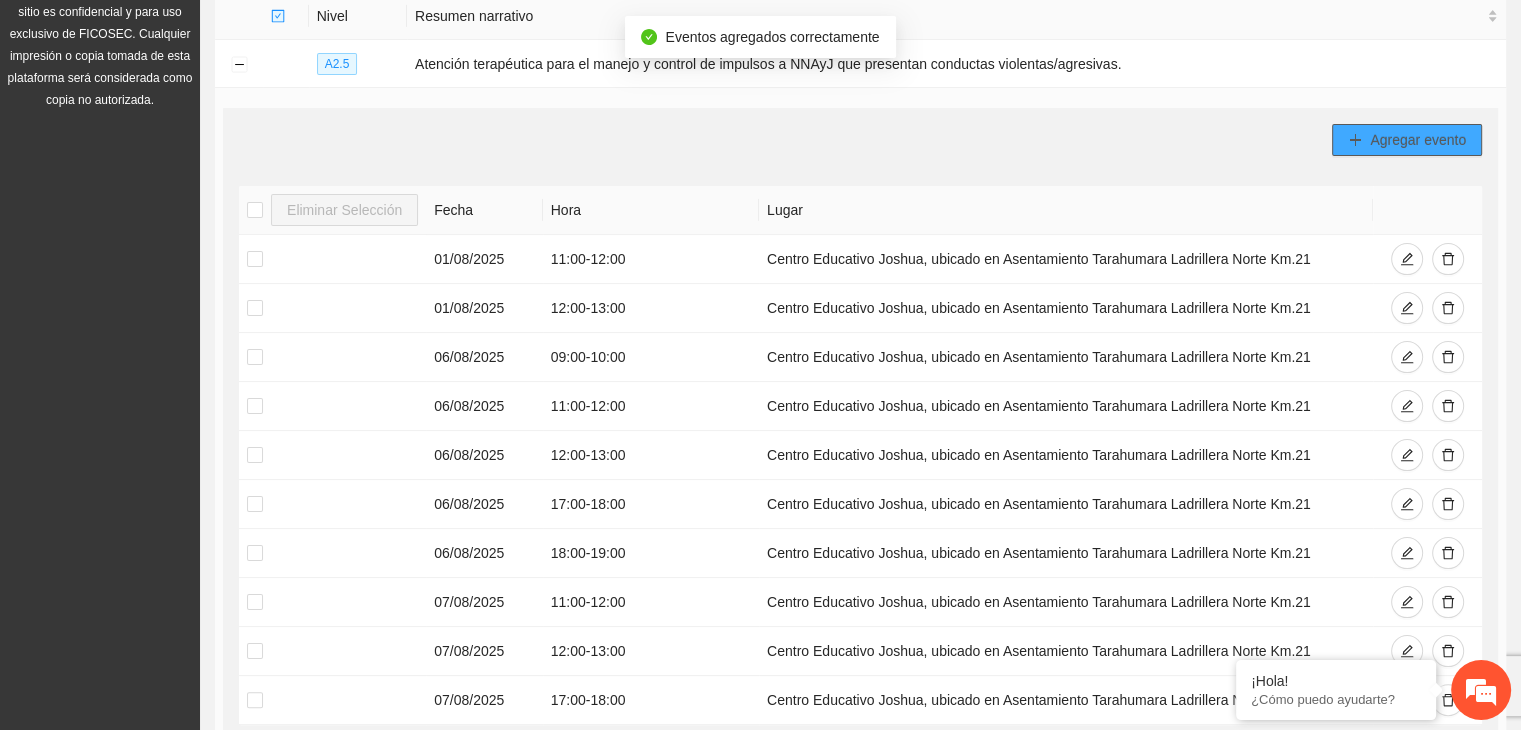 click on "Agregar evento" at bounding box center [1418, 140] 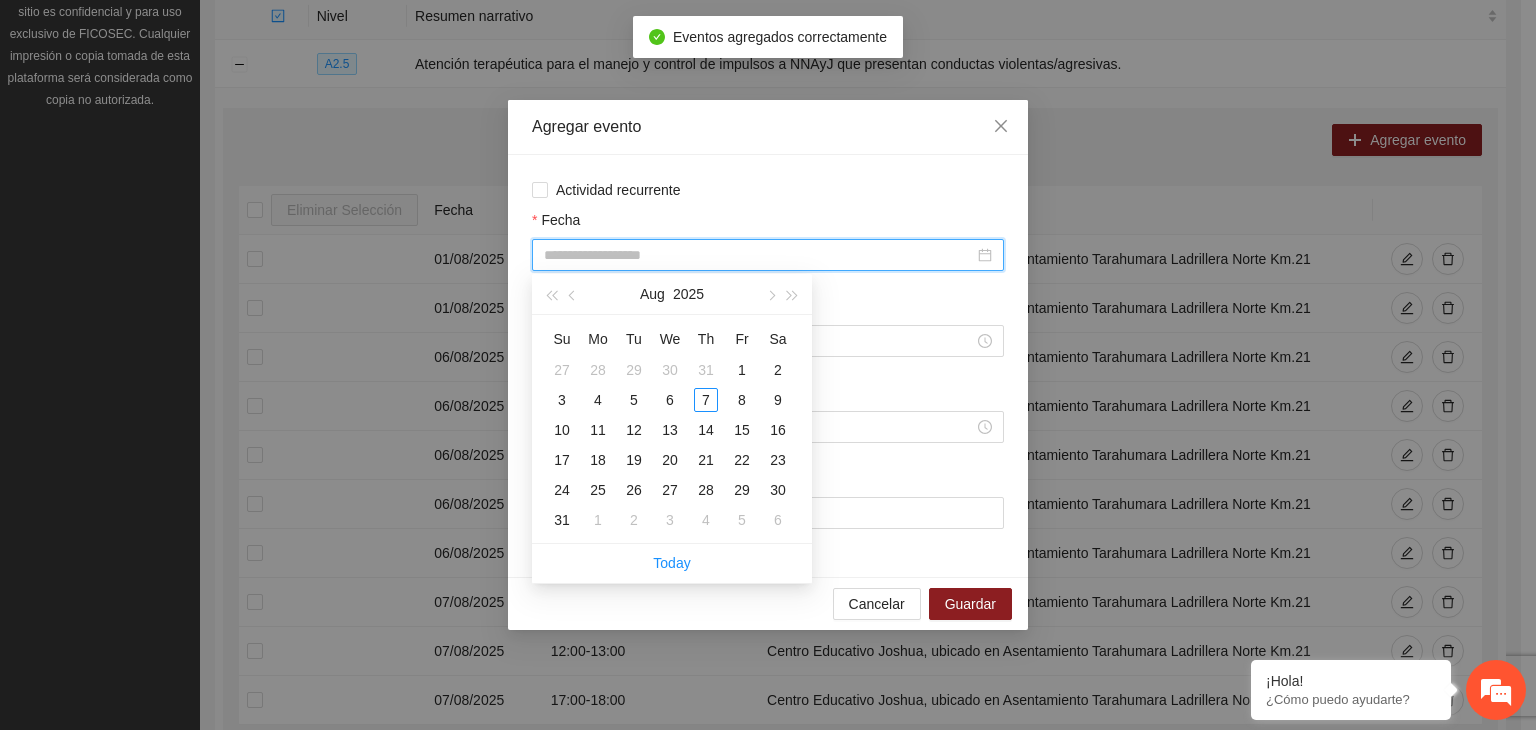 click on "Fecha" at bounding box center [759, 255] 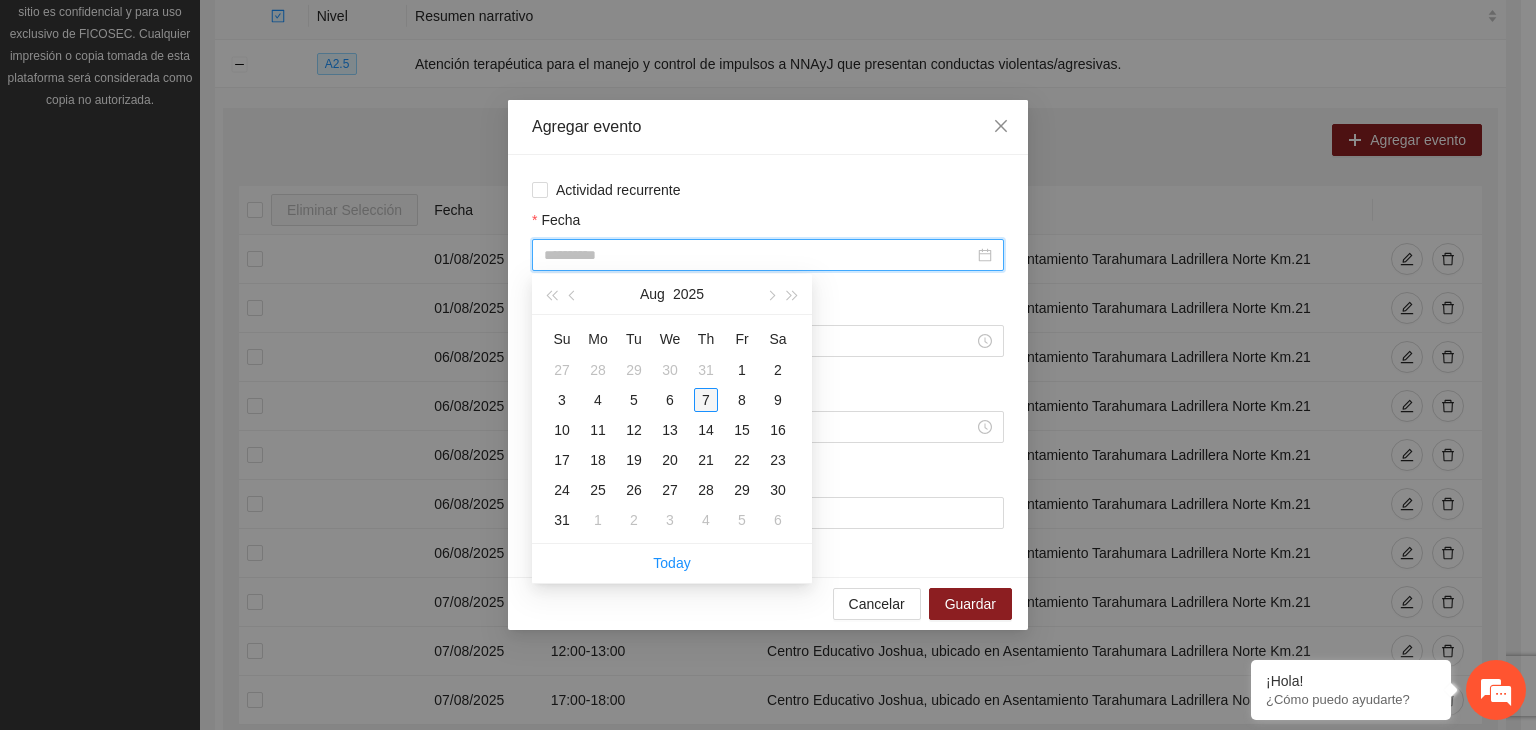 type on "**********" 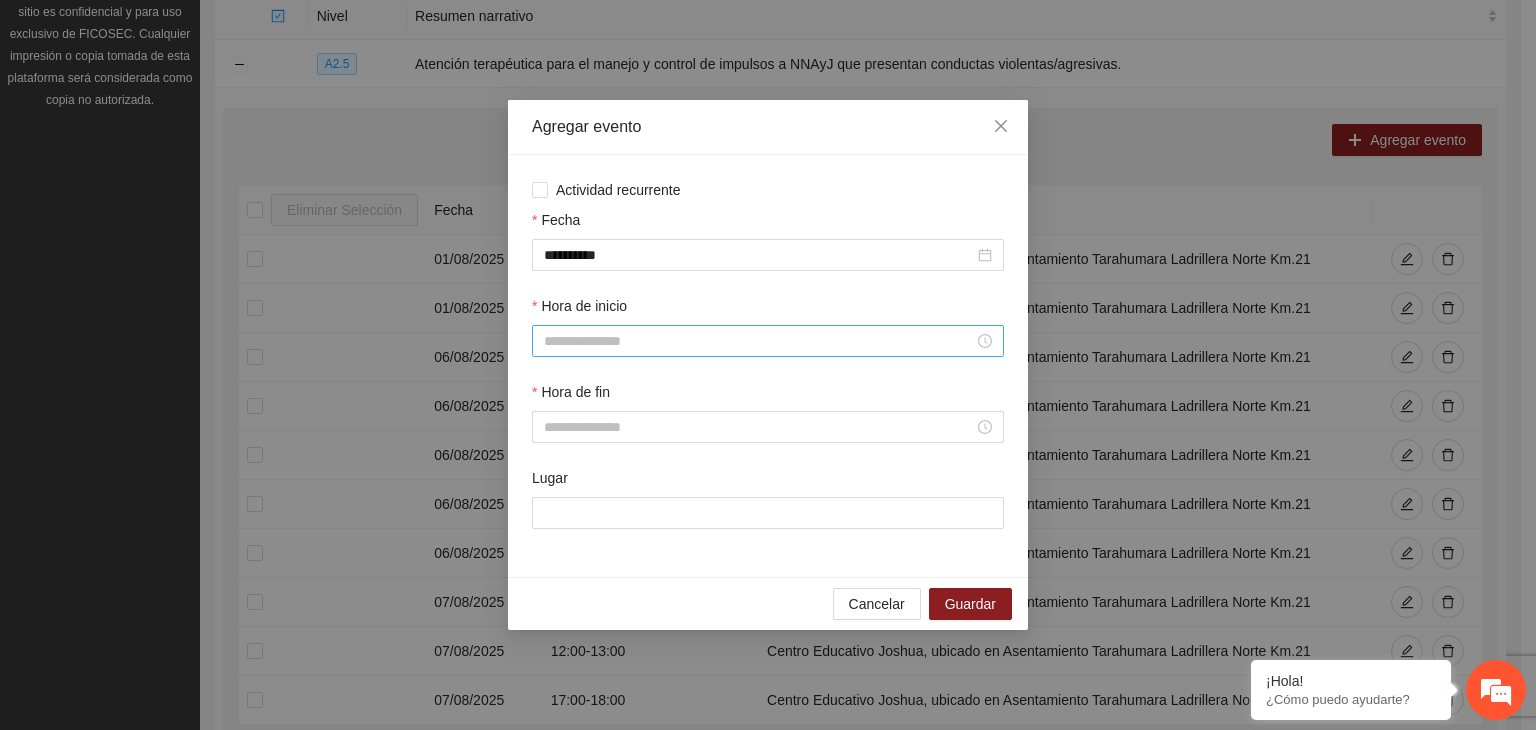drag, startPoint x: 627, startPoint y: 360, endPoint x: 618, endPoint y: 342, distance: 20.12461 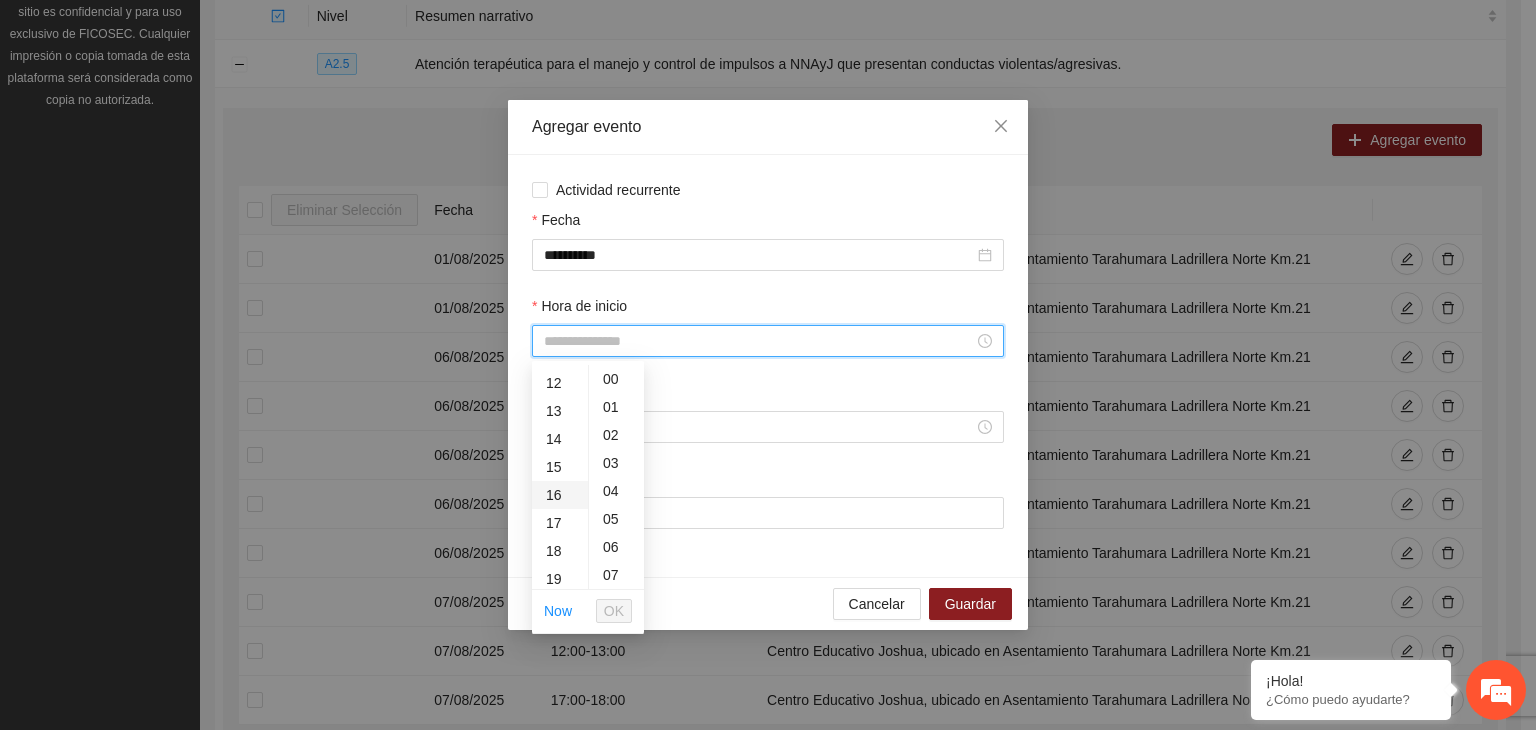scroll, scrollTop: 339, scrollLeft: 0, axis: vertical 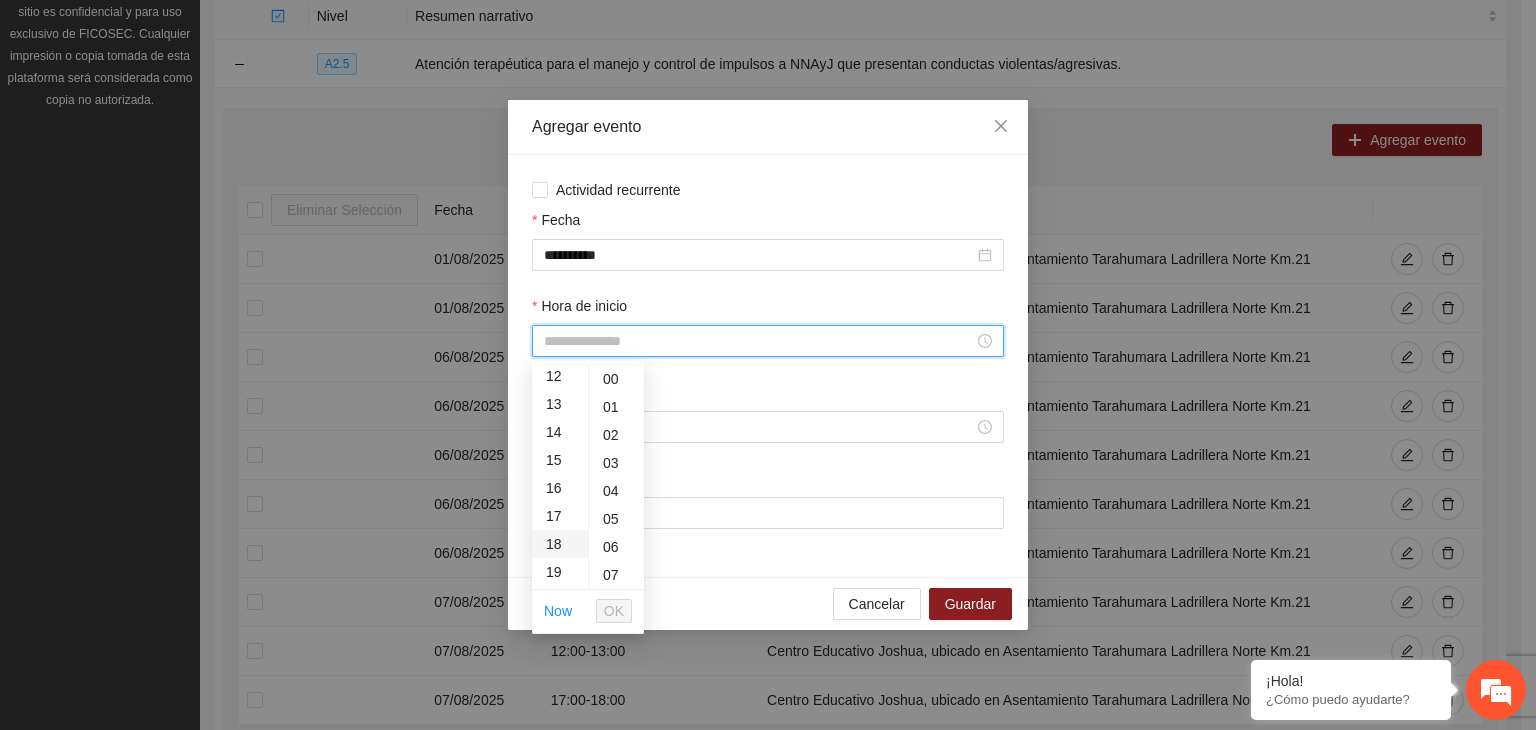 click on "18" at bounding box center [560, 544] 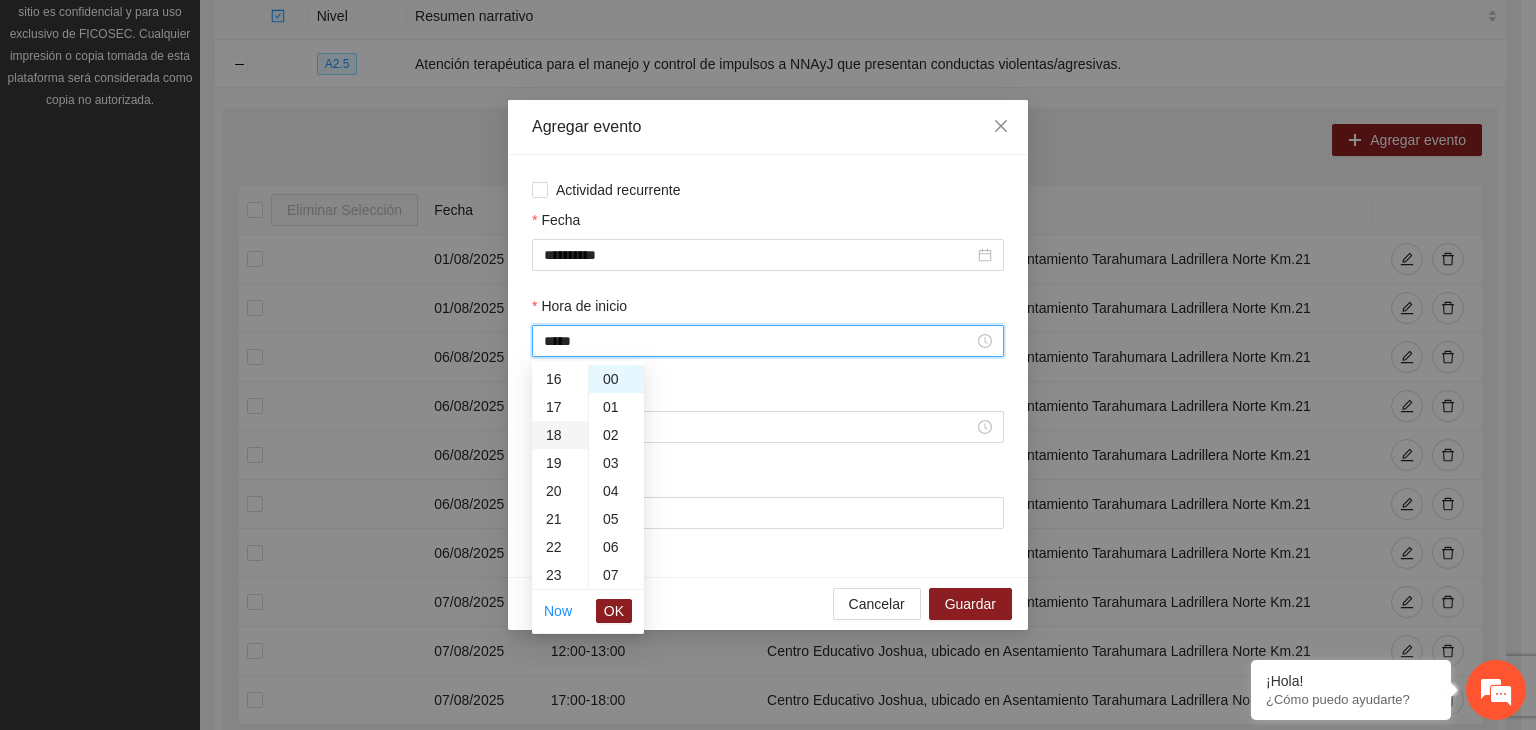 scroll, scrollTop: 504, scrollLeft: 0, axis: vertical 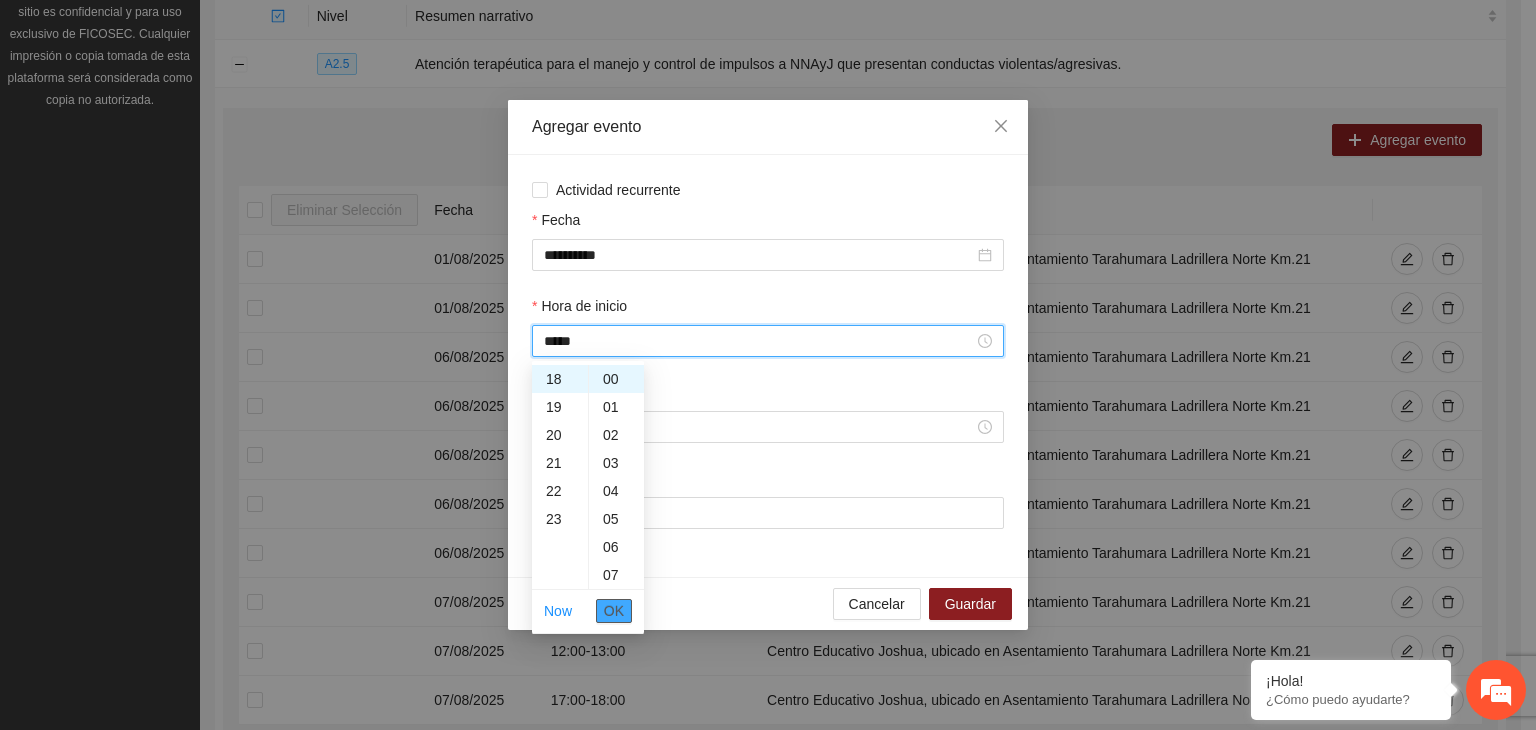 click on "OK" at bounding box center [614, 611] 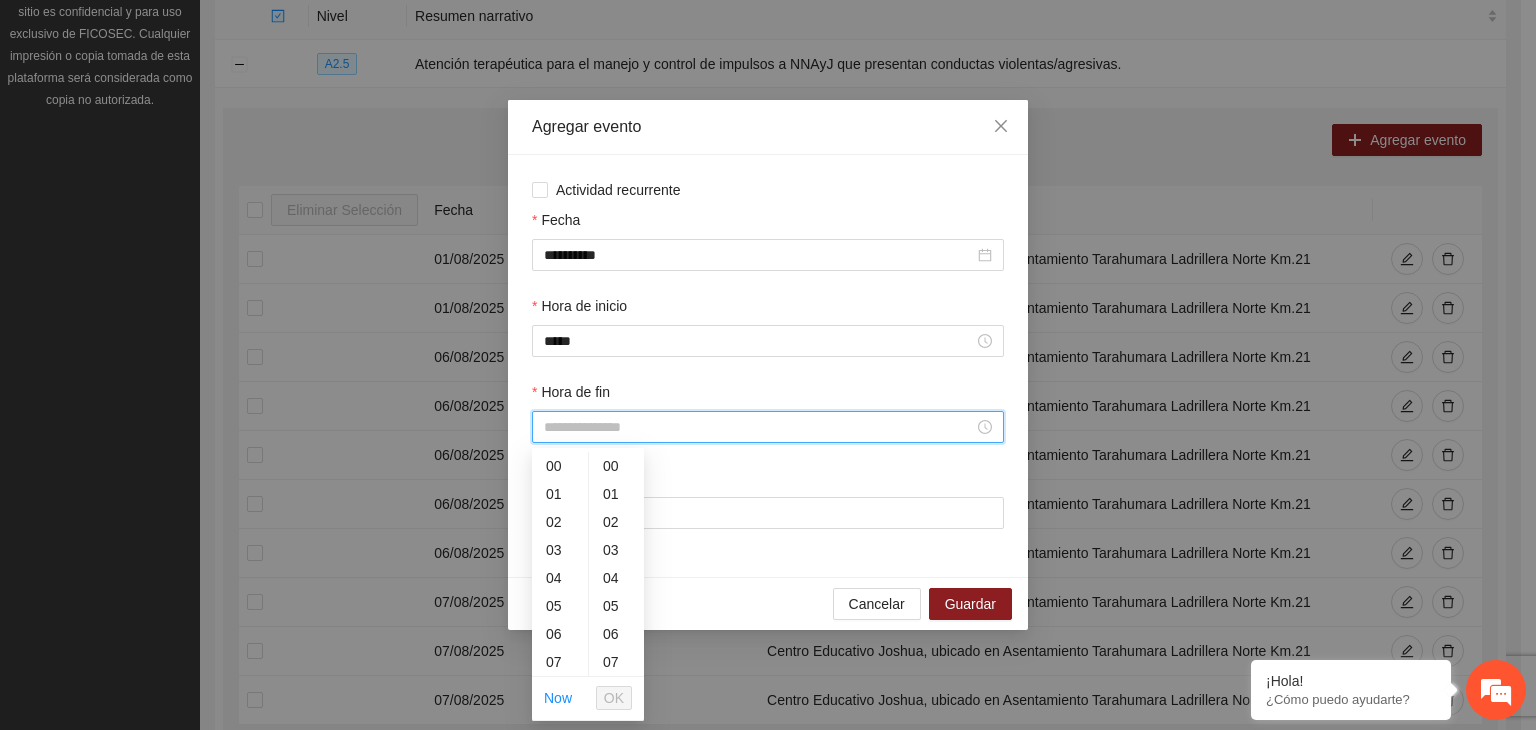 click on "Hora de fin" at bounding box center (759, 427) 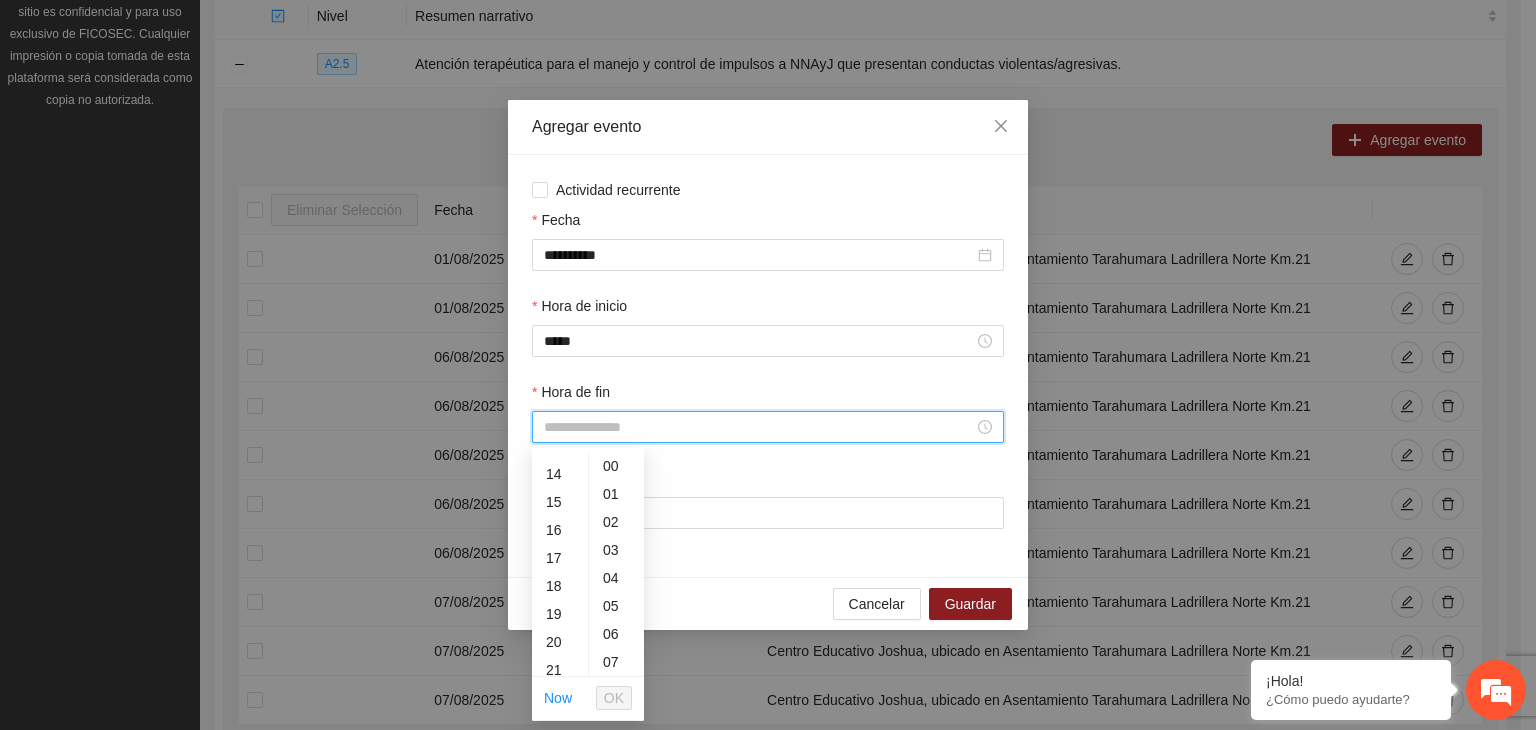 scroll, scrollTop: 406, scrollLeft: 0, axis: vertical 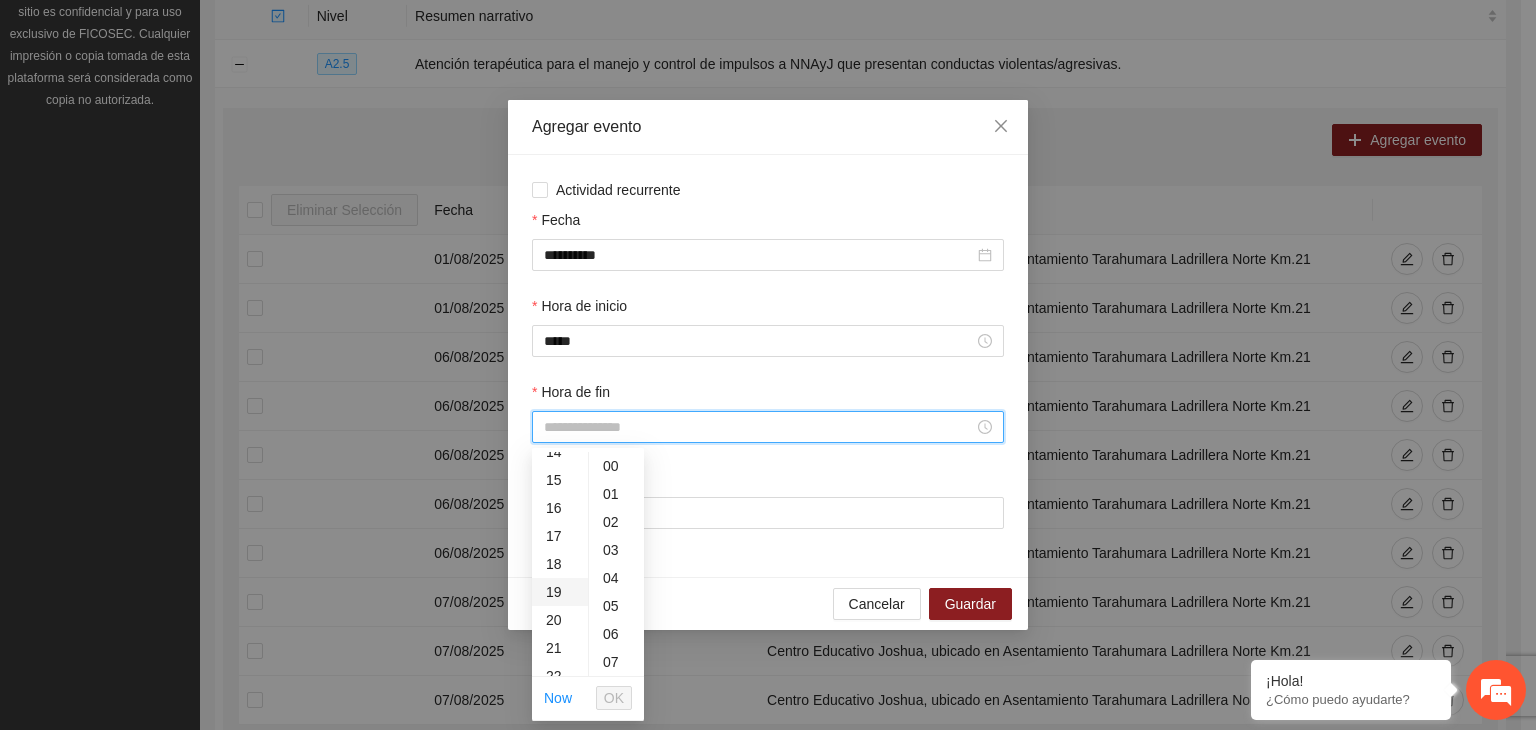 click on "19" at bounding box center (560, 592) 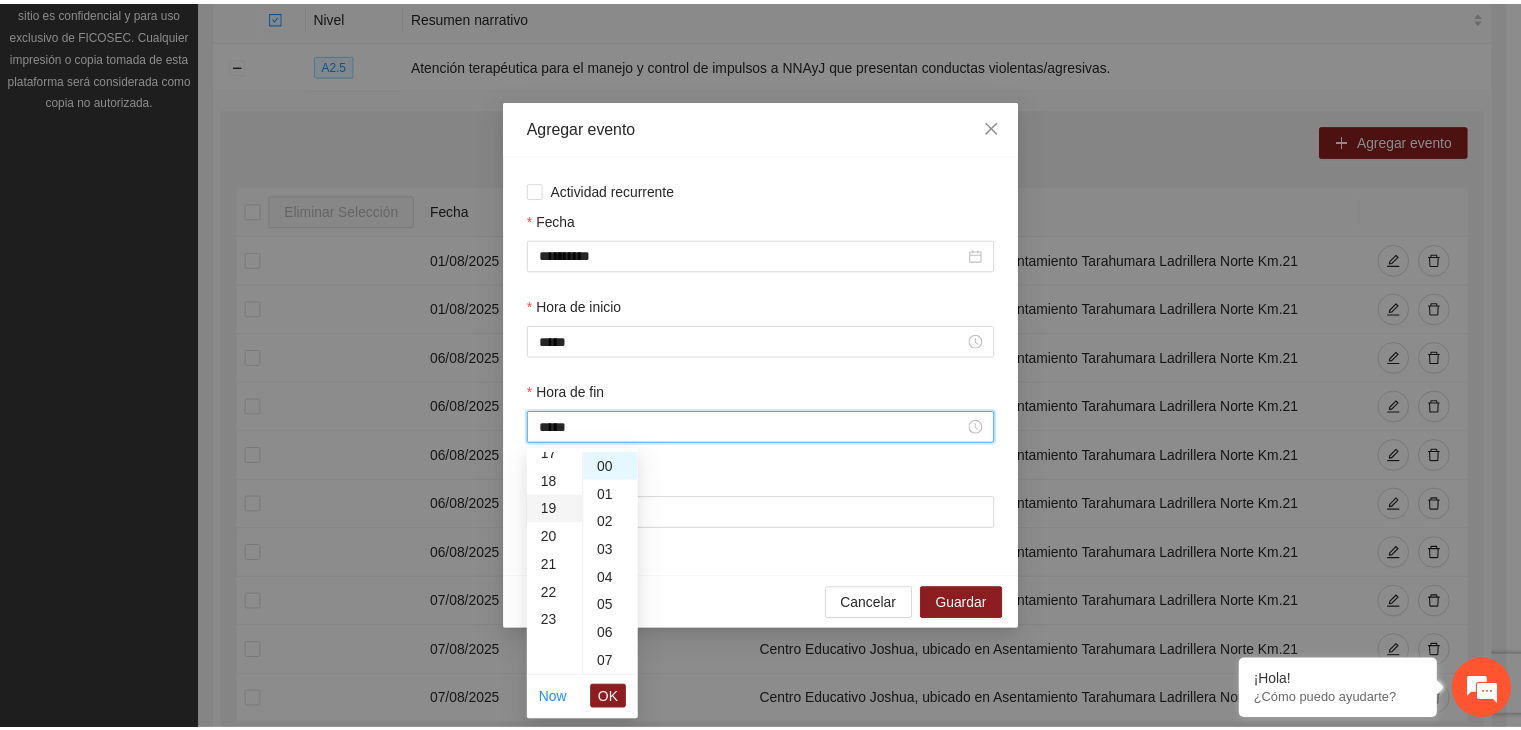 scroll, scrollTop: 532, scrollLeft: 0, axis: vertical 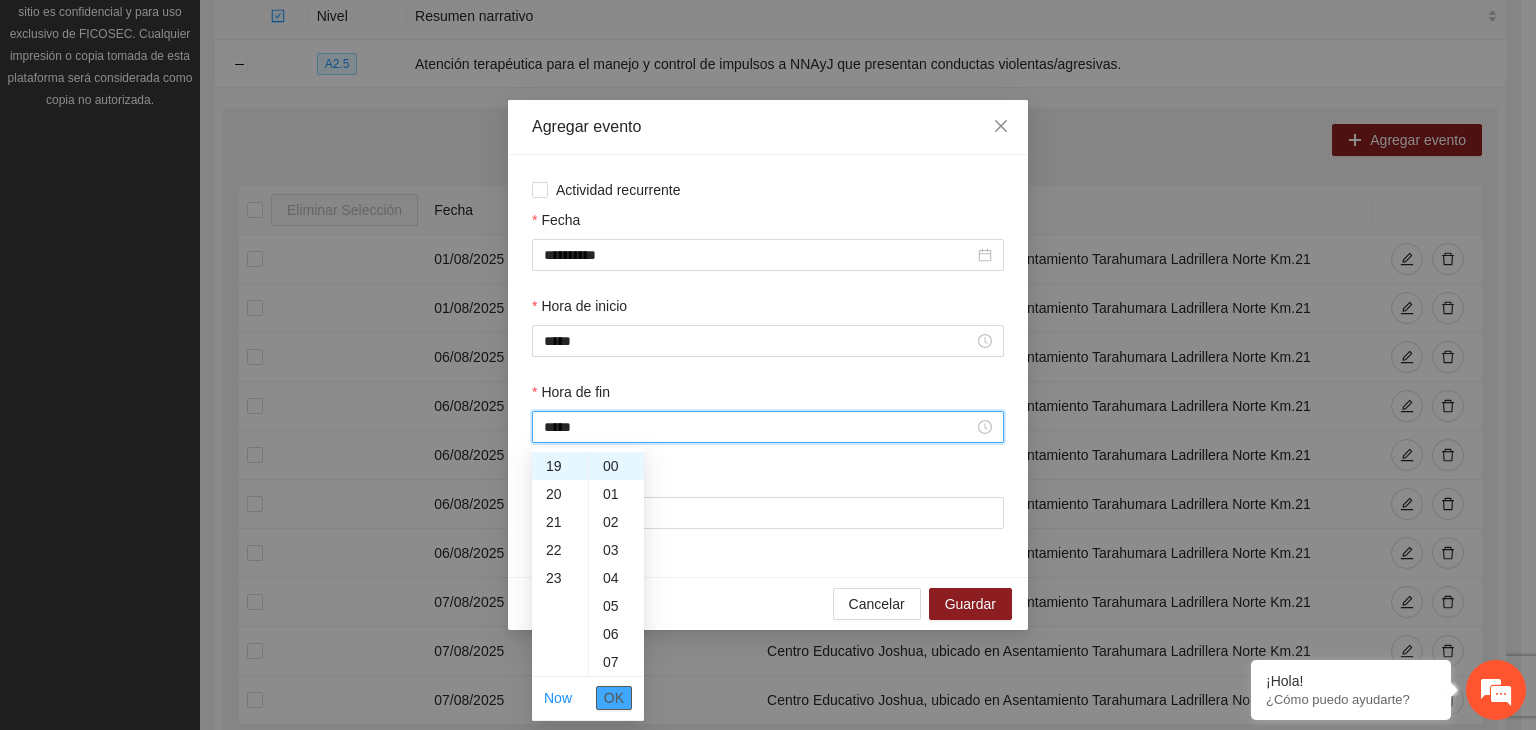 click on "OK" at bounding box center (614, 698) 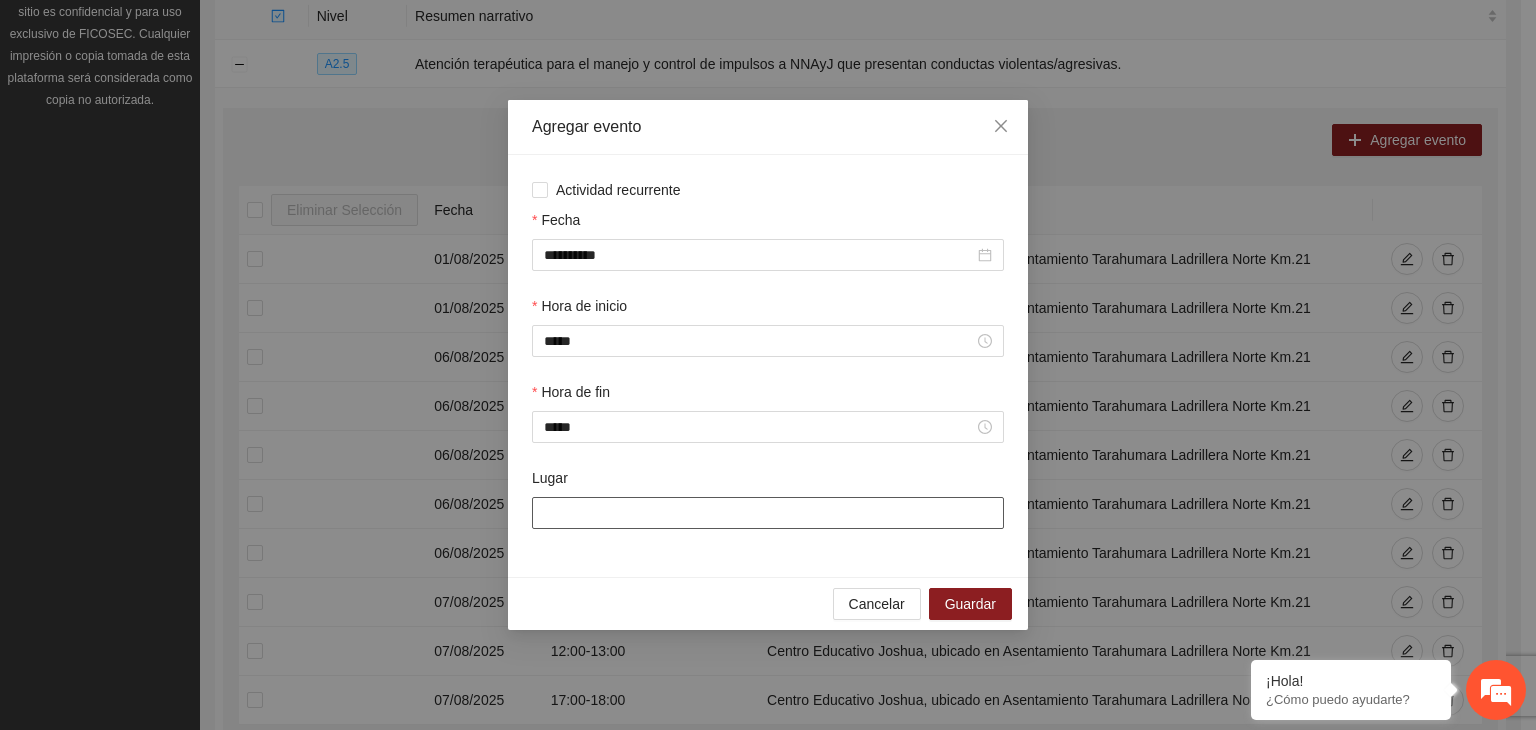 click on "Lugar" at bounding box center (768, 513) 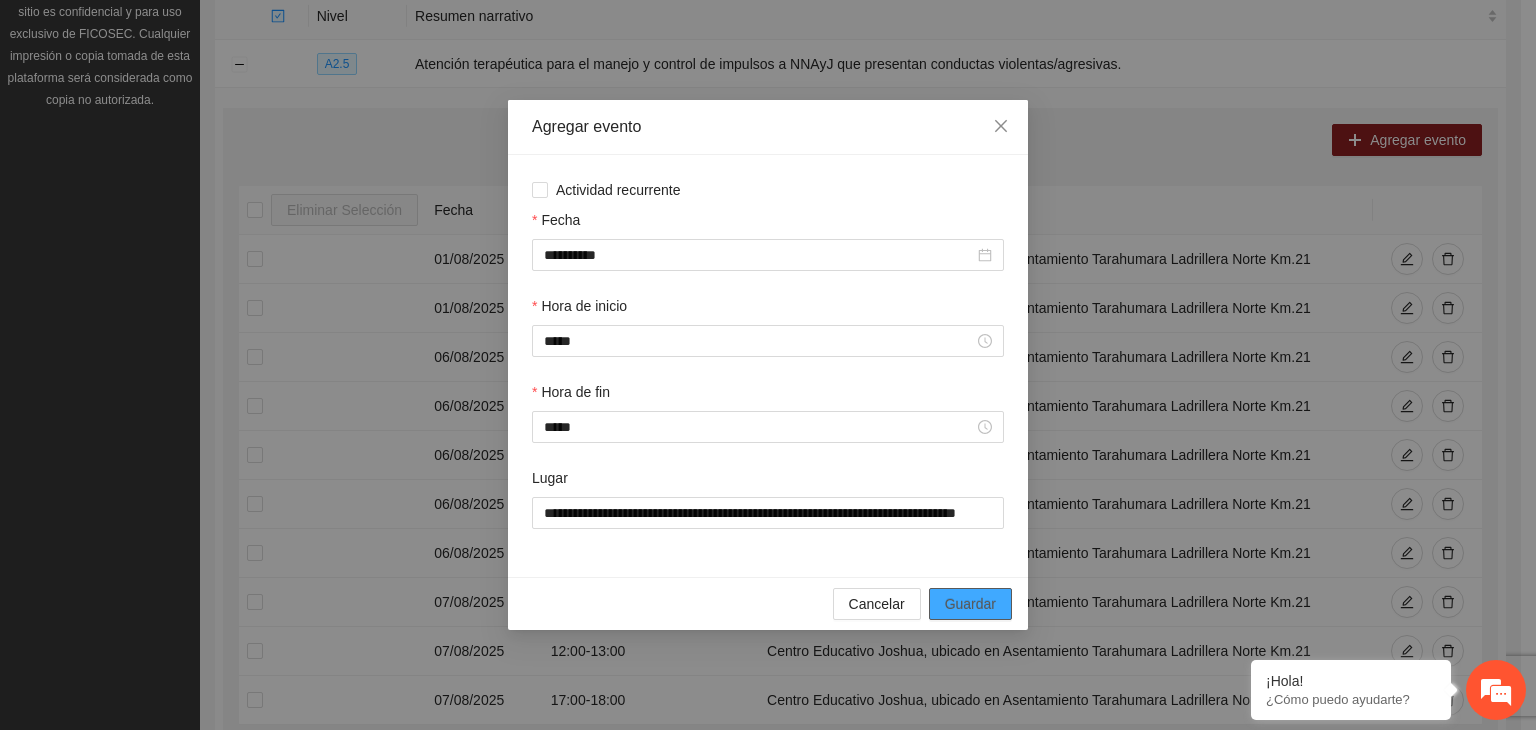 click on "Guardar" at bounding box center [970, 604] 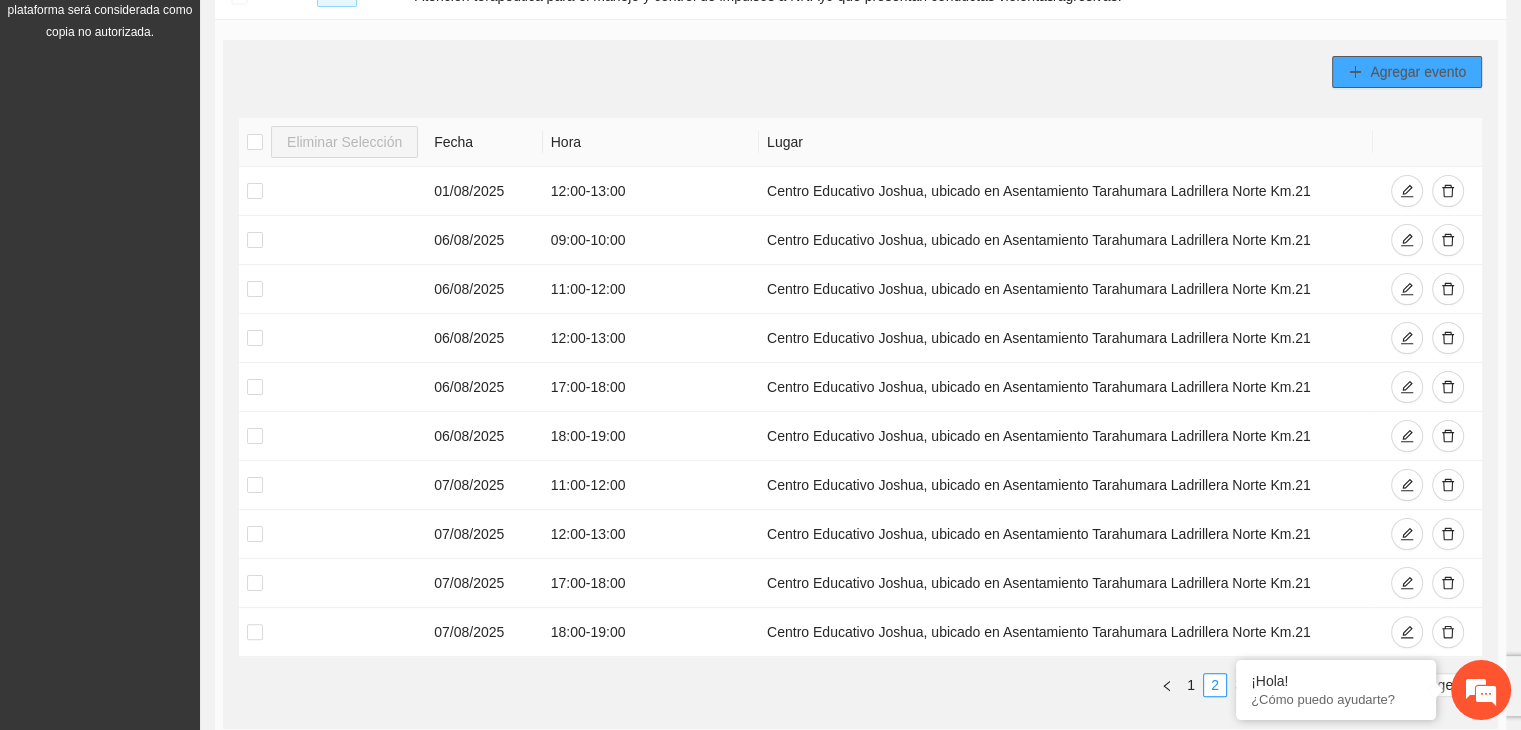 scroll, scrollTop: 0, scrollLeft: 0, axis: both 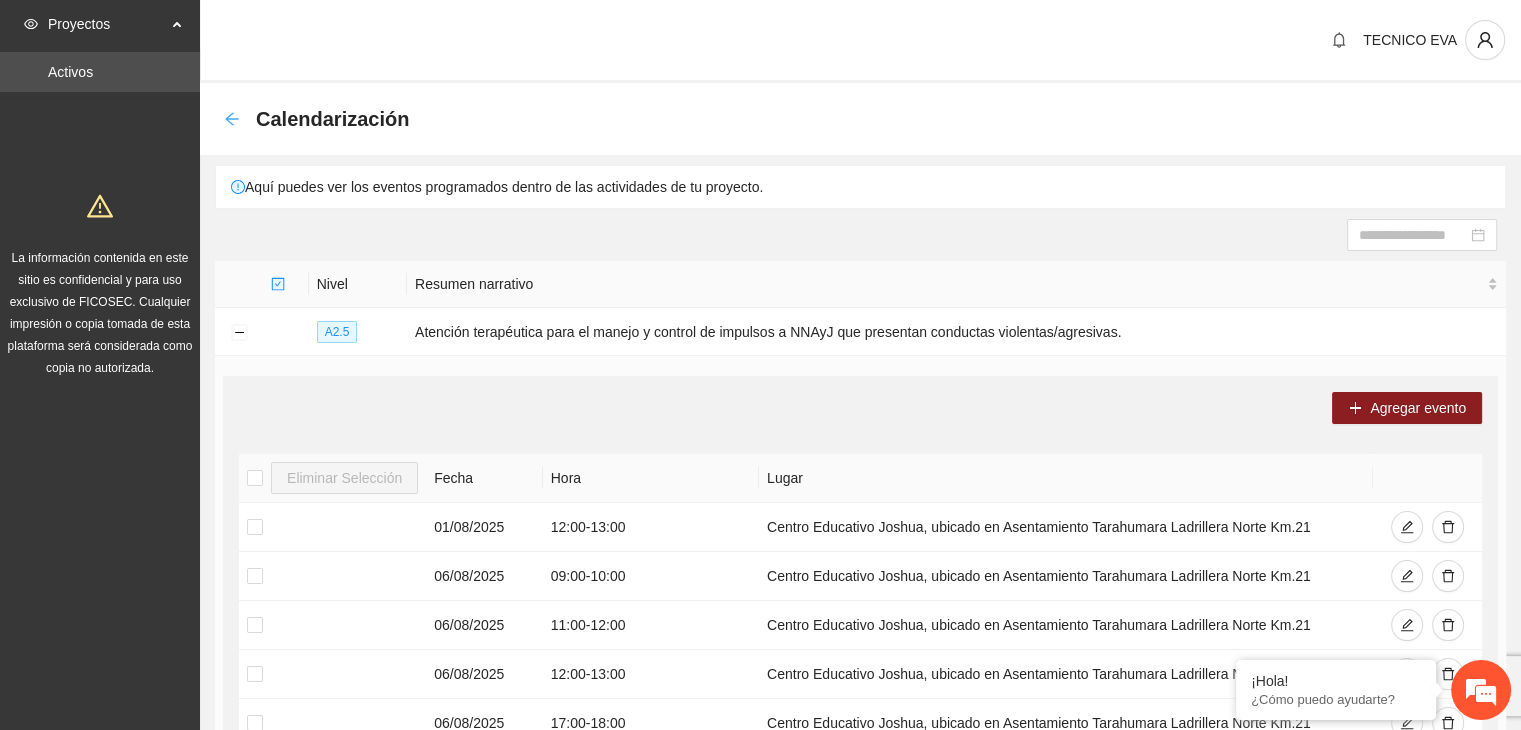 click 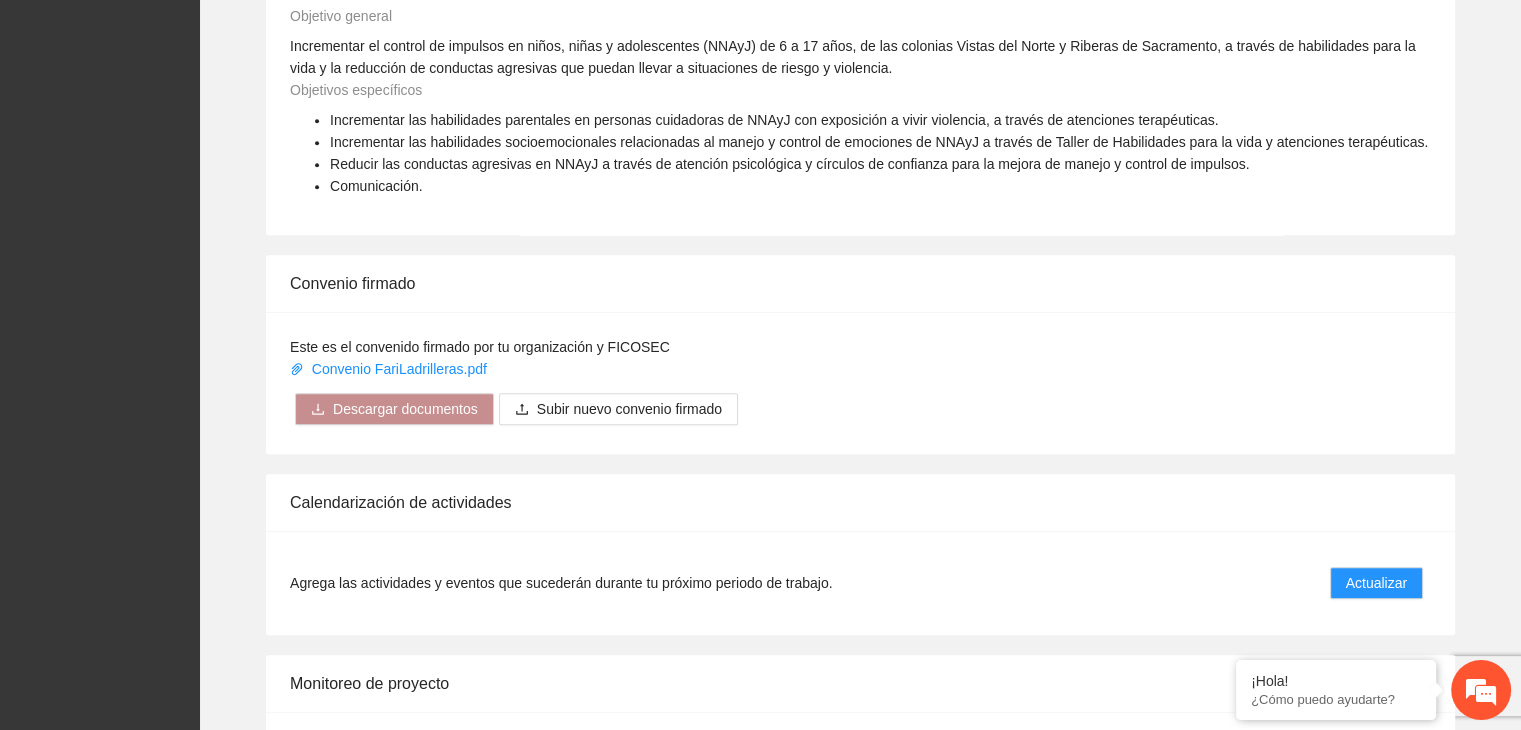 scroll, scrollTop: 1489, scrollLeft: 0, axis: vertical 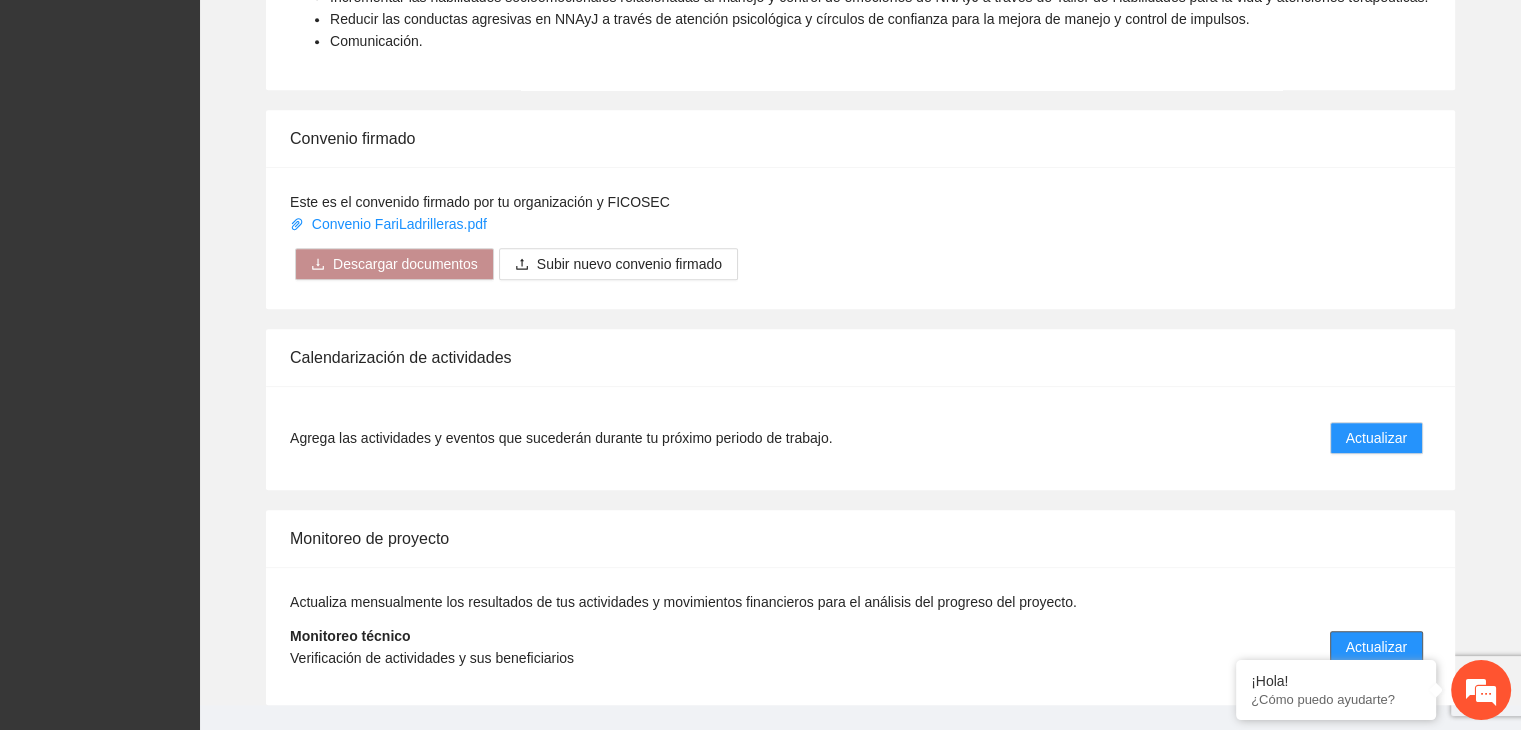 click on "Actualizar" at bounding box center (1376, 647) 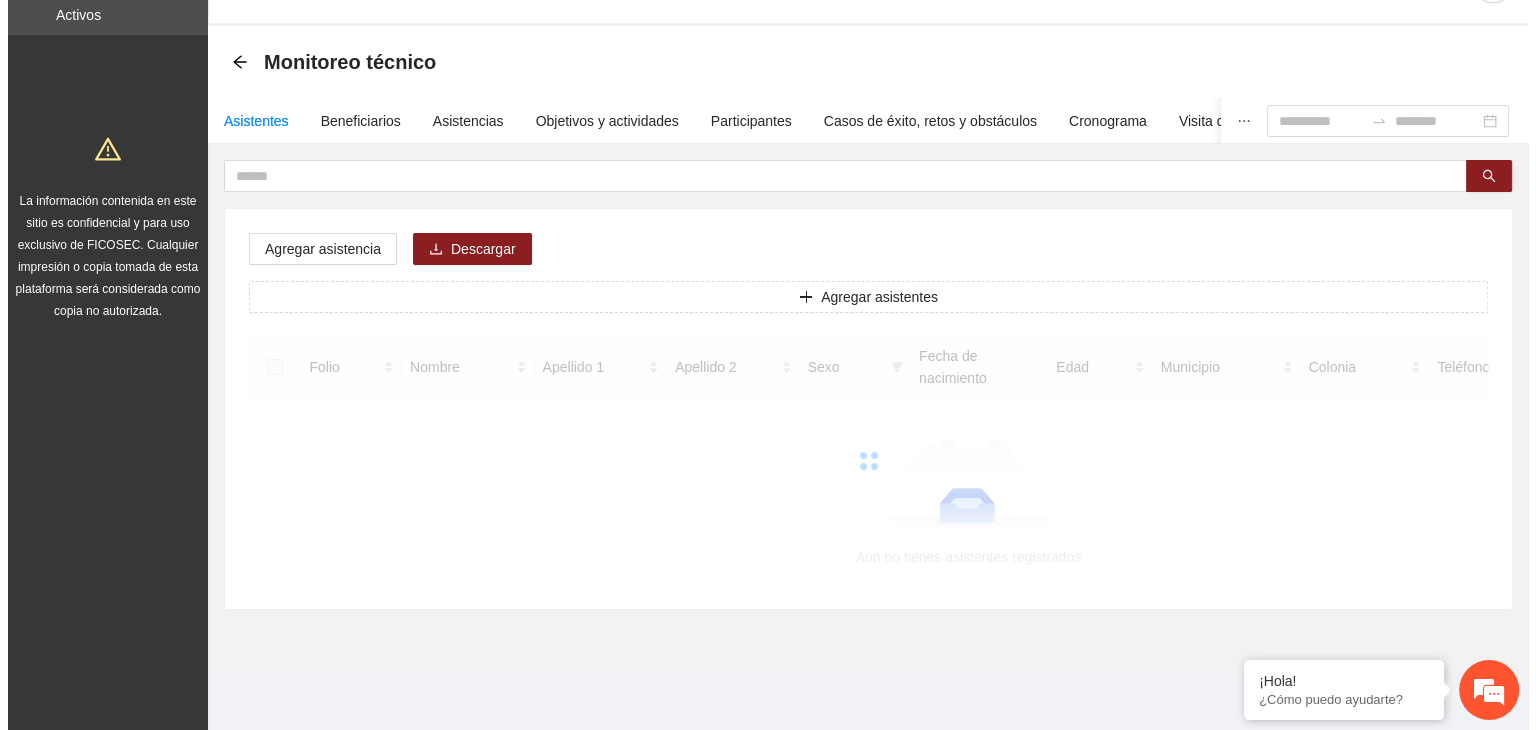 scroll, scrollTop: 0, scrollLeft: 0, axis: both 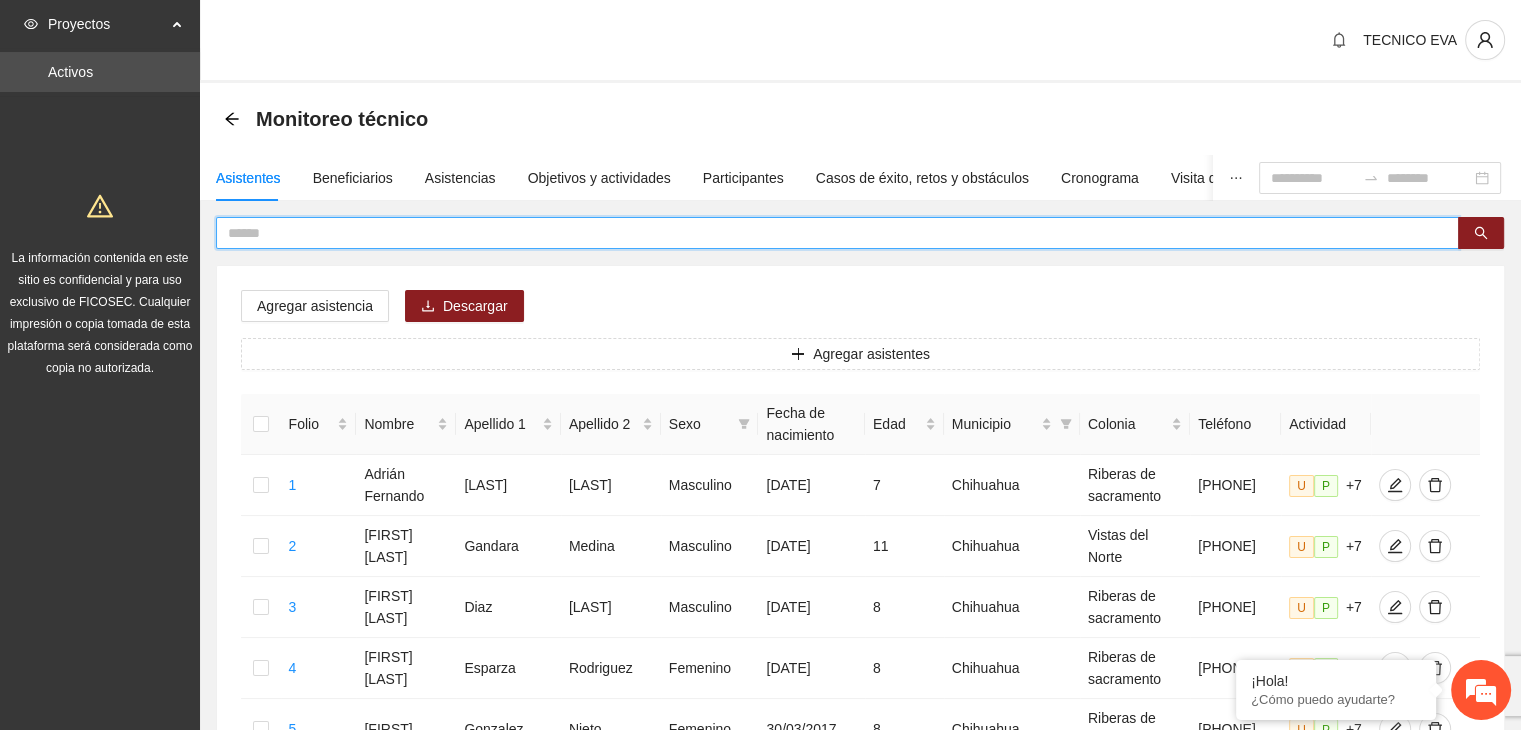 click at bounding box center (829, 233) 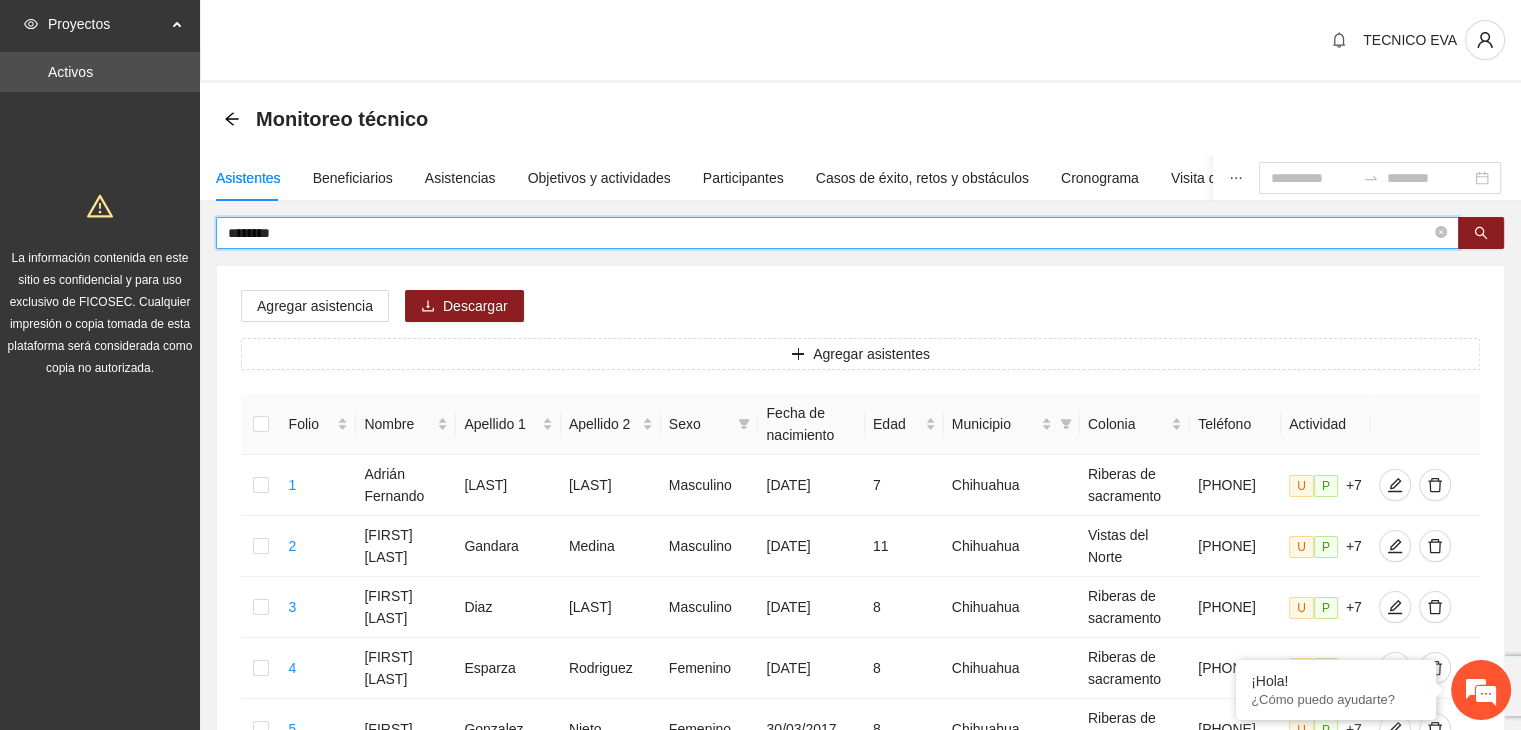 type on "********" 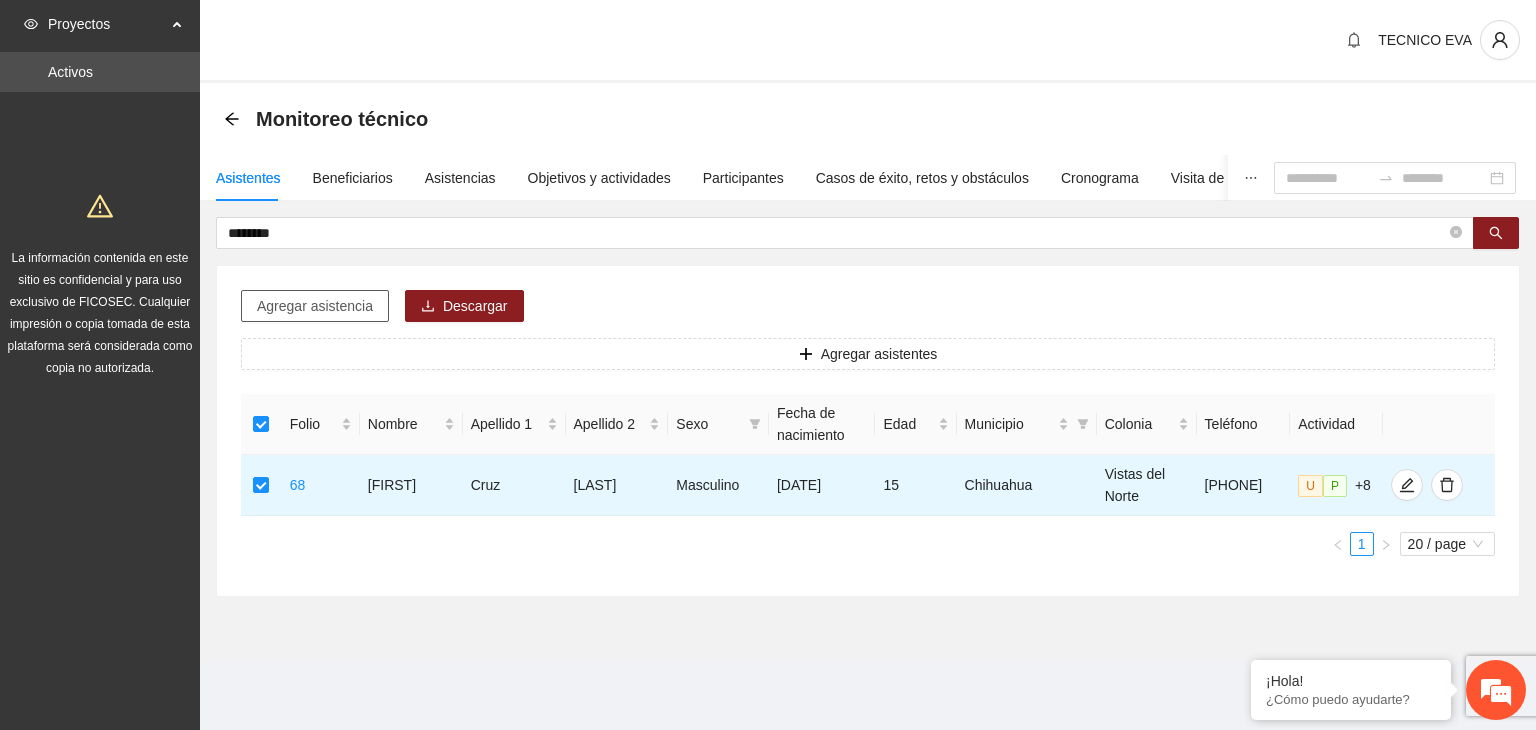 click on "Agregar asistencia" at bounding box center [315, 306] 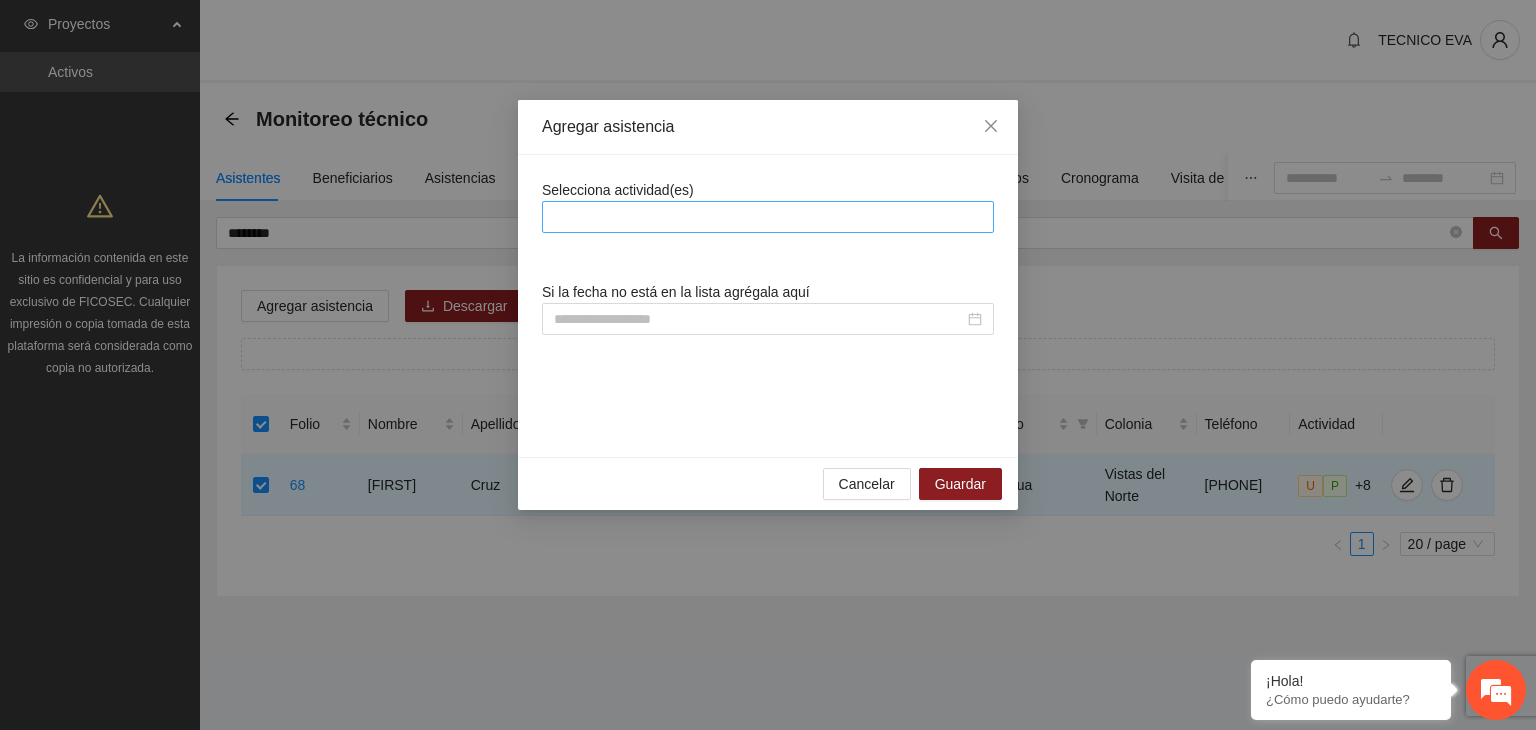 click at bounding box center (768, 217) 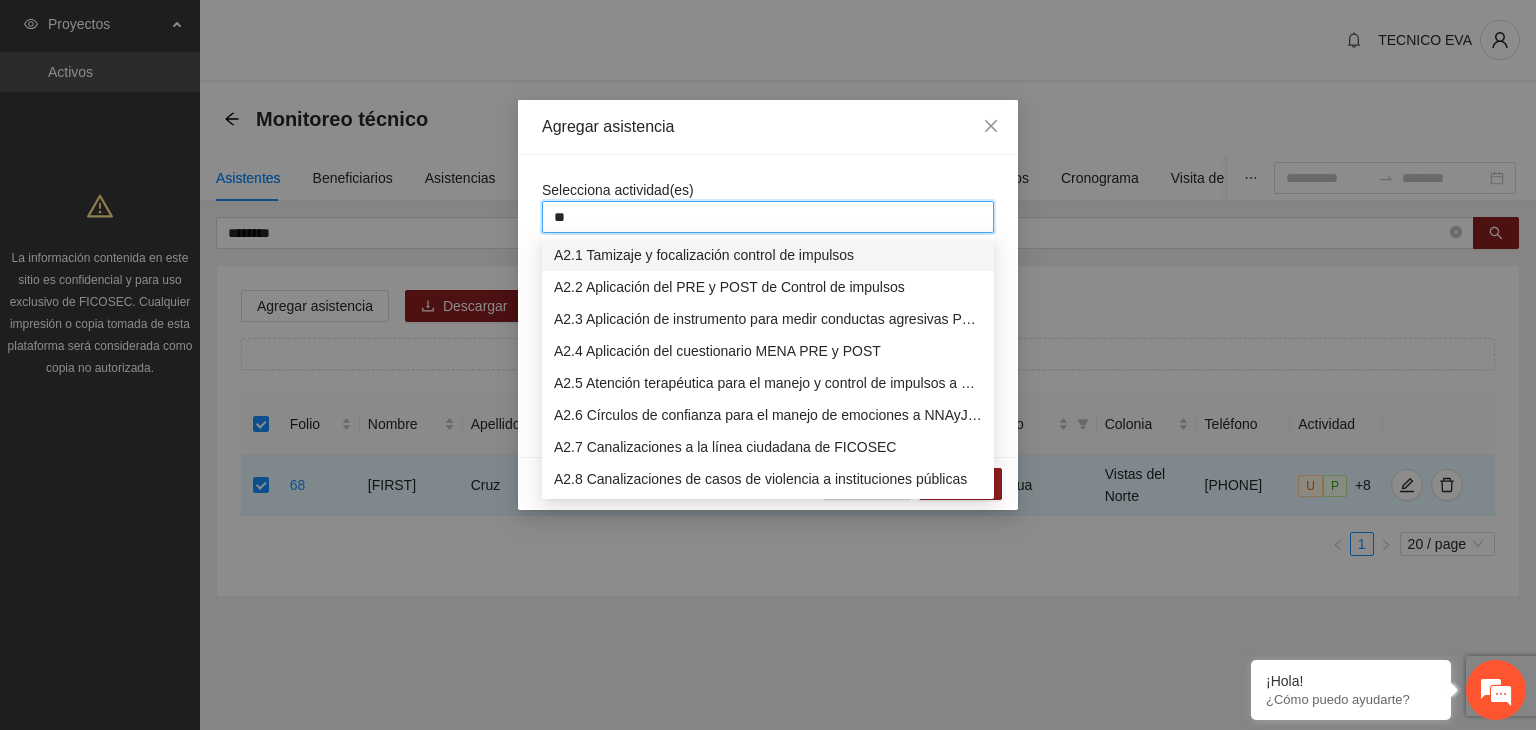 type on "***" 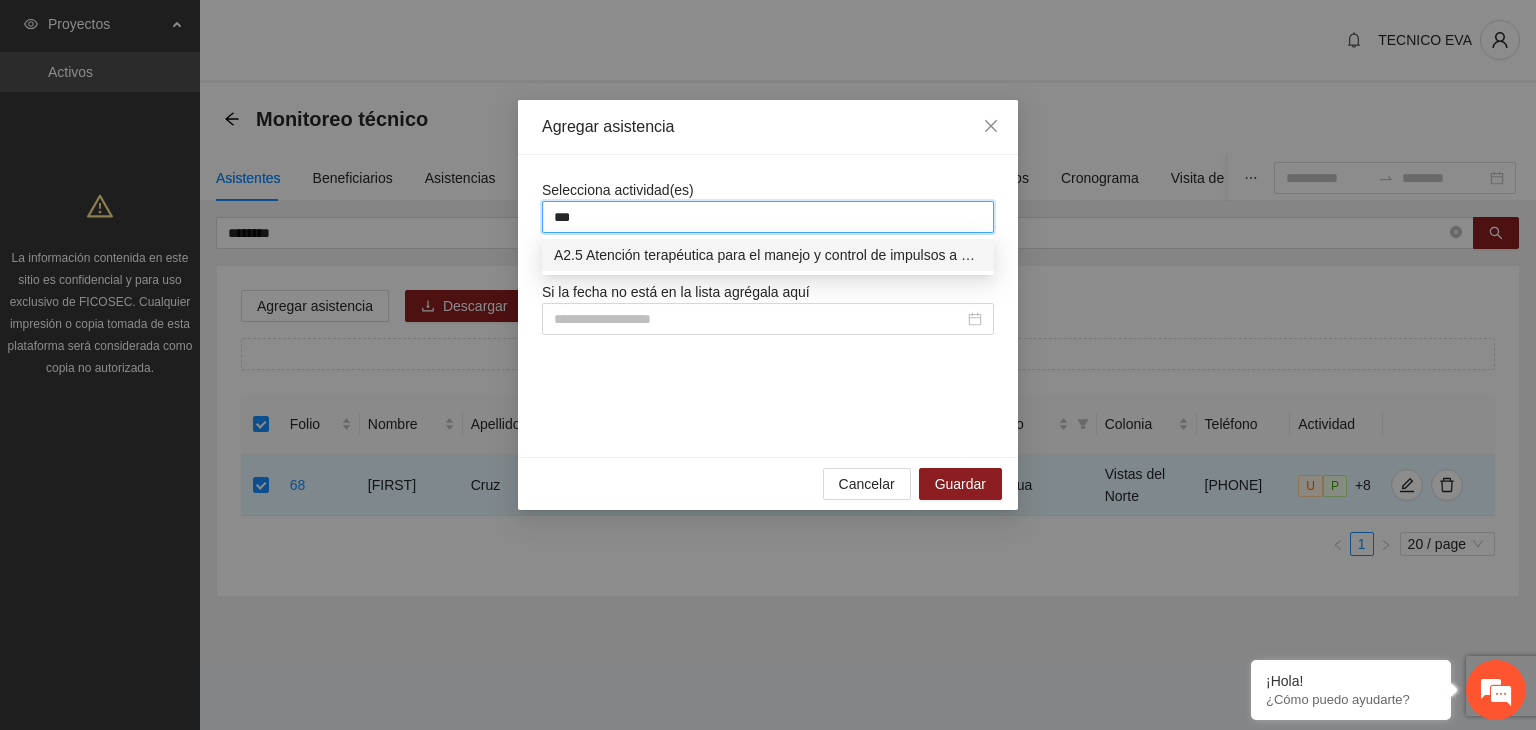 click on "A2.5  Atención terapéutica para el manejo y control de impulsos a NNAyJ que presentan conductas violentas/agresivas." at bounding box center [768, 255] 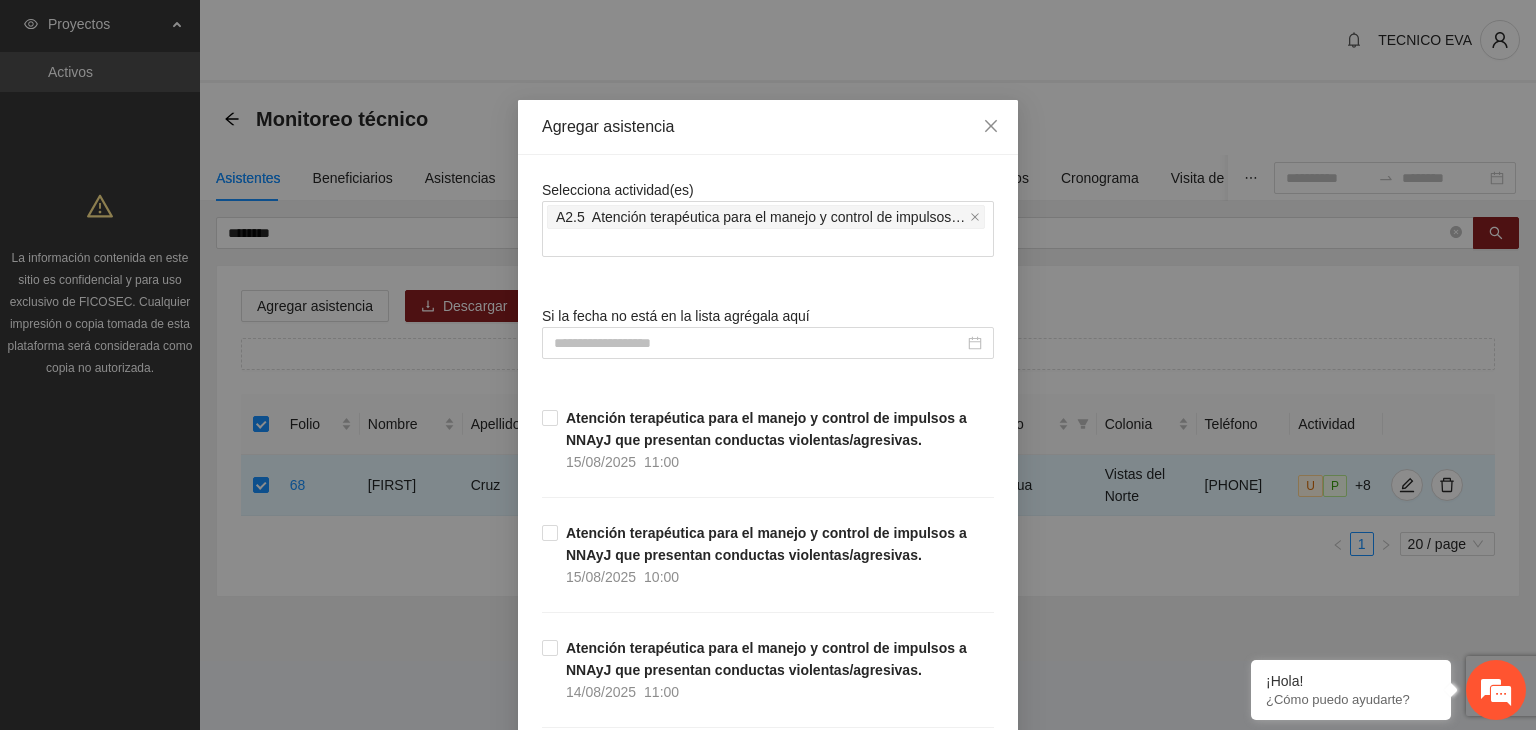 click on "Agregar asistencia" at bounding box center (768, 127) 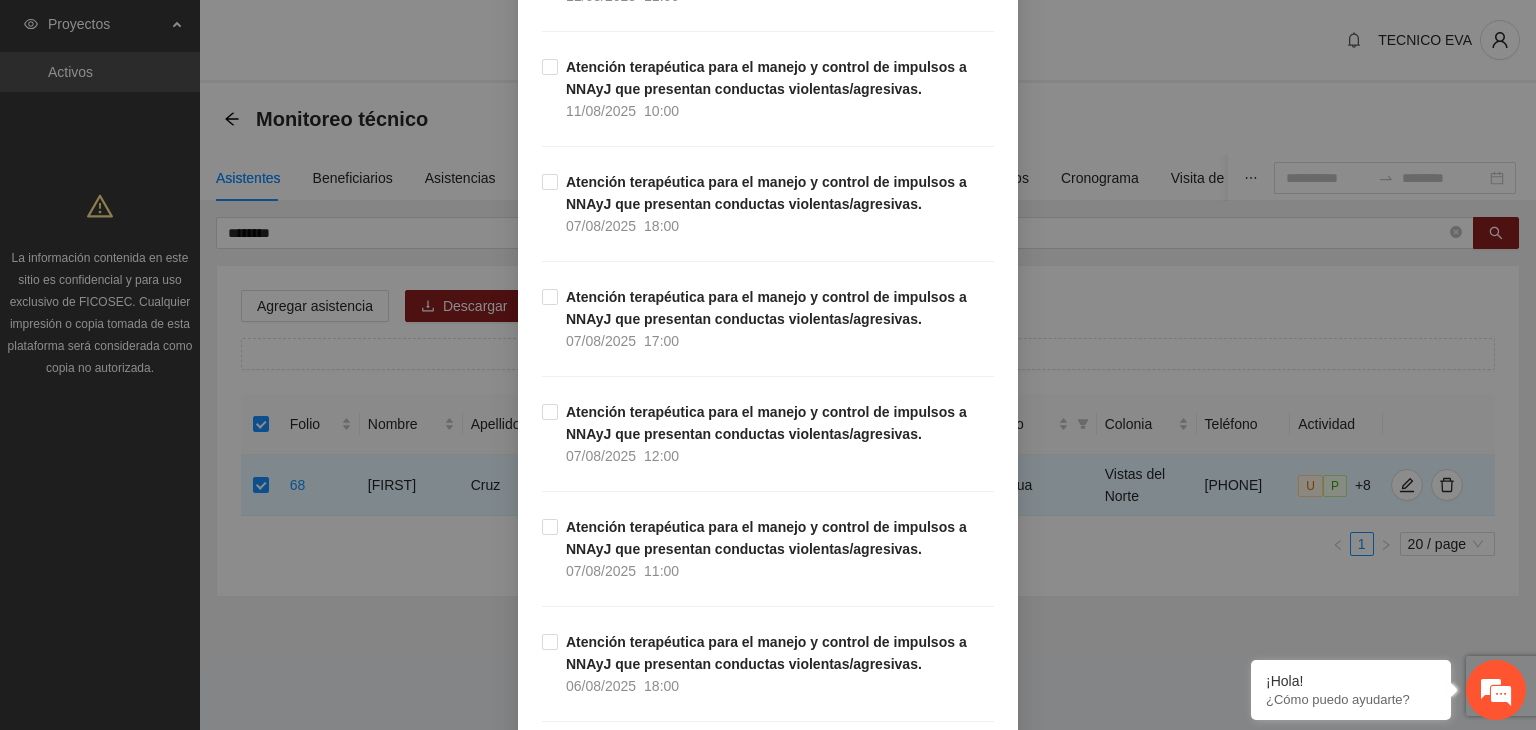 scroll, scrollTop: 1405, scrollLeft: 0, axis: vertical 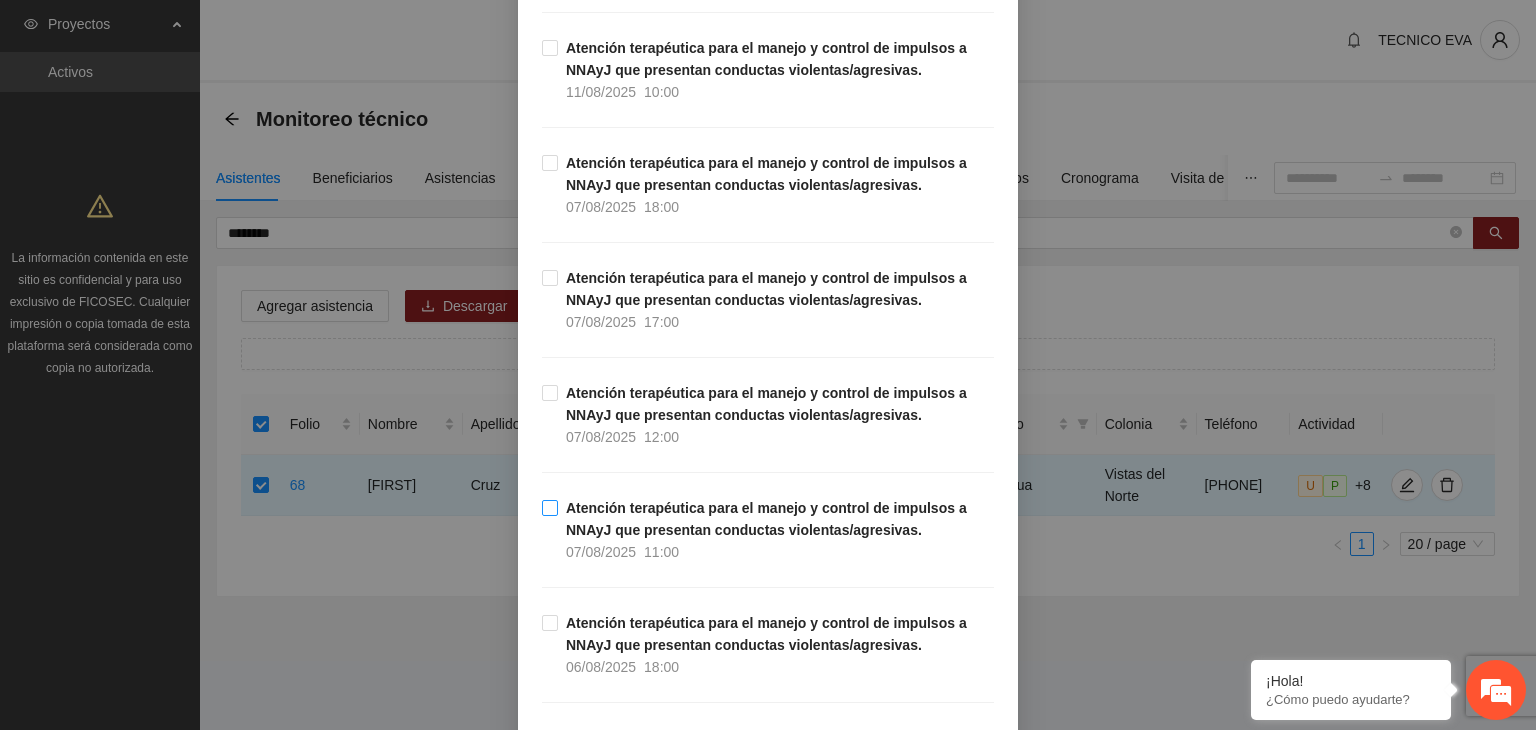 click on "[DATE] [TIME]" at bounding box center (776, 530) 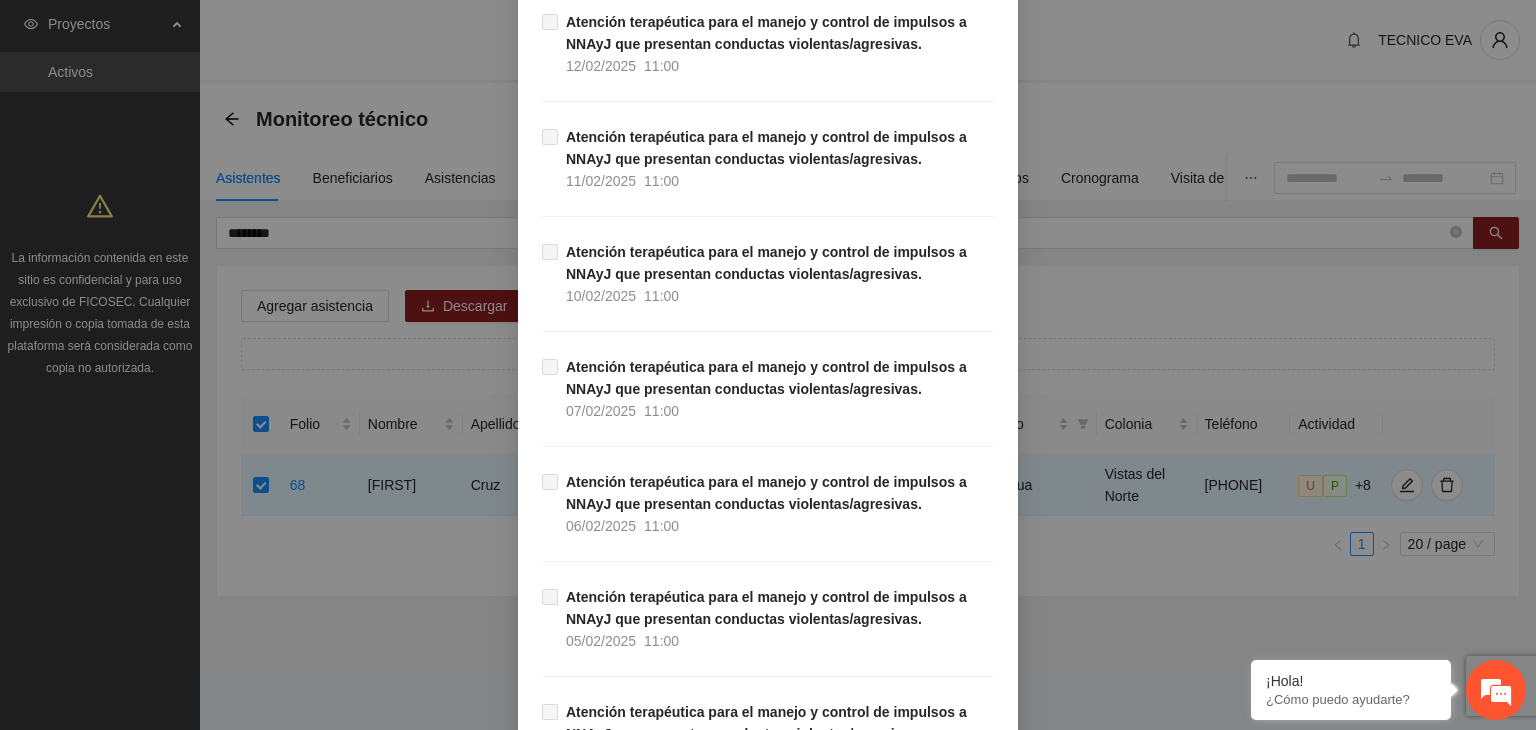 scroll, scrollTop: 16242, scrollLeft: 0, axis: vertical 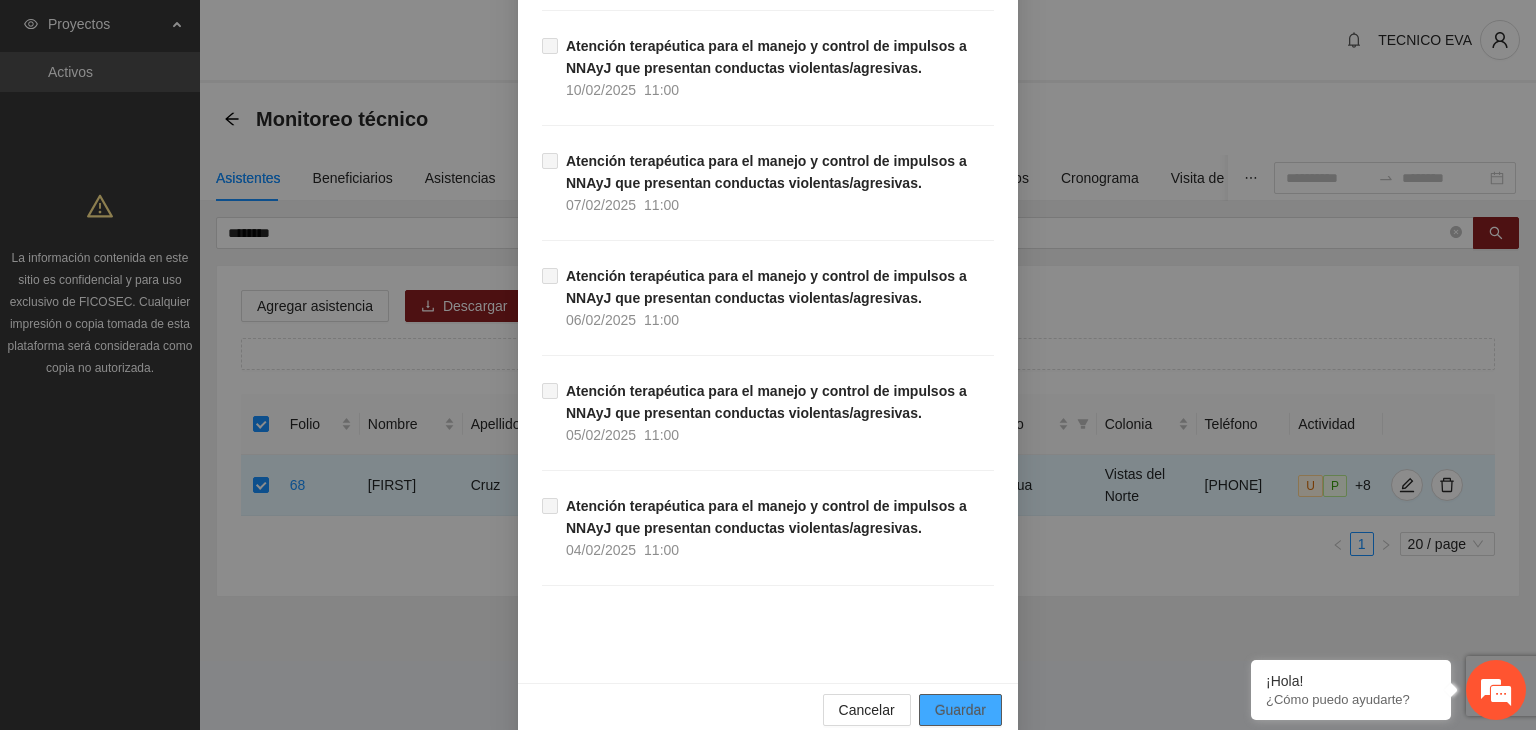 click on "Guardar" at bounding box center (960, 710) 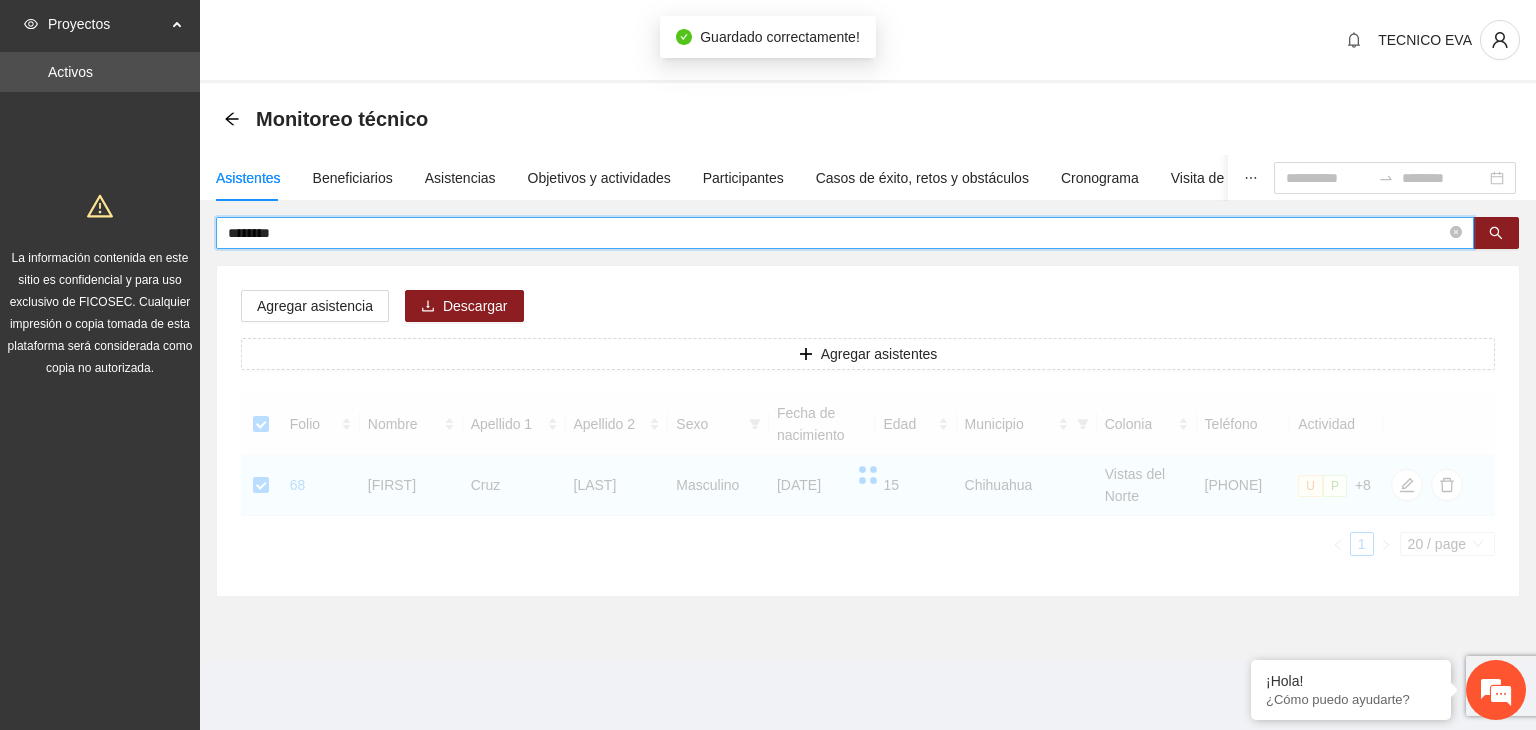 drag, startPoint x: 336, startPoint y: 227, endPoint x: 188, endPoint y: 226, distance: 148.00337 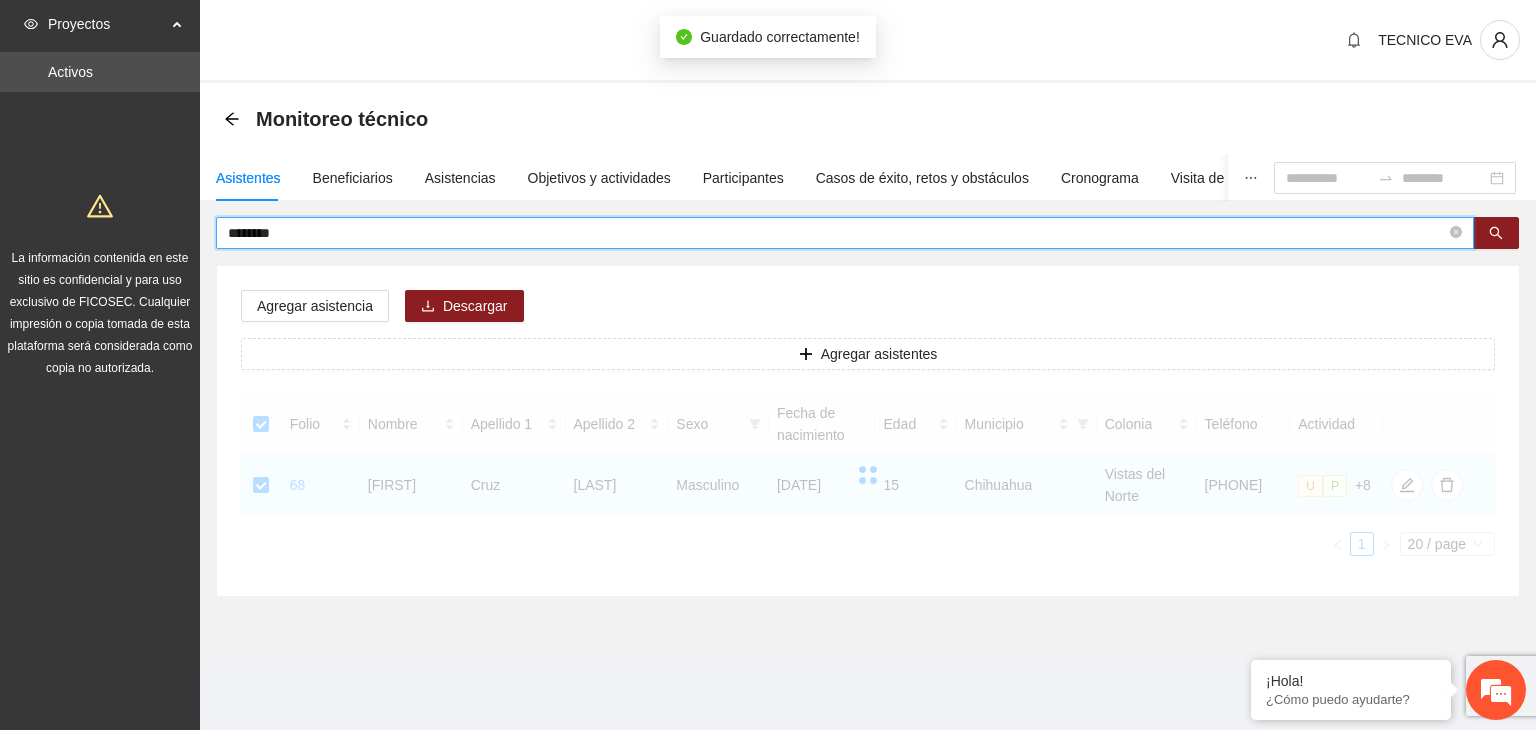 click on "[FIRST] [LAST] [LAST]" at bounding box center [768, 365] 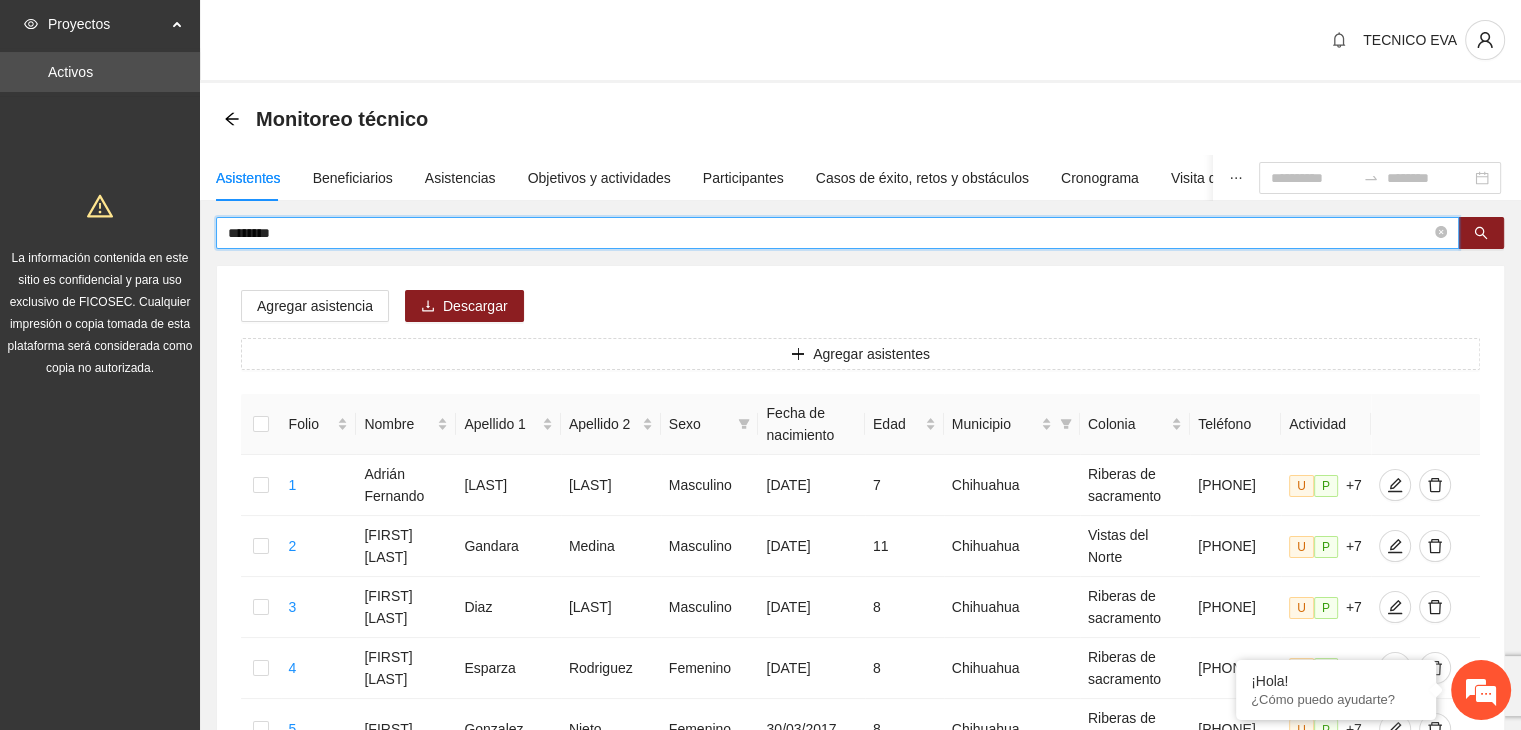 type on "********" 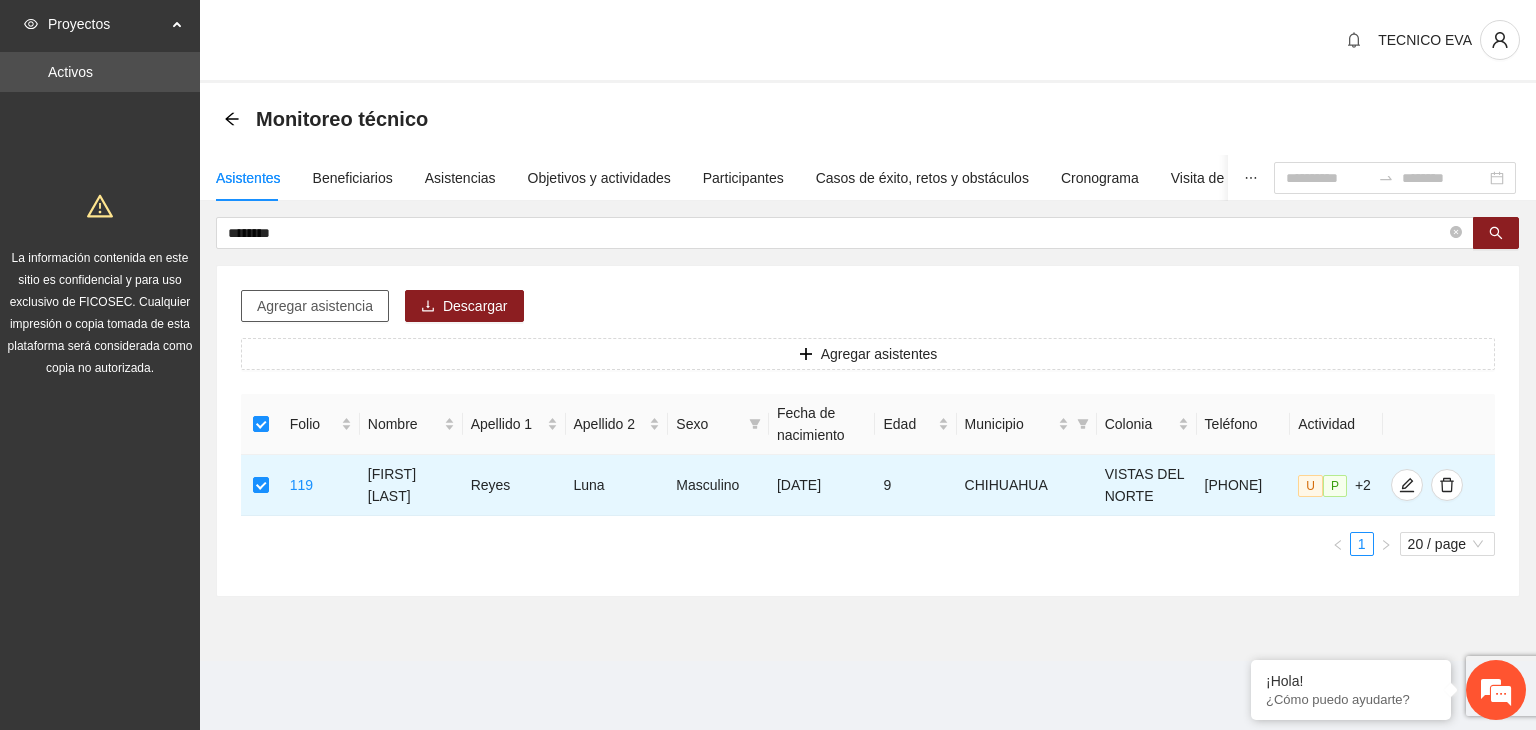 click on "Agregar asistencia" at bounding box center (315, 306) 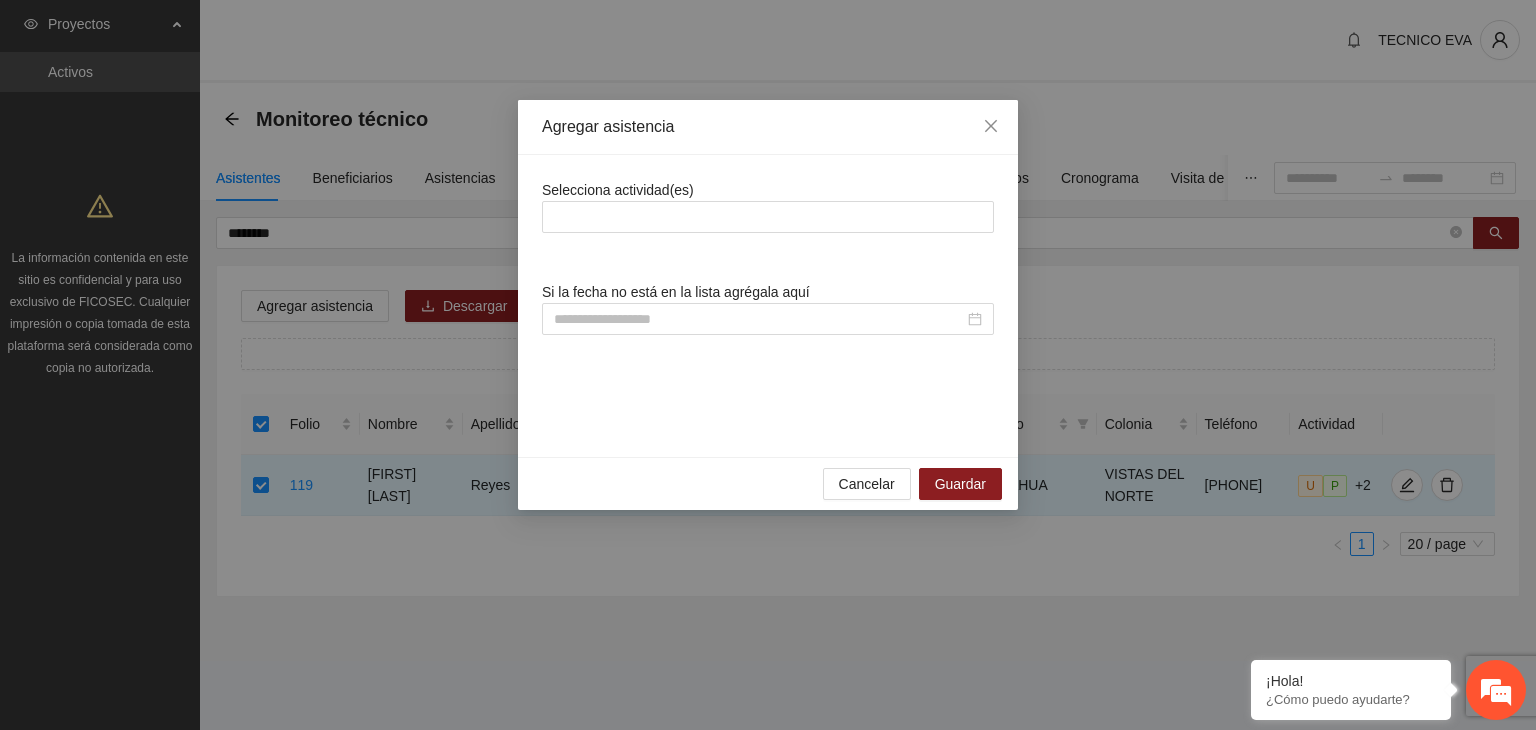 click on "Selecciona actividad(es)" at bounding box center (618, 190) 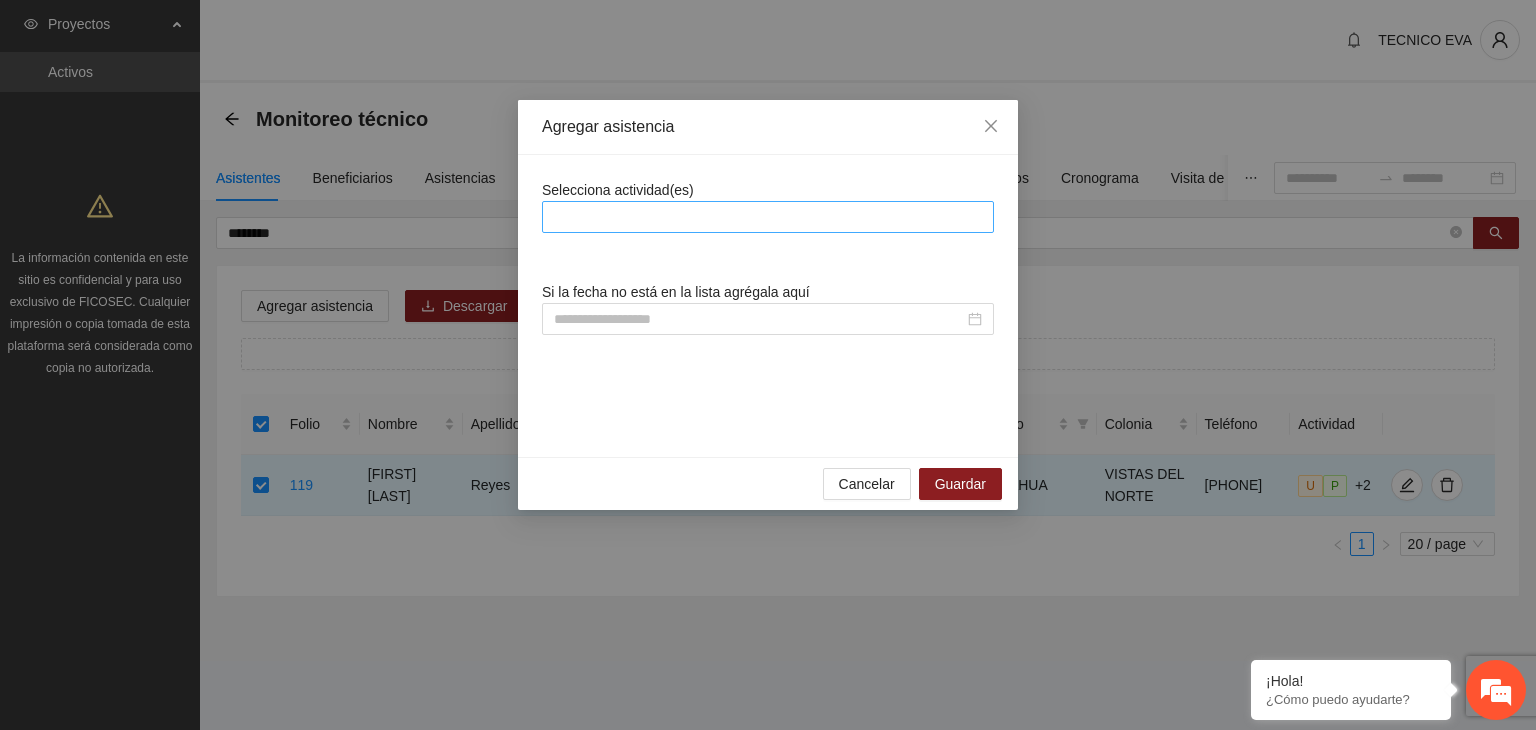 click at bounding box center (768, 217) 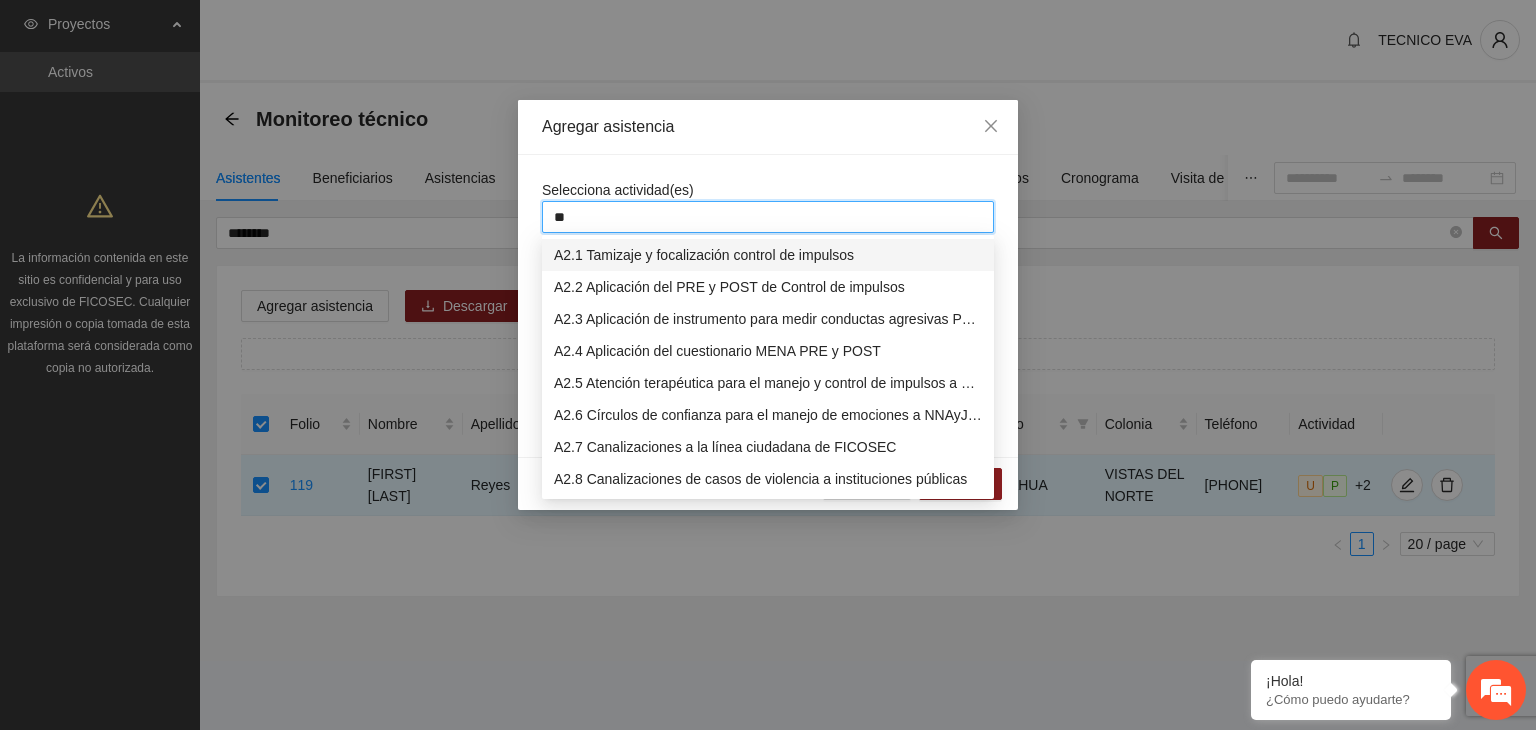 type on "***" 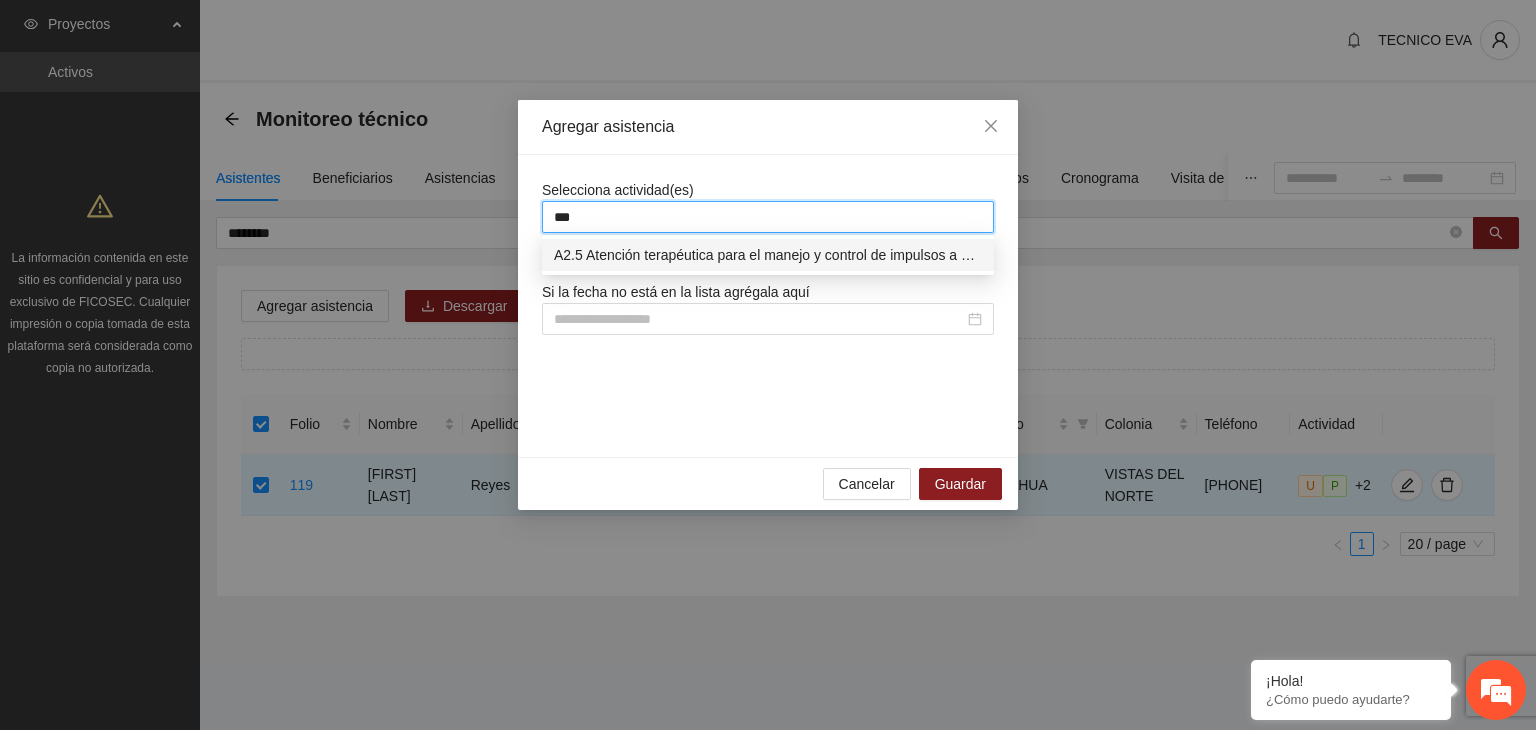 click on "A2.5  Atención terapéutica para el manejo y control de impulsos a NNAyJ que presentan conductas violentas/agresivas." at bounding box center (768, 255) 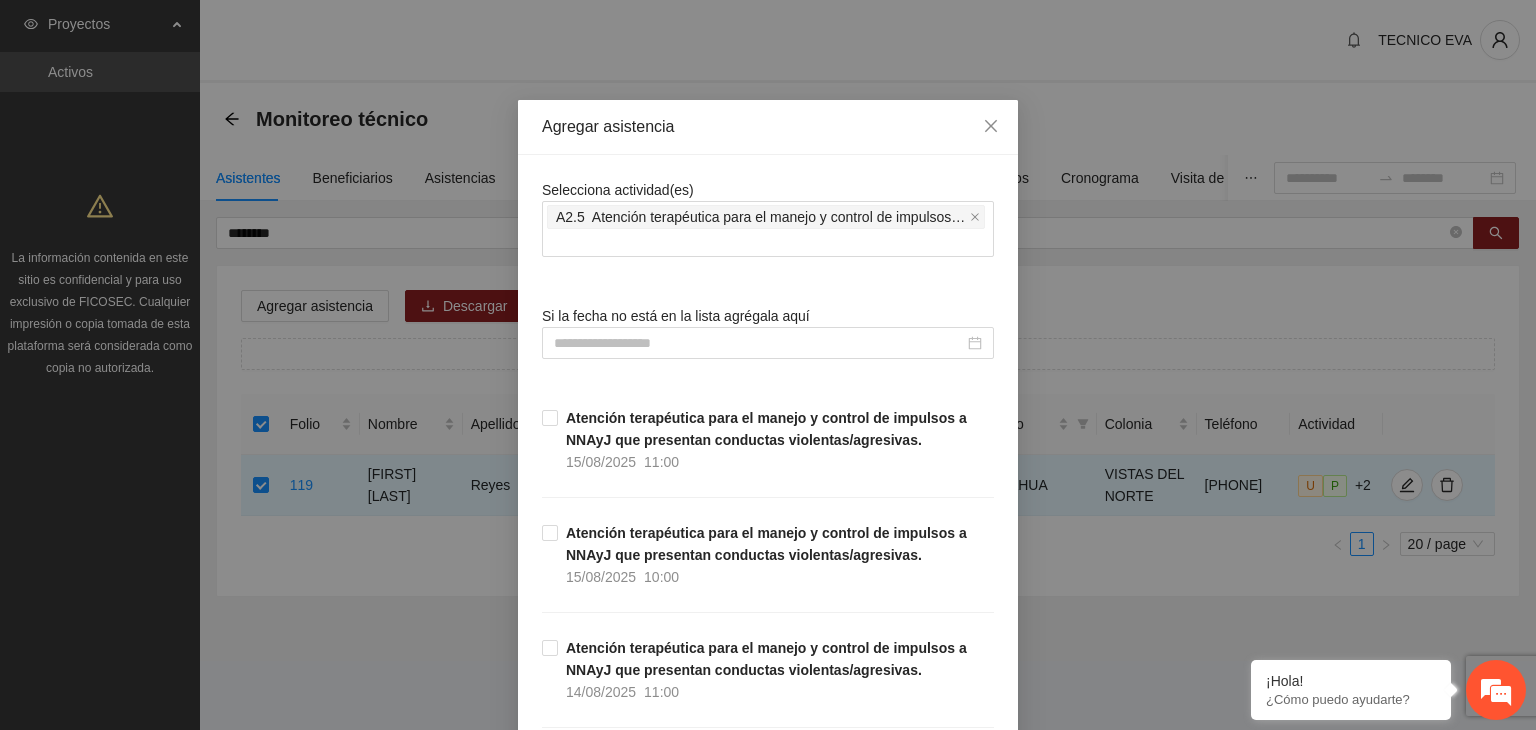 click on "Selecciona actividad(es) A2.5 Atención terapéutica para el manejo y control de impulsos a NNAyJ que presentan conductas violentas/agresivas." at bounding box center (768, 218) 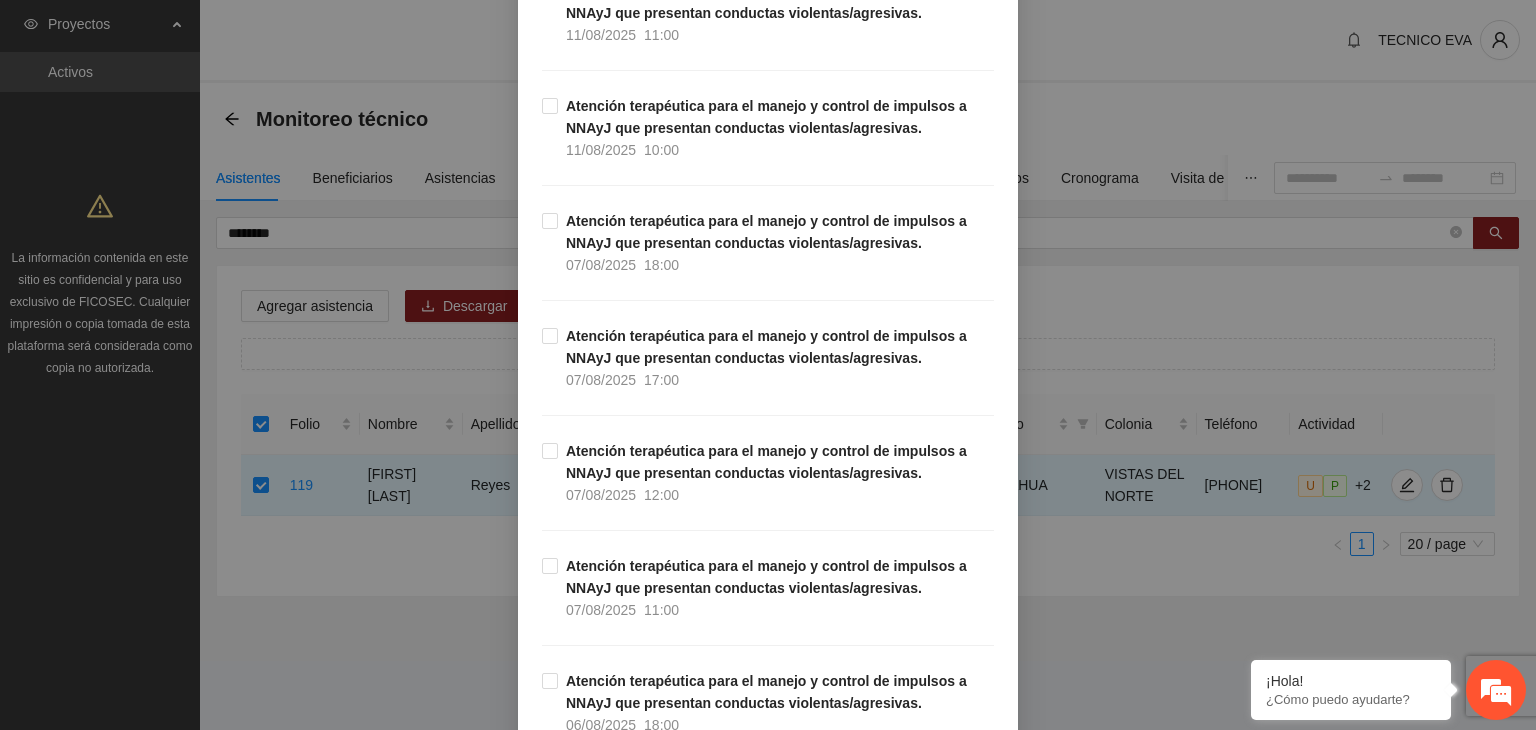 scroll, scrollTop: 1288, scrollLeft: 0, axis: vertical 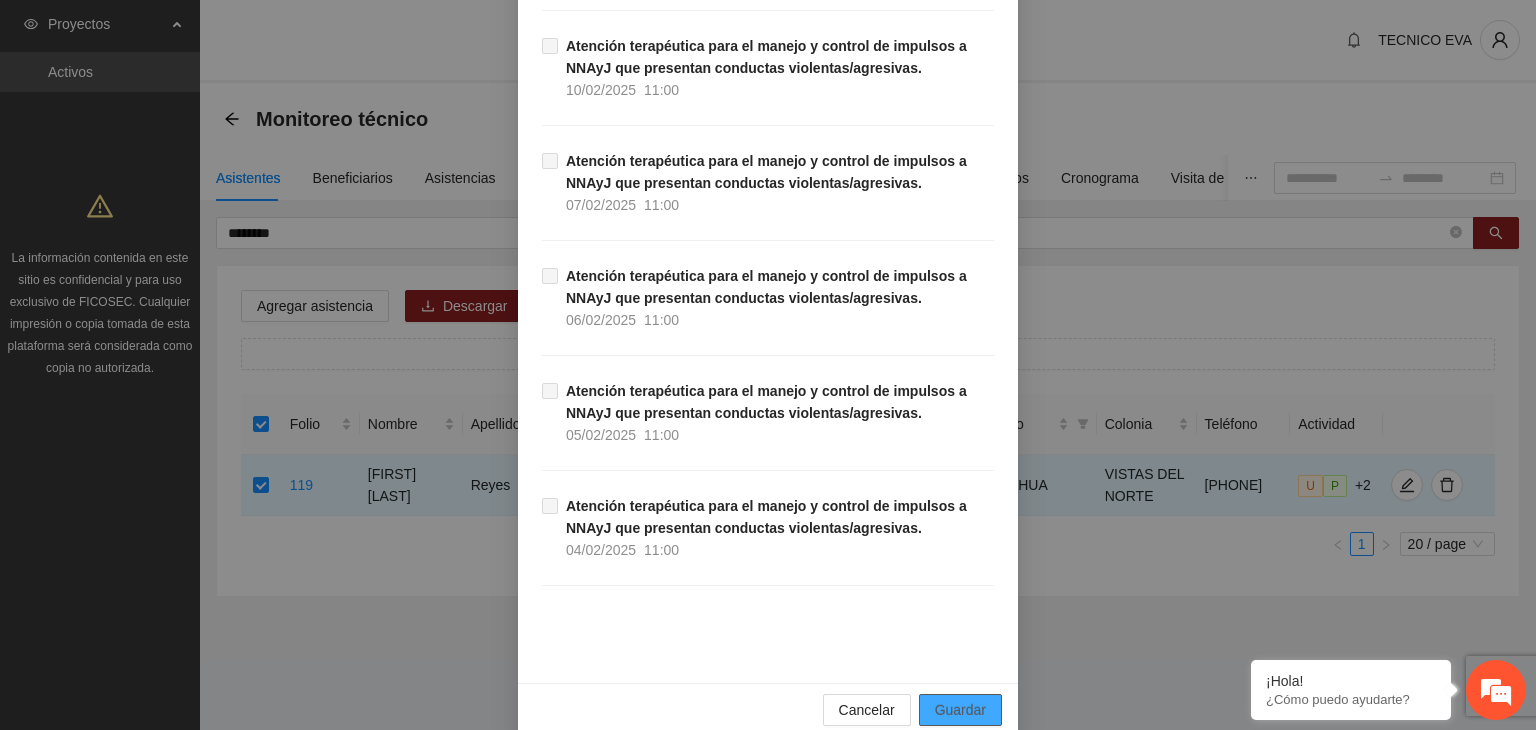 click on "Guardar" at bounding box center [960, 710] 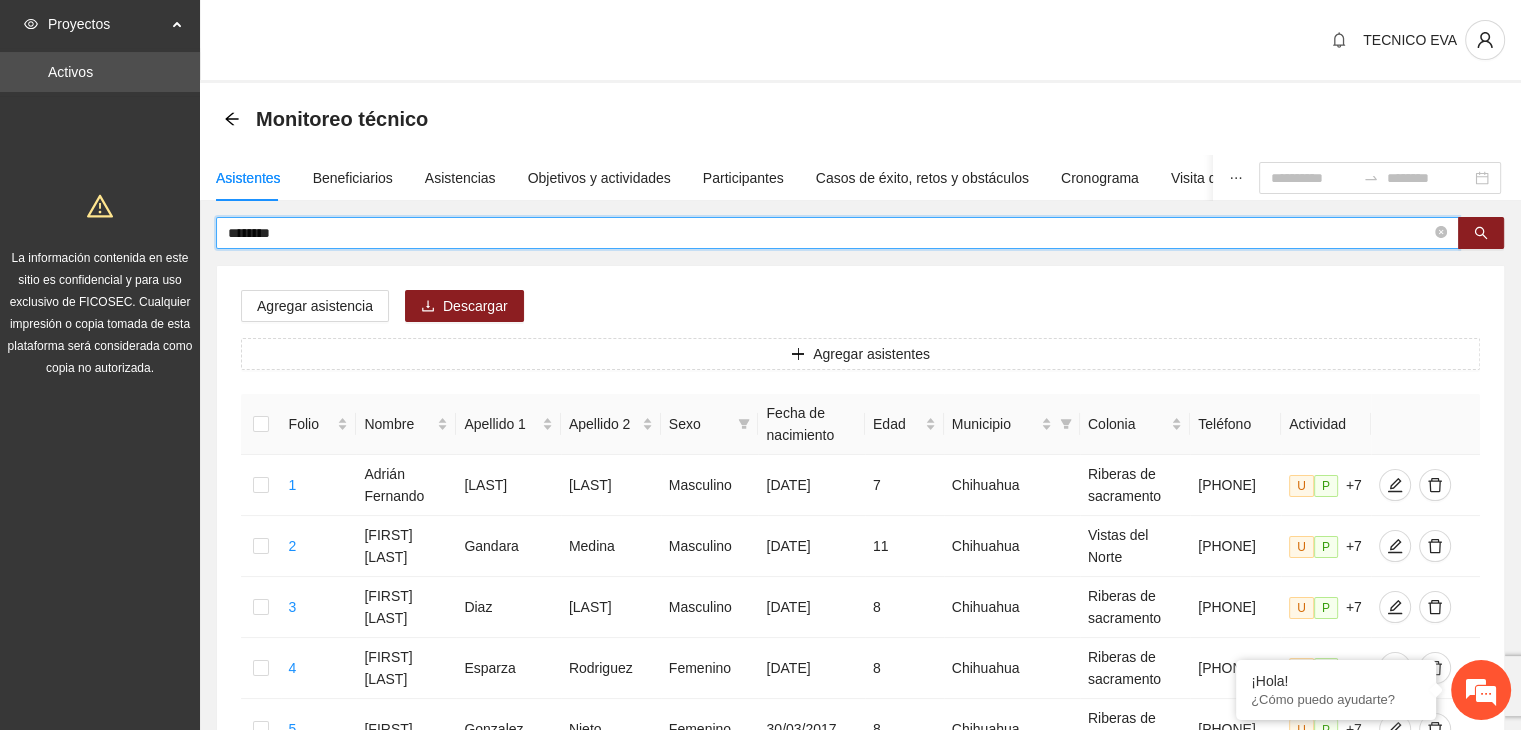 click on "********" at bounding box center (829, 233) 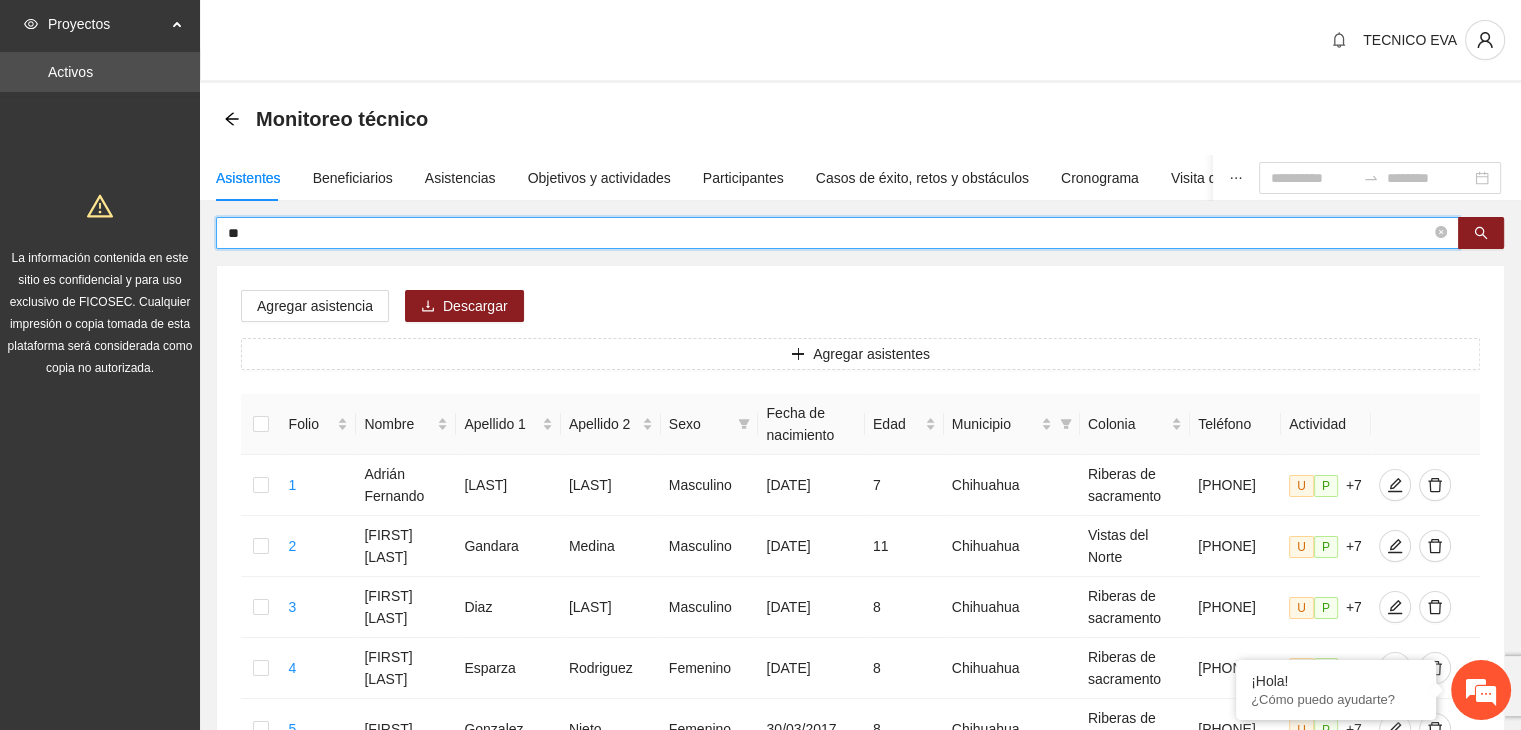 type on "*" 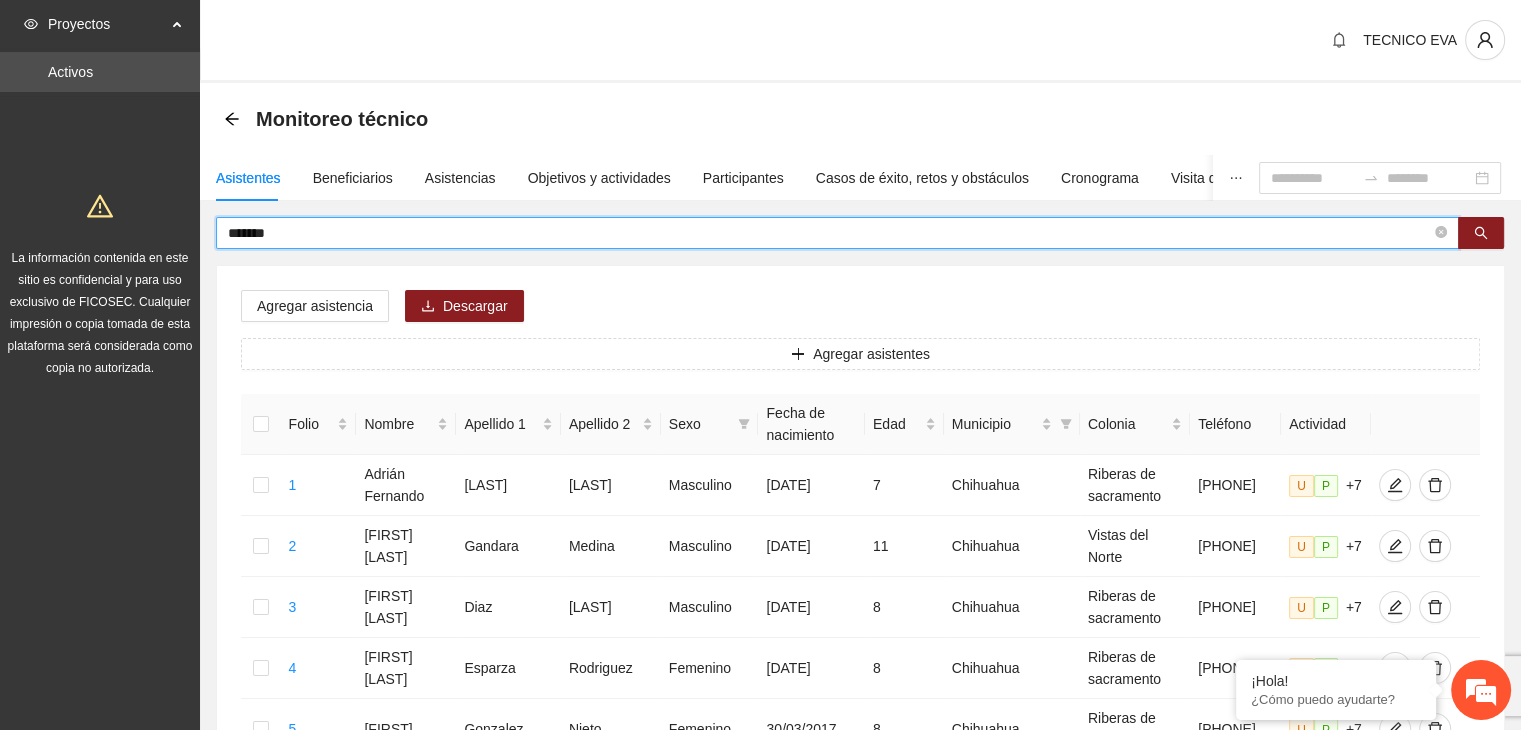 type on "*******" 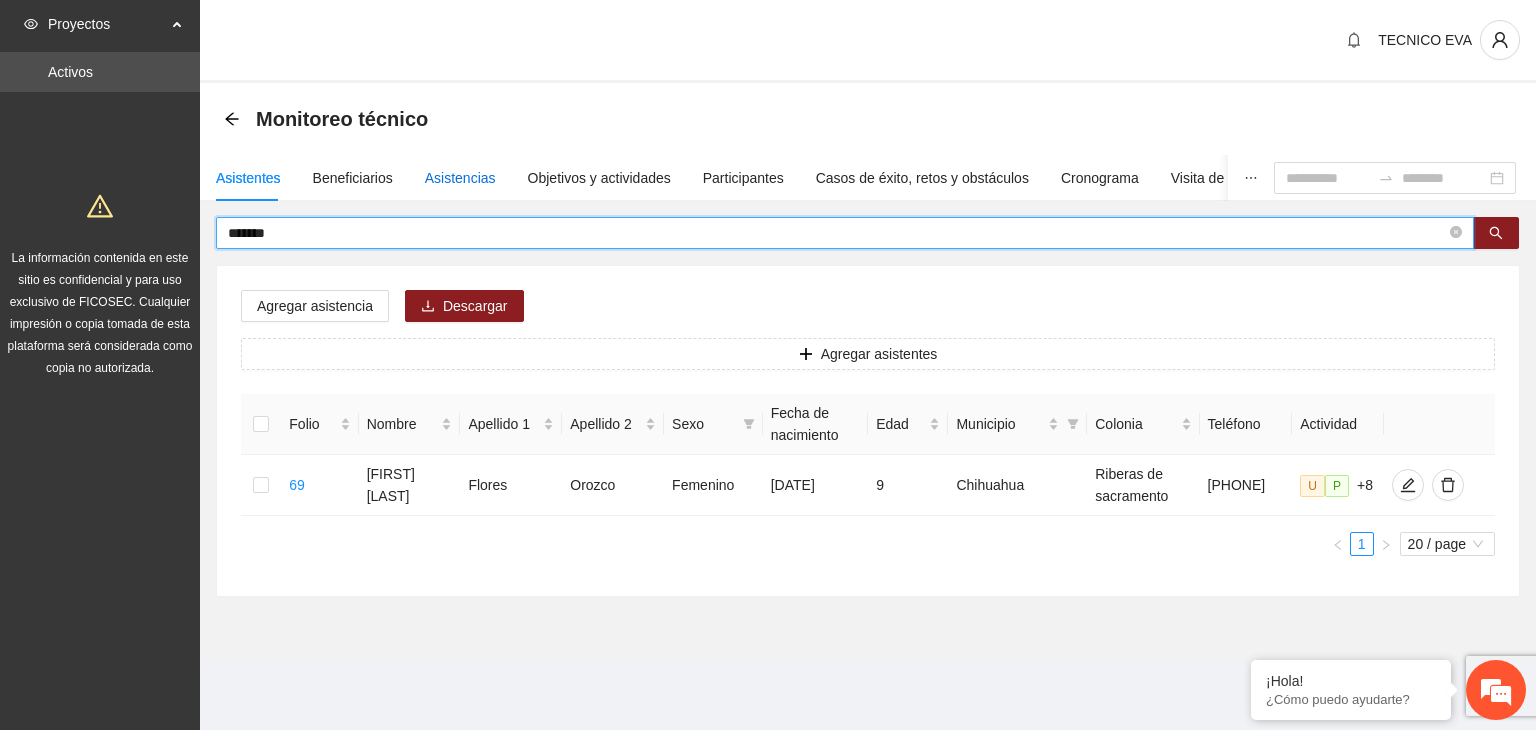 click on "Asistencias" at bounding box center [460, 178] 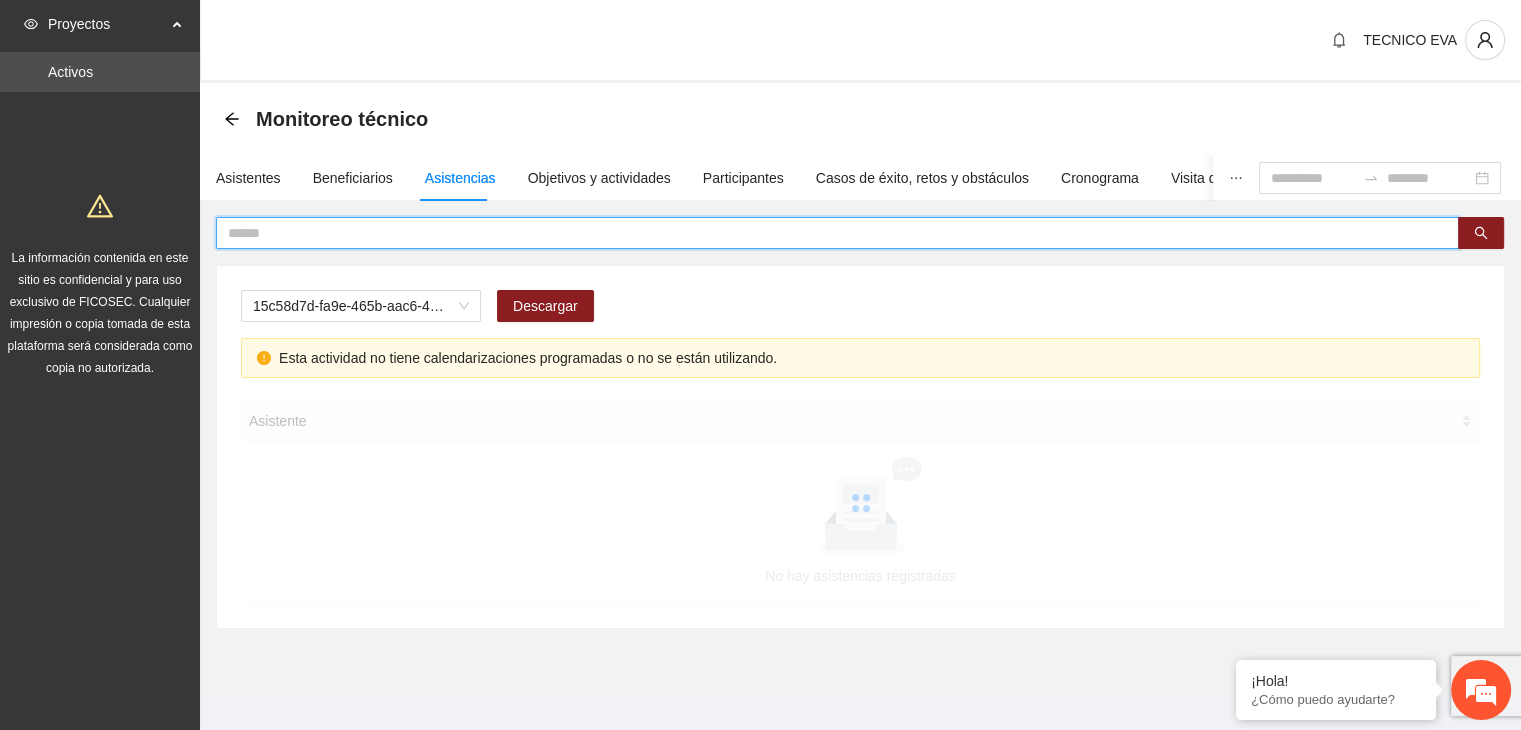 click at bounding box center (829, 233) 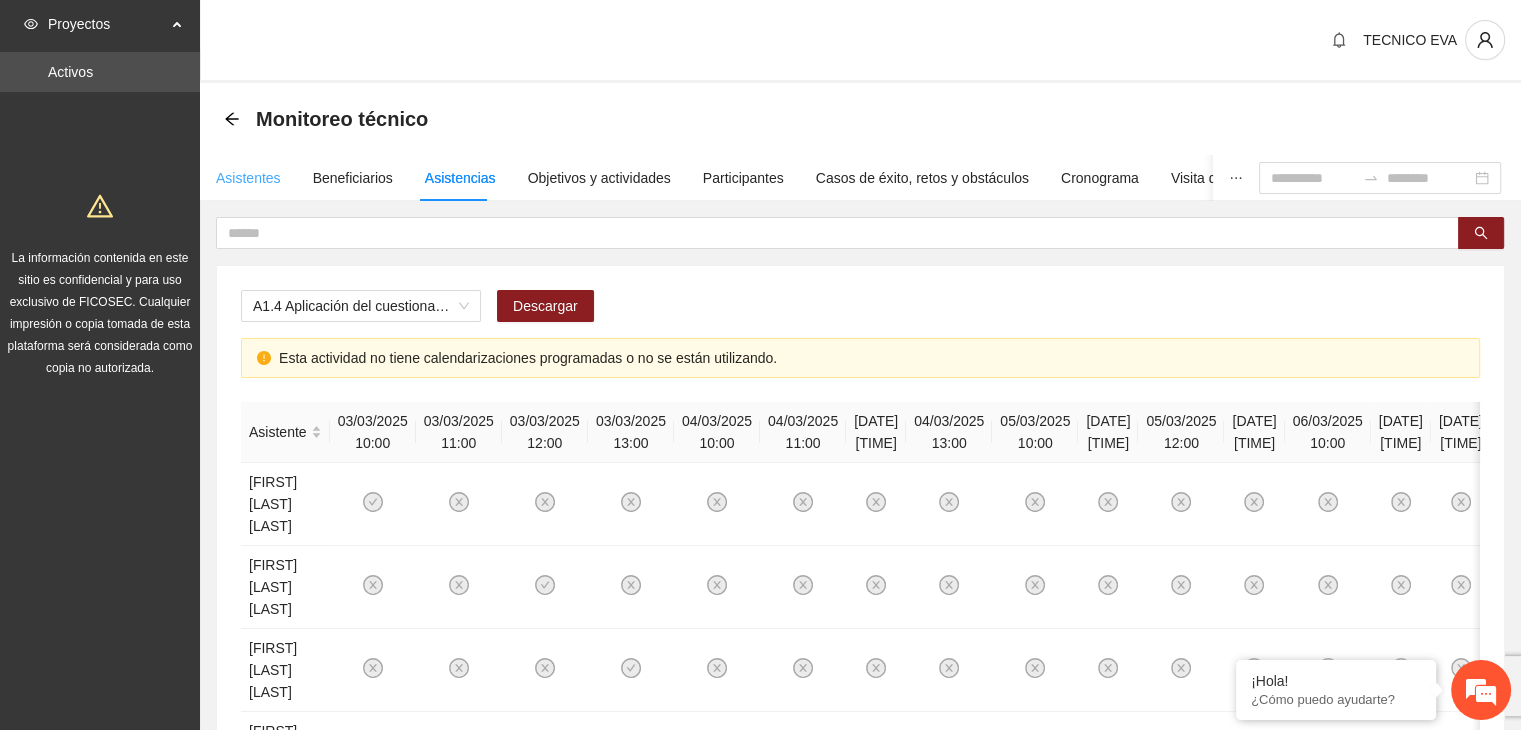 click on "Asistentes" at bounding box center (248, 178) 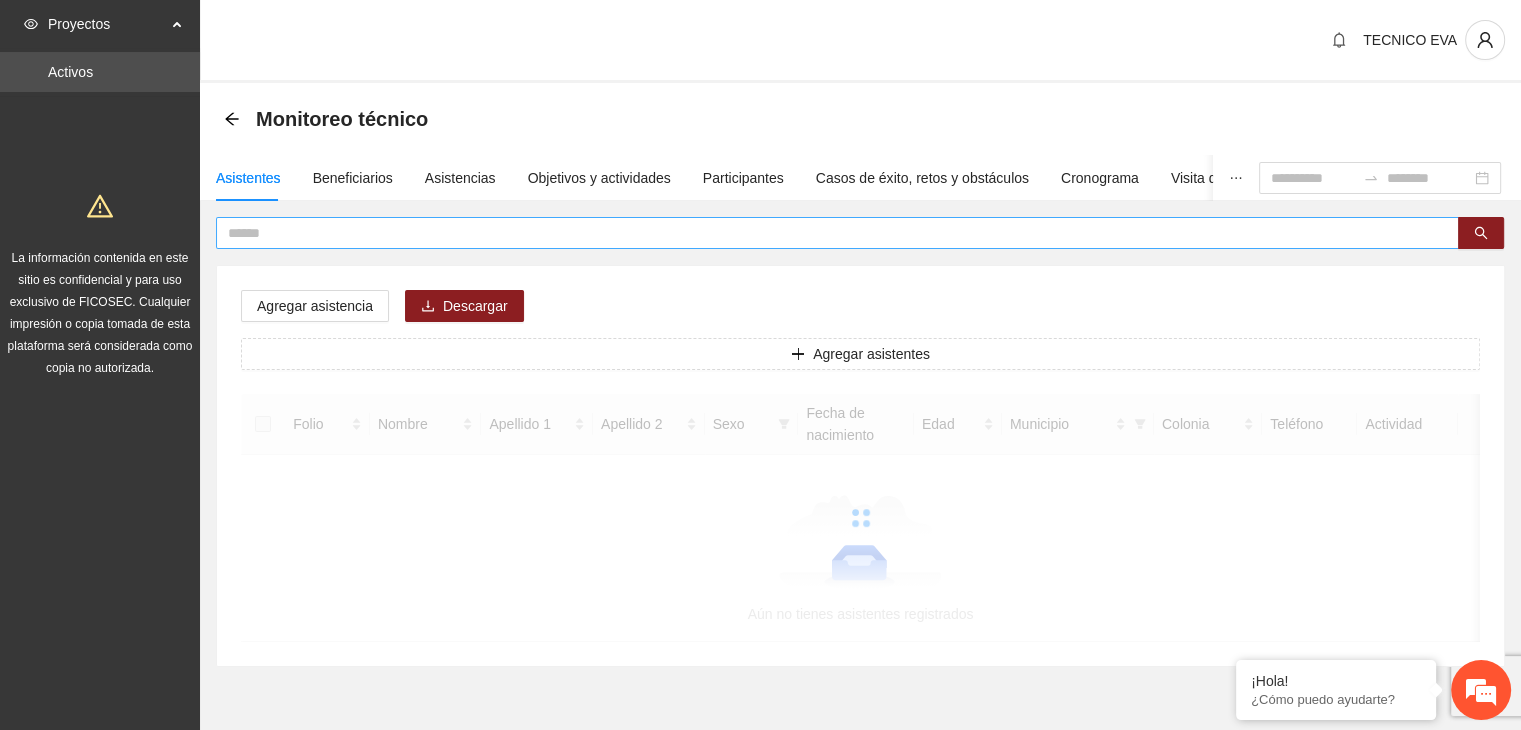 drag, startPoint x: 280, startPoint y: 243, endPoint x: 268, endPoint y: 234, distance: 15 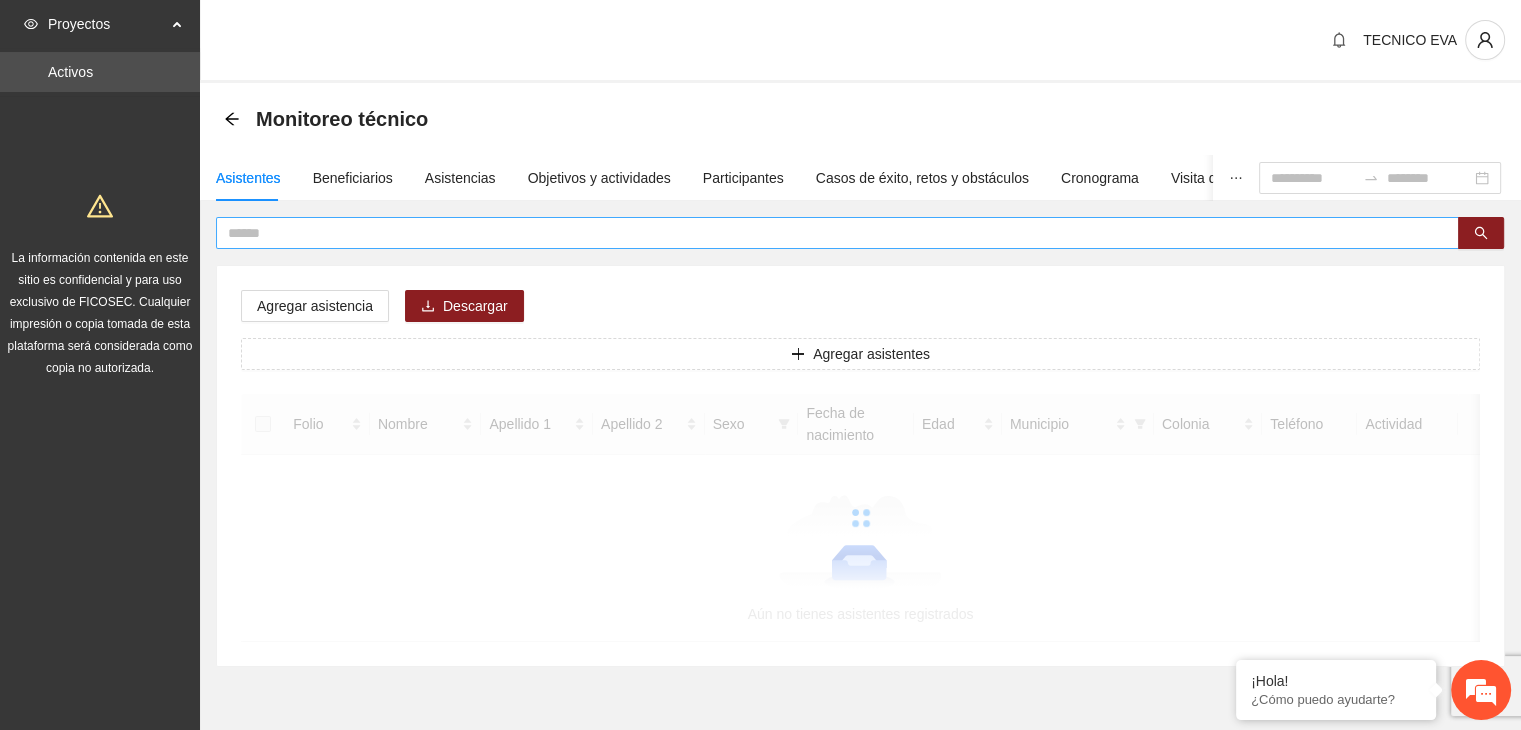 click at bounding box center [837, 233] 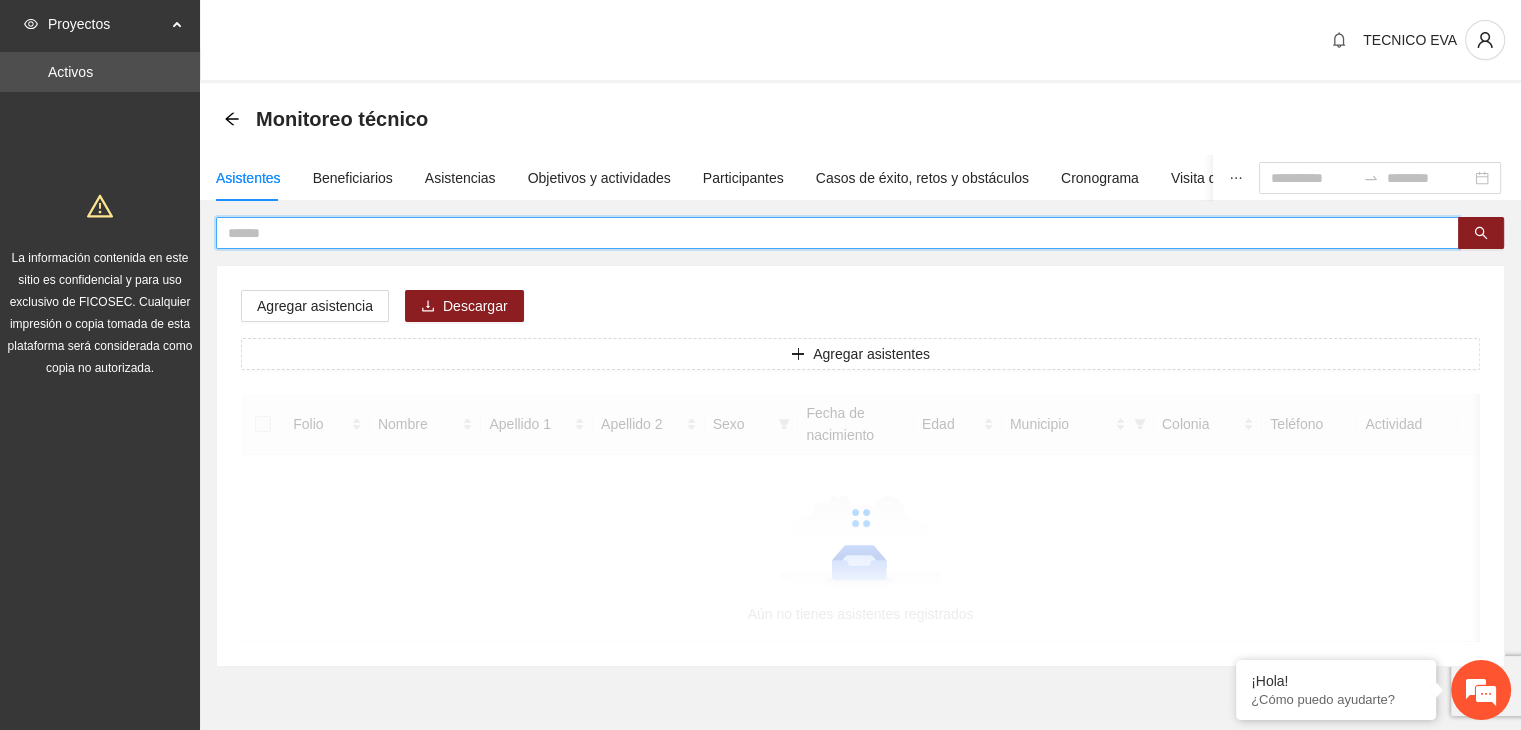 click at bounding box center (829, 233) 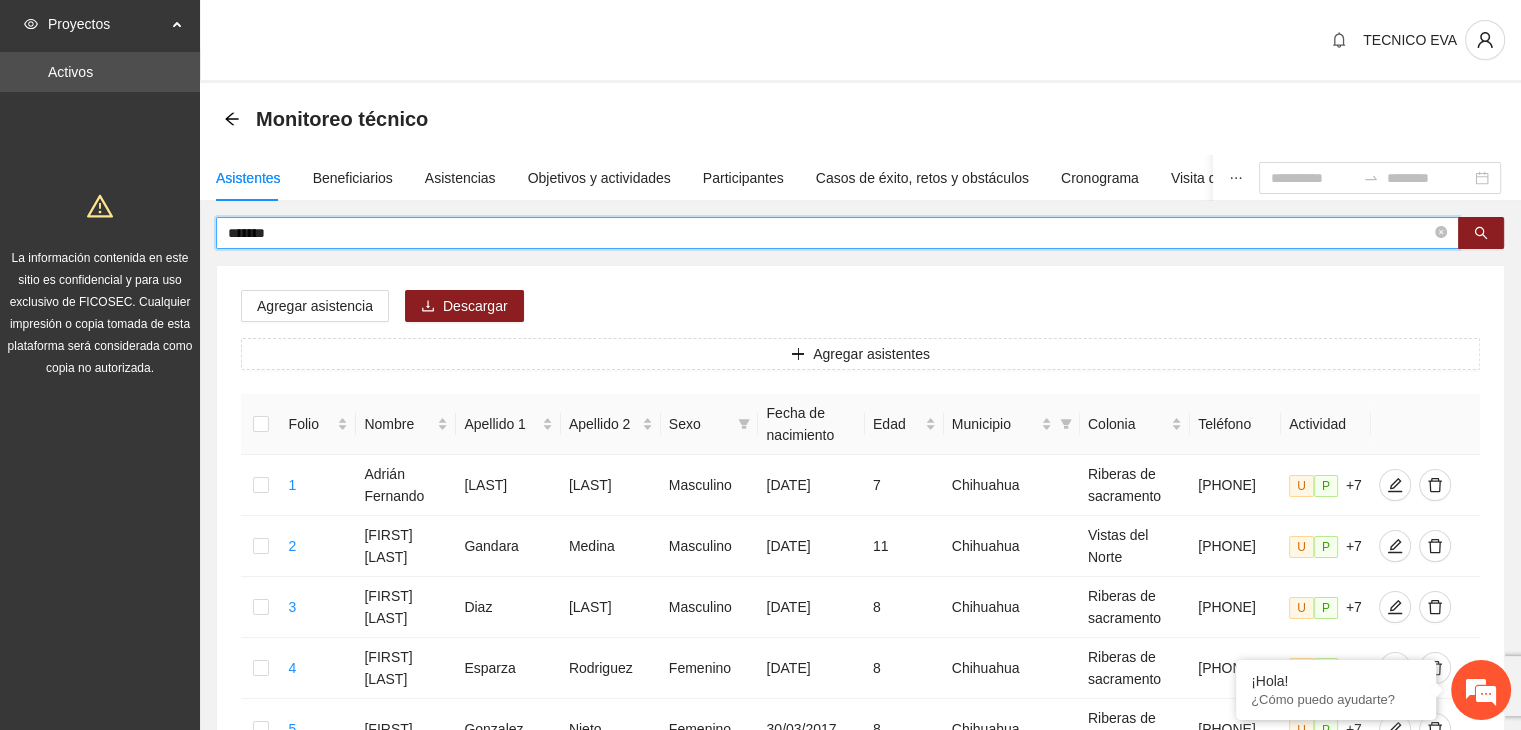 type on "*******" 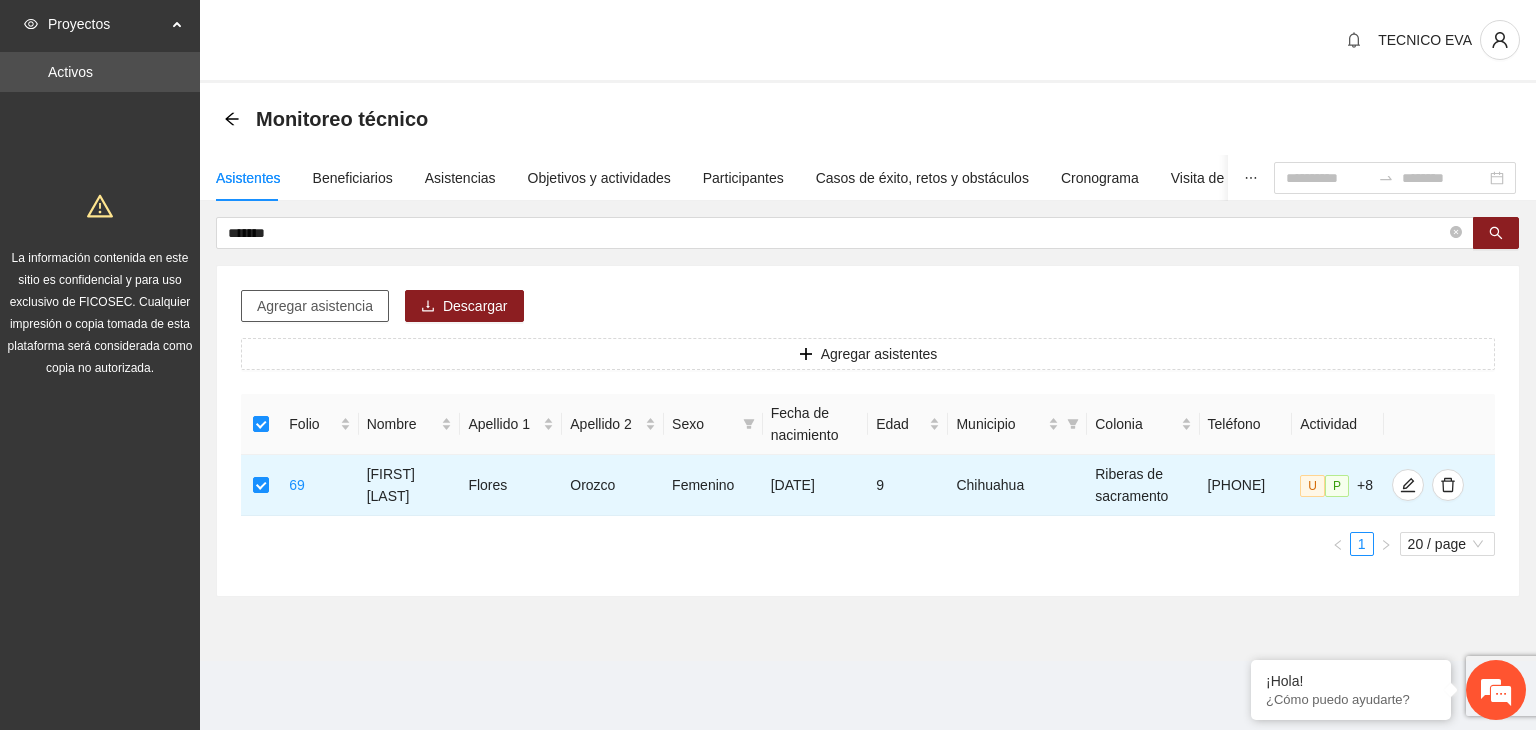 click on "Agregar asistencia" at bounding box center [315, 306] 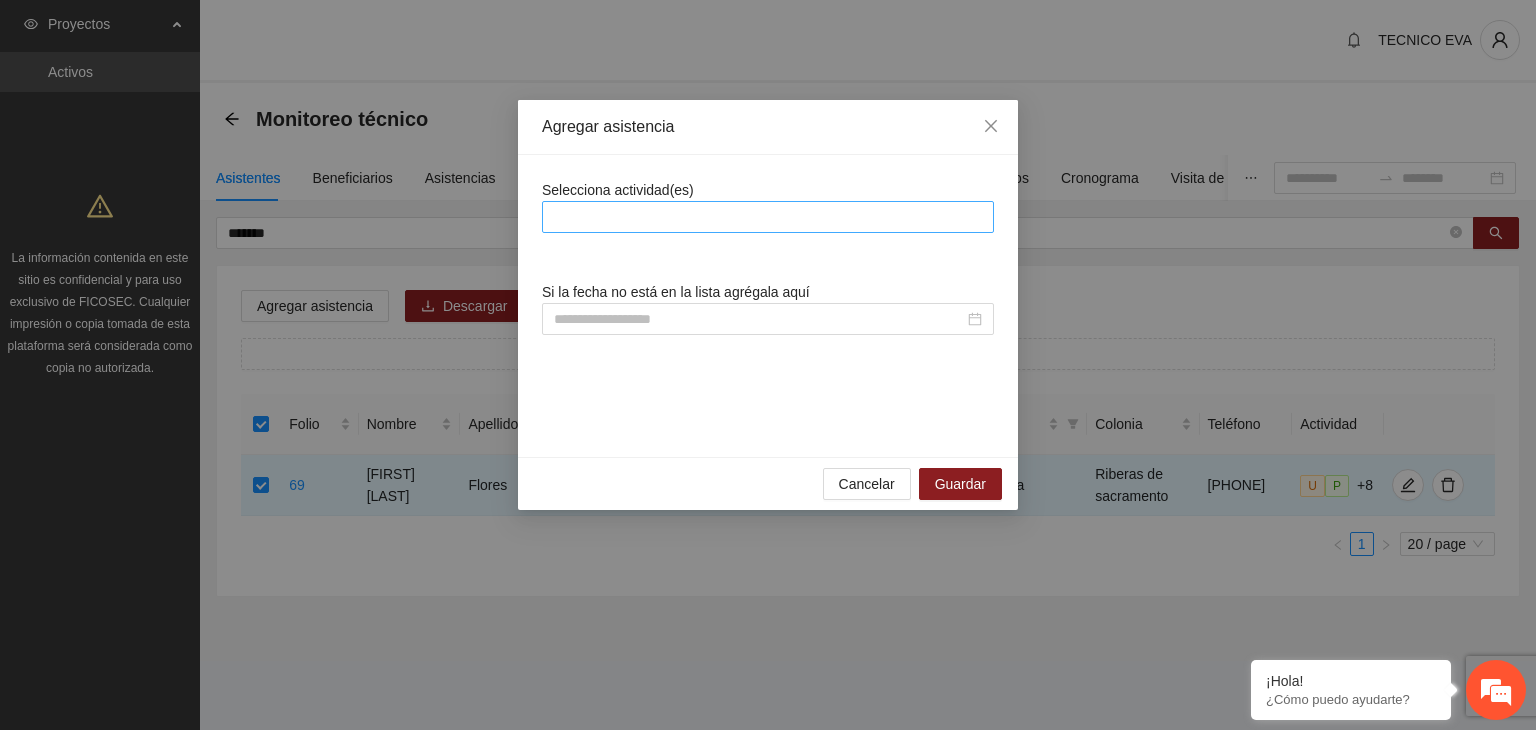 click at bounding box center (768, 217) 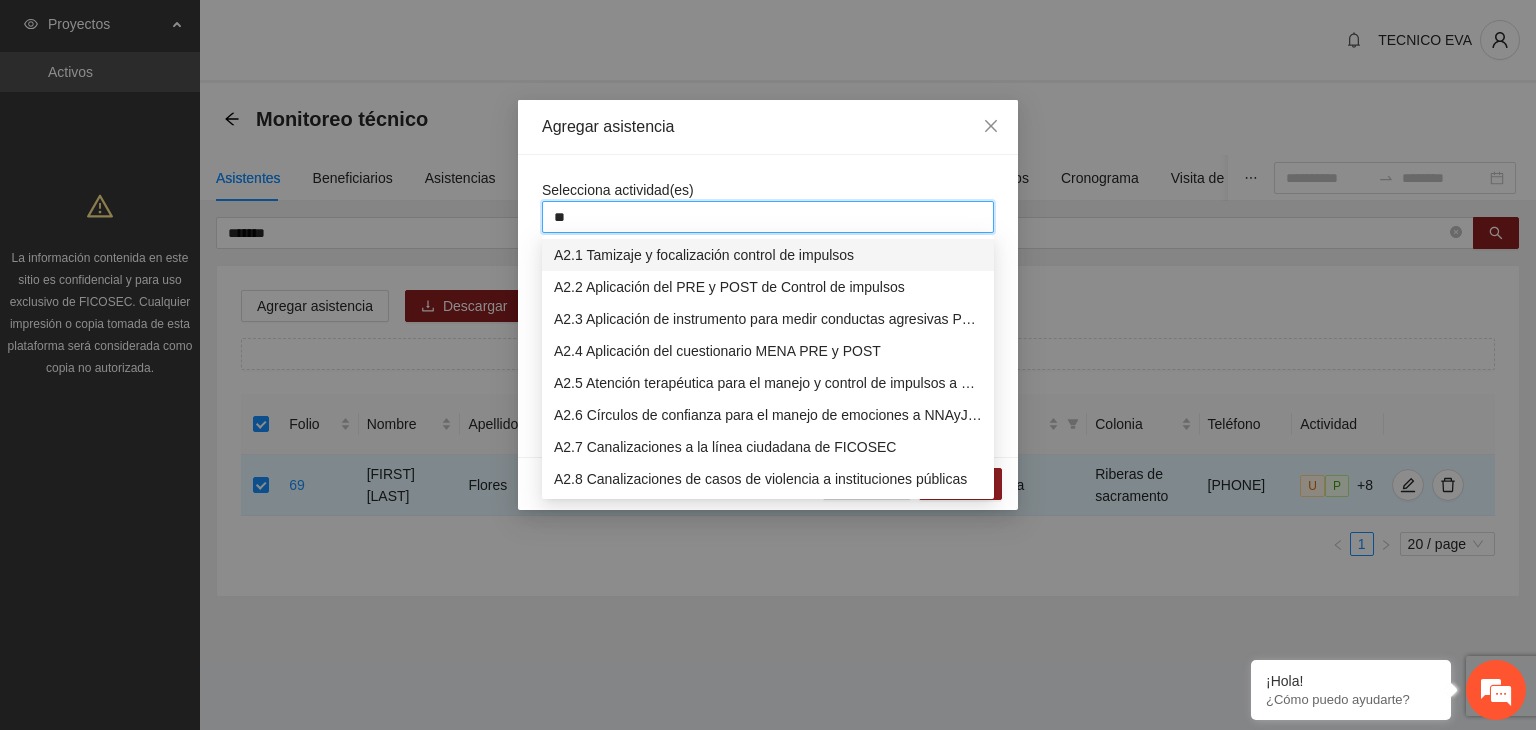 type on "***" 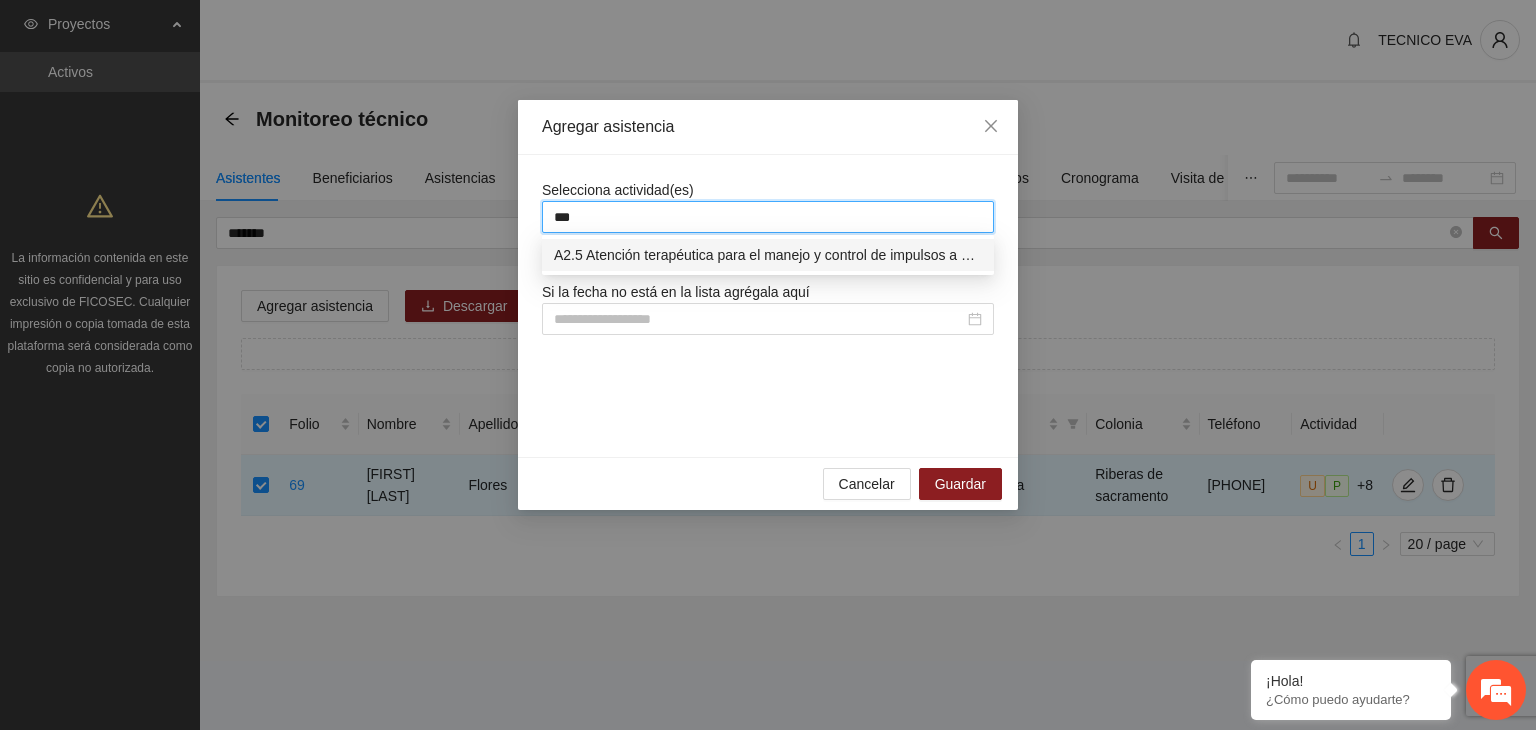 click on "A2.5  Atención terapéutica para el manejo y control de impulsos a NNAyJ que presentan conductas violentas/agresivas." at bounding box center [768, 255] 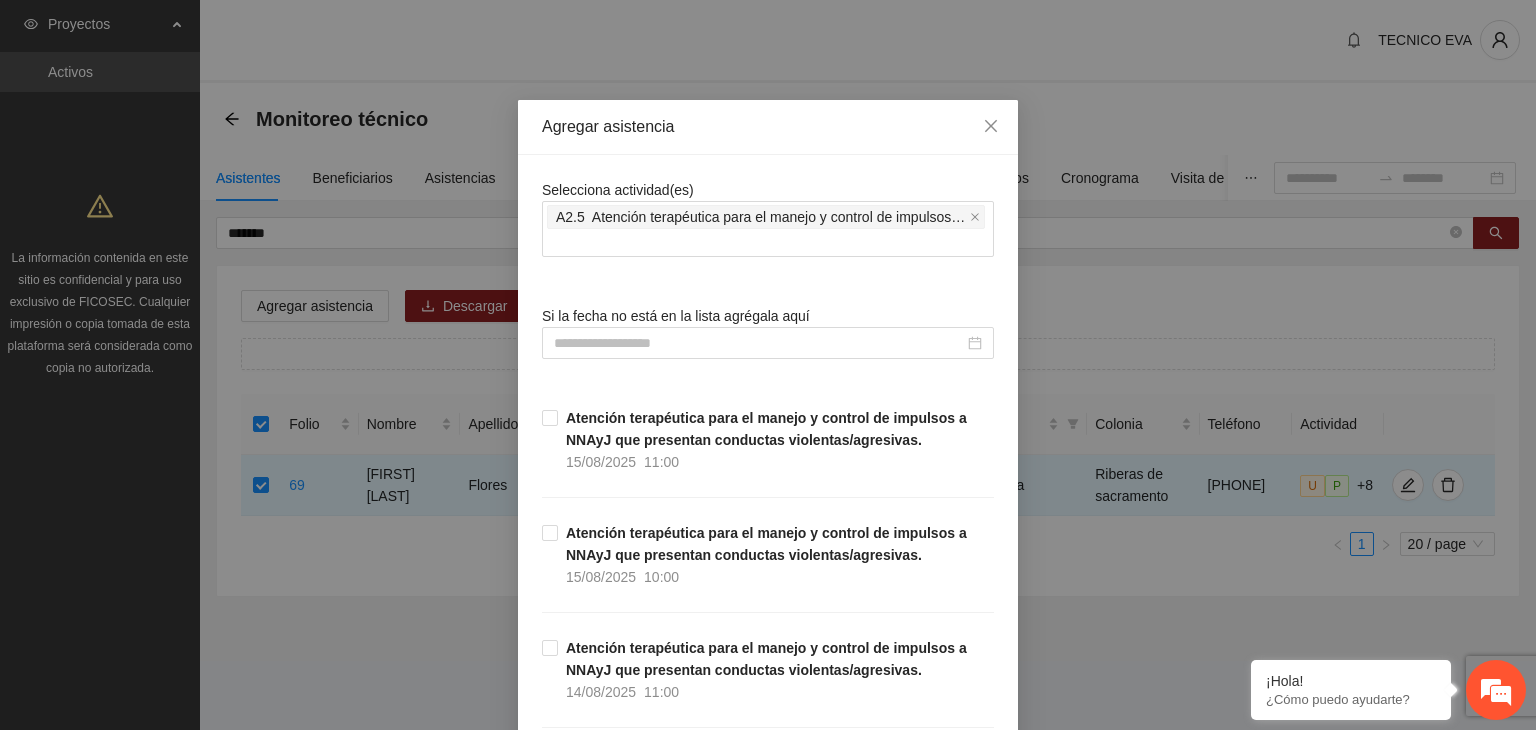 click on "[DATE] [TIME] [DATE] [TIME] [DATE] [TIME] [DATE] [TIME] [DATE] [TIME] [DATE] [TIME] [DATE] [TIME]" at bounding box center [768, 8540] 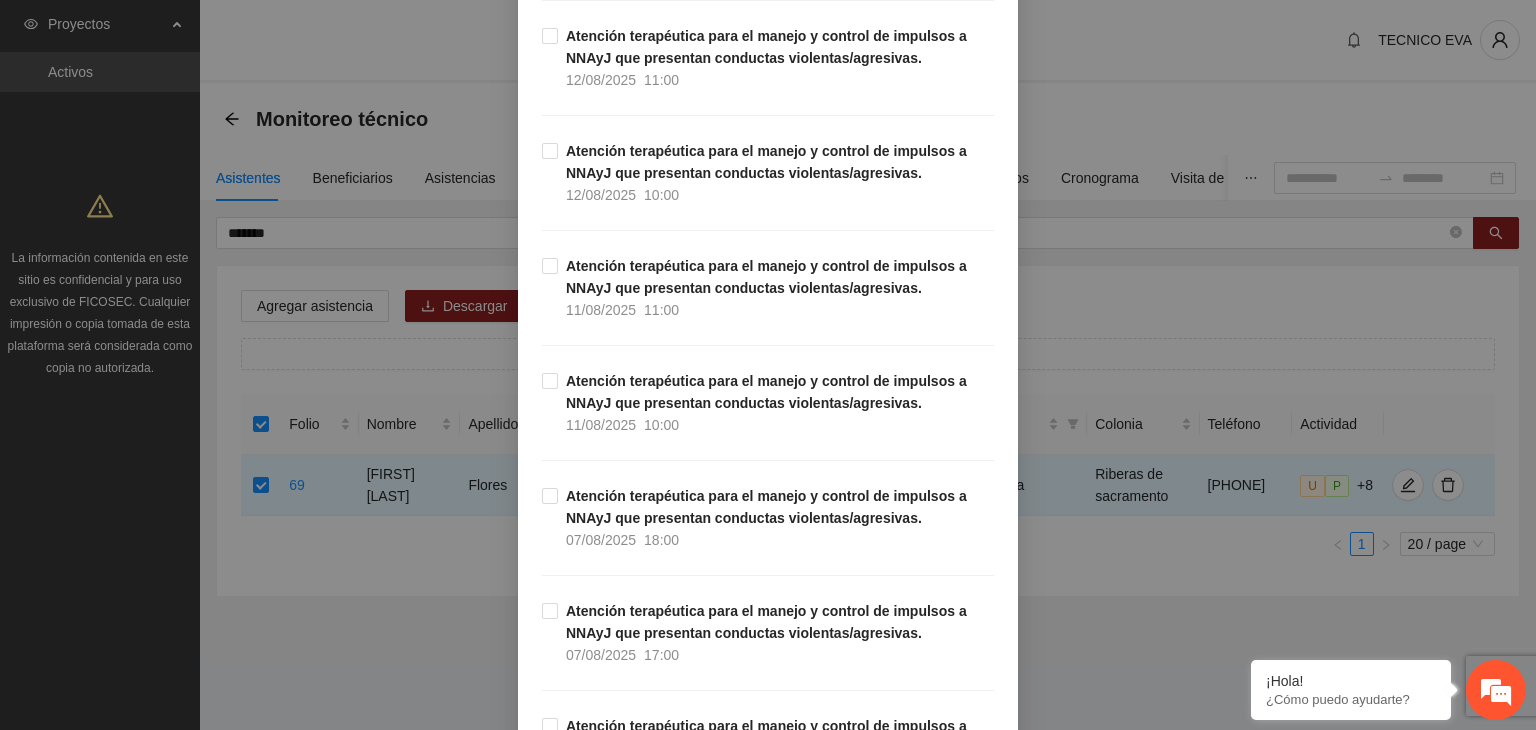 scroll, scrollTop: 1112, scrollLeft: 0, axis: vertical 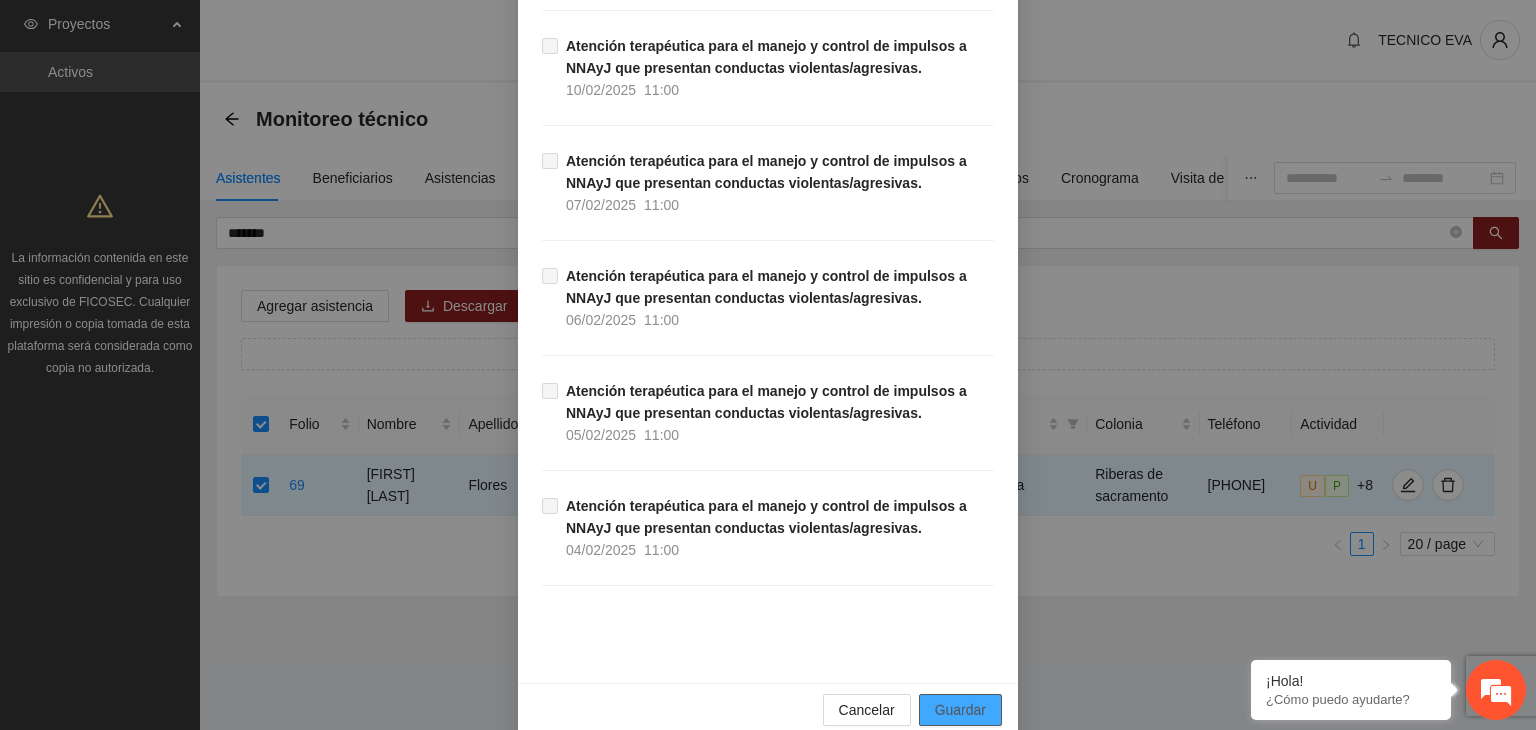 click on "Guardar" at bounding box center (960, 710) 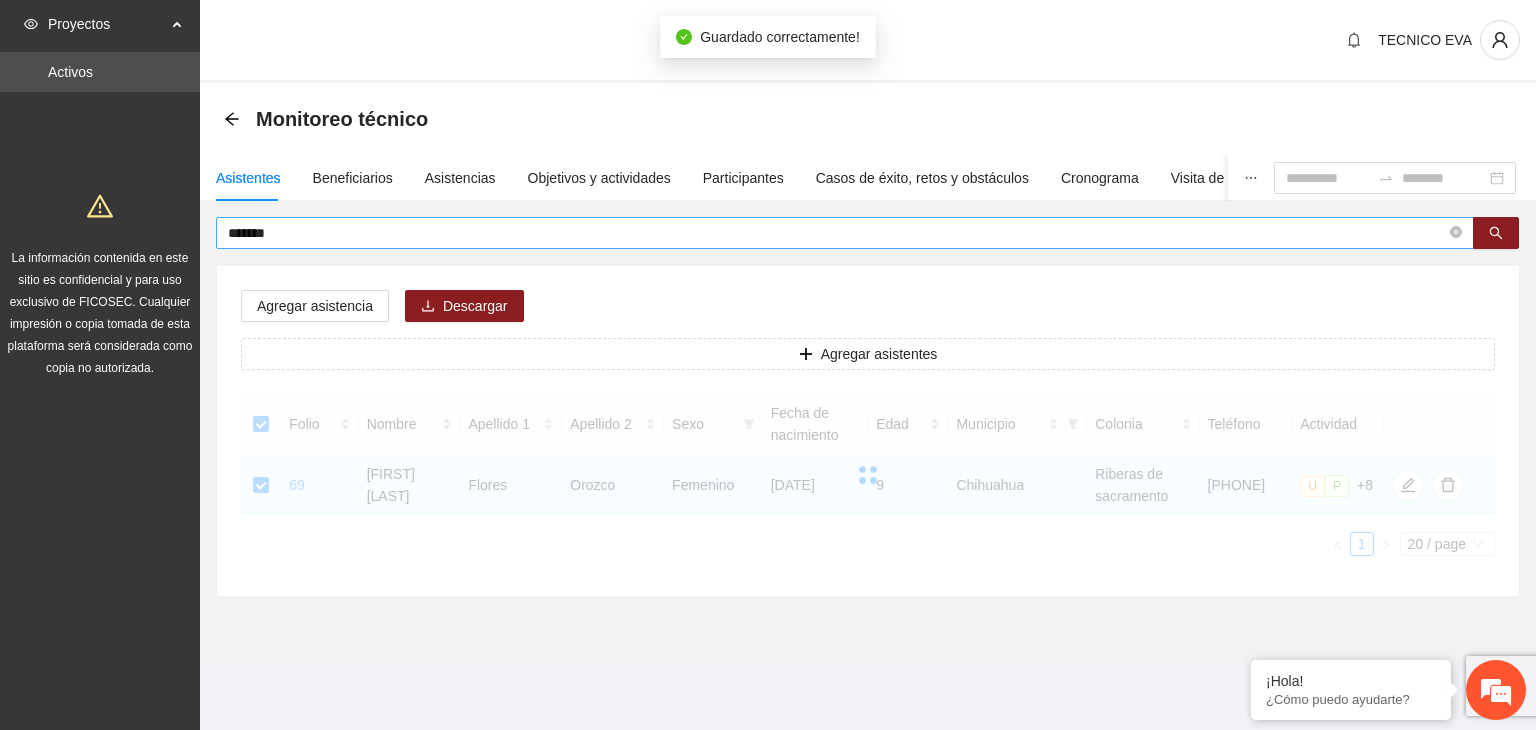 click on "*******" at bounding box center (837, 233) 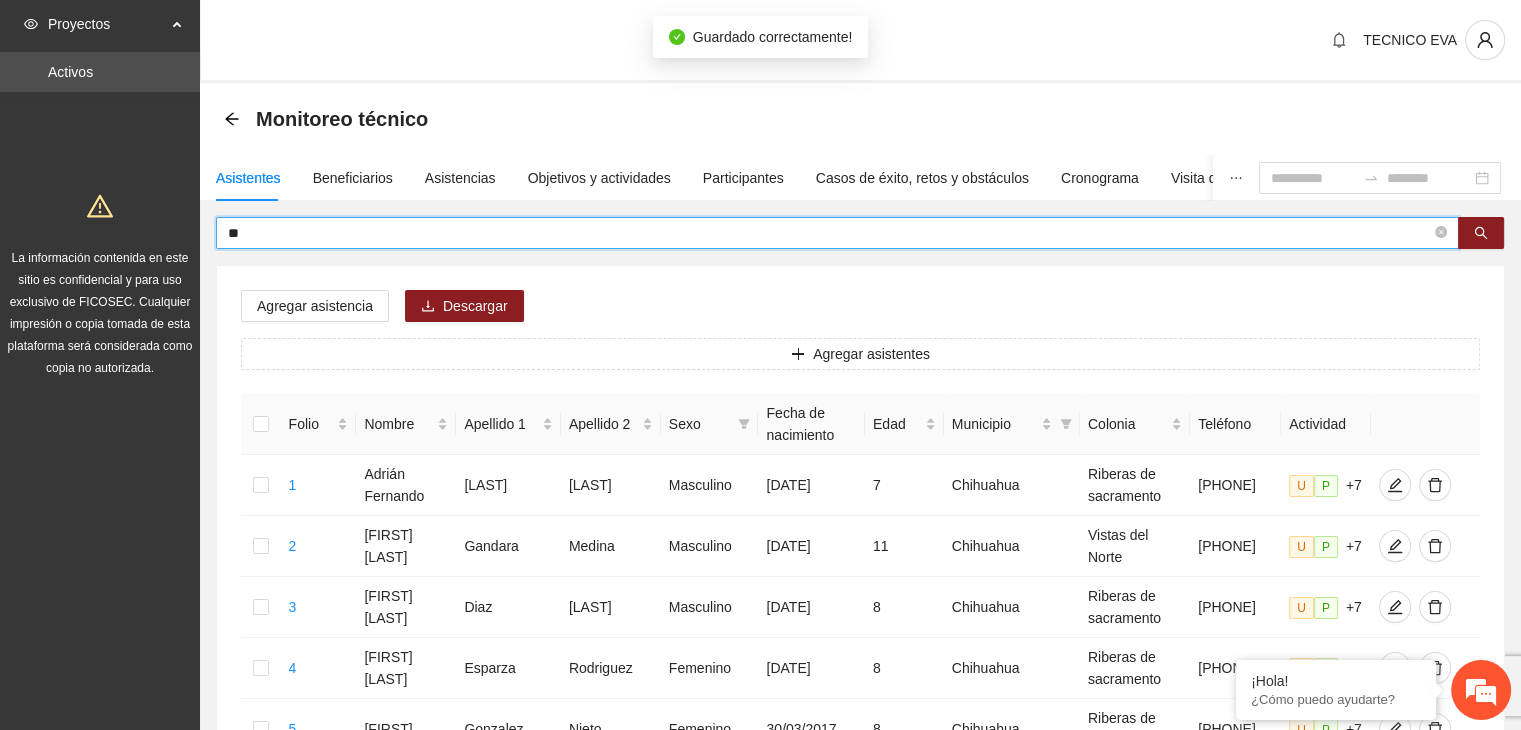type on "*" 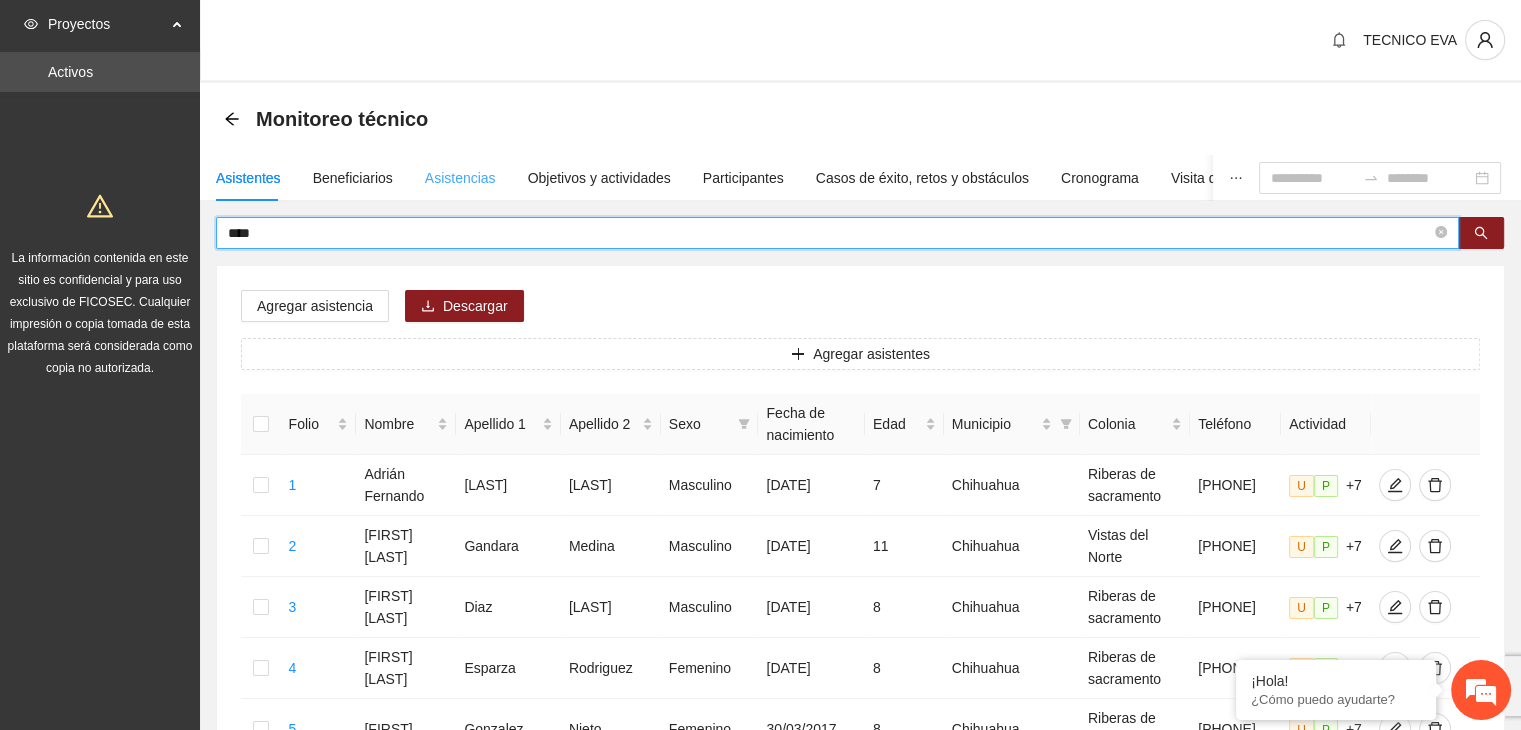 type on "****" 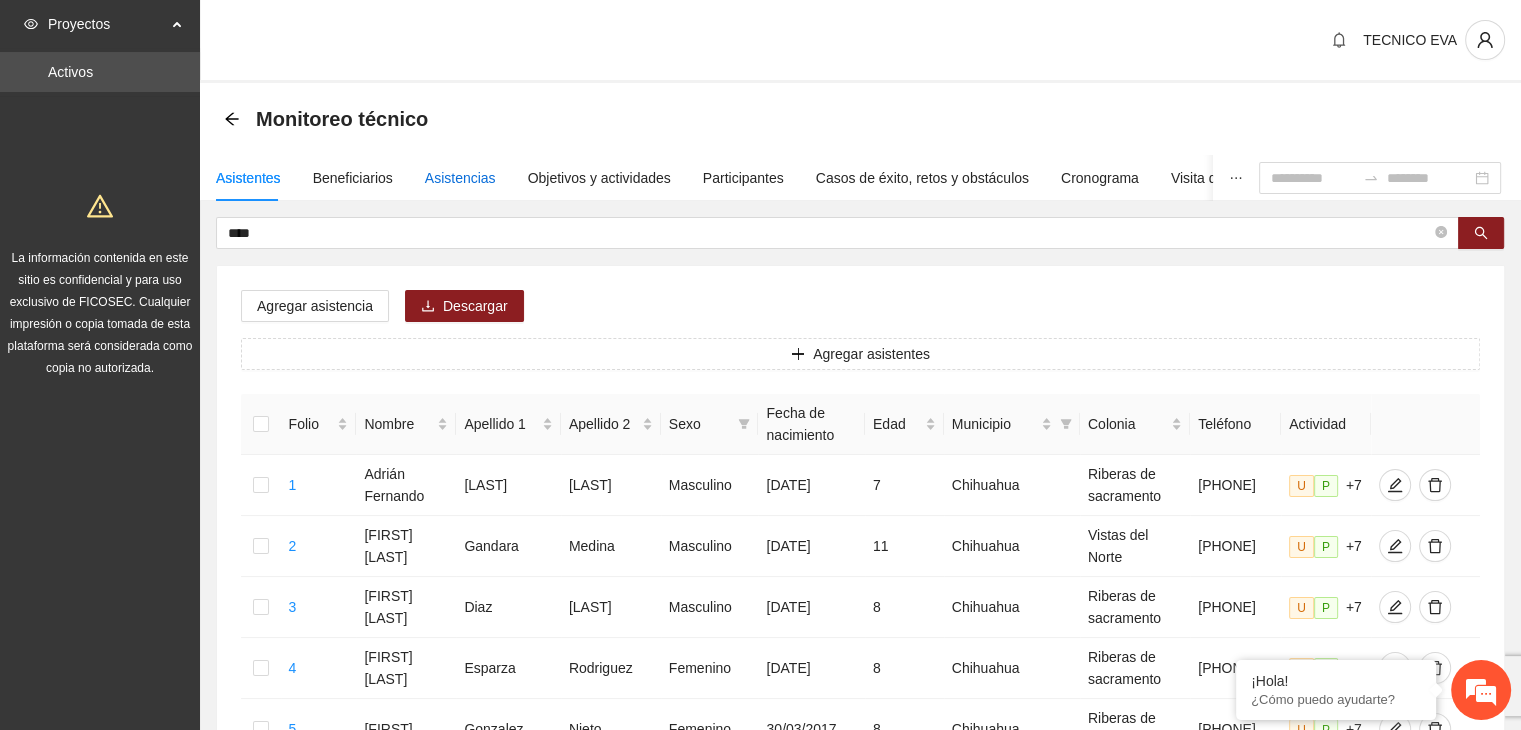 click on "Asistencias" at bounding box center (460, 178) 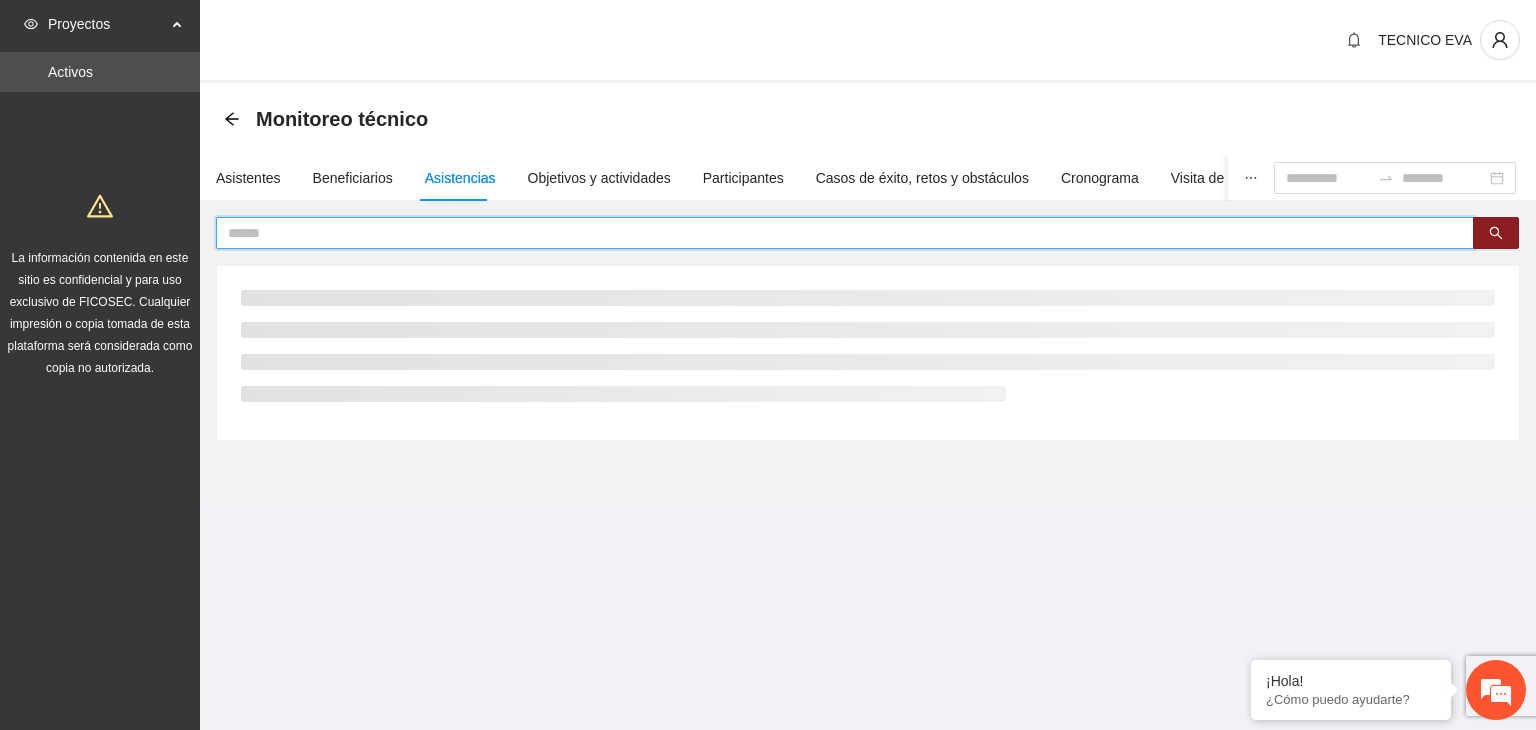 click at bounding box center [837, 233] 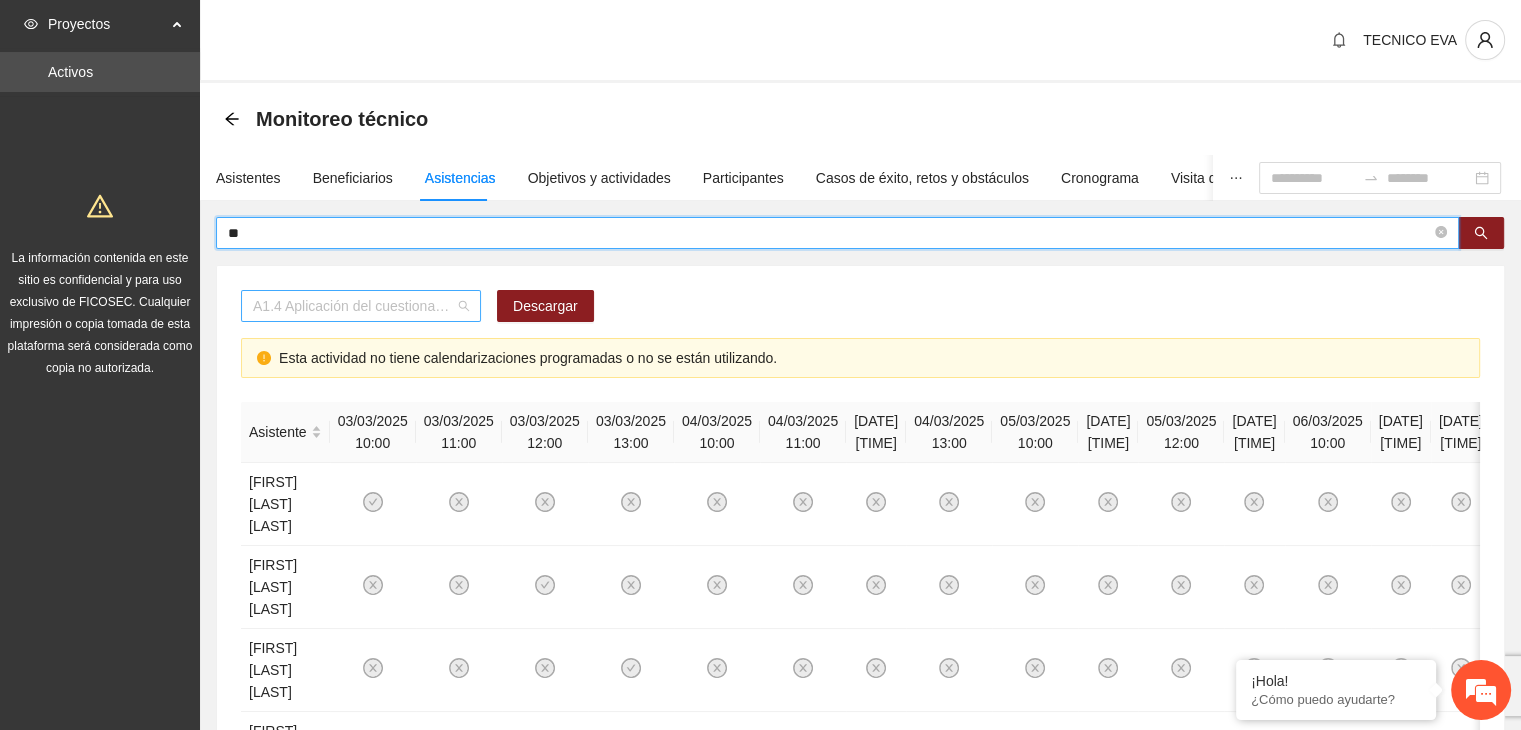 click on "A1.4 Aplicación del cuestionario MENA PRE y POST" at bounding box center (361, 306) 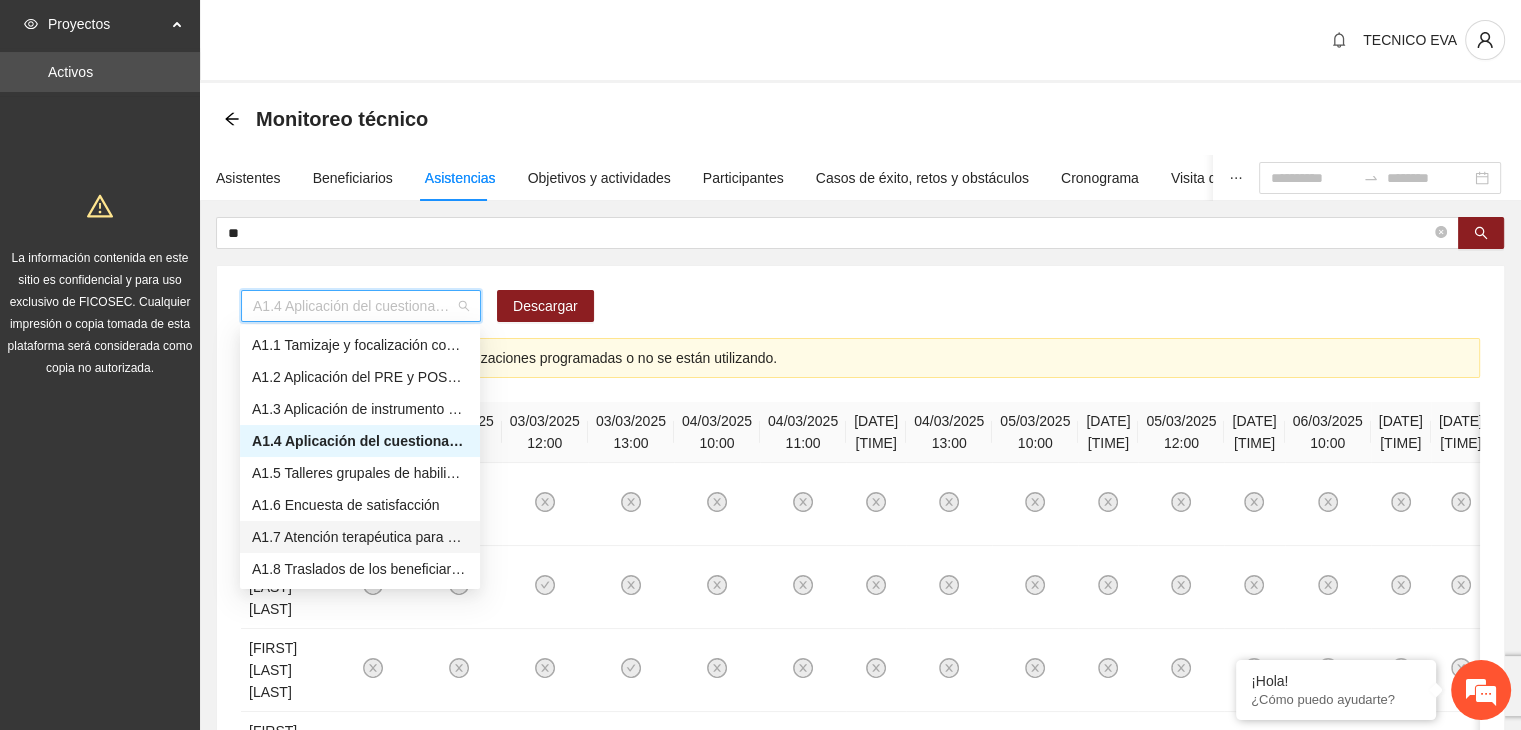 click on "A1.7 Atención terapéutica para el incremento de habilidades socioemocionales a NNAyJ que presentan bajo manejo y control de emociones." at bounding box center [360, 537] 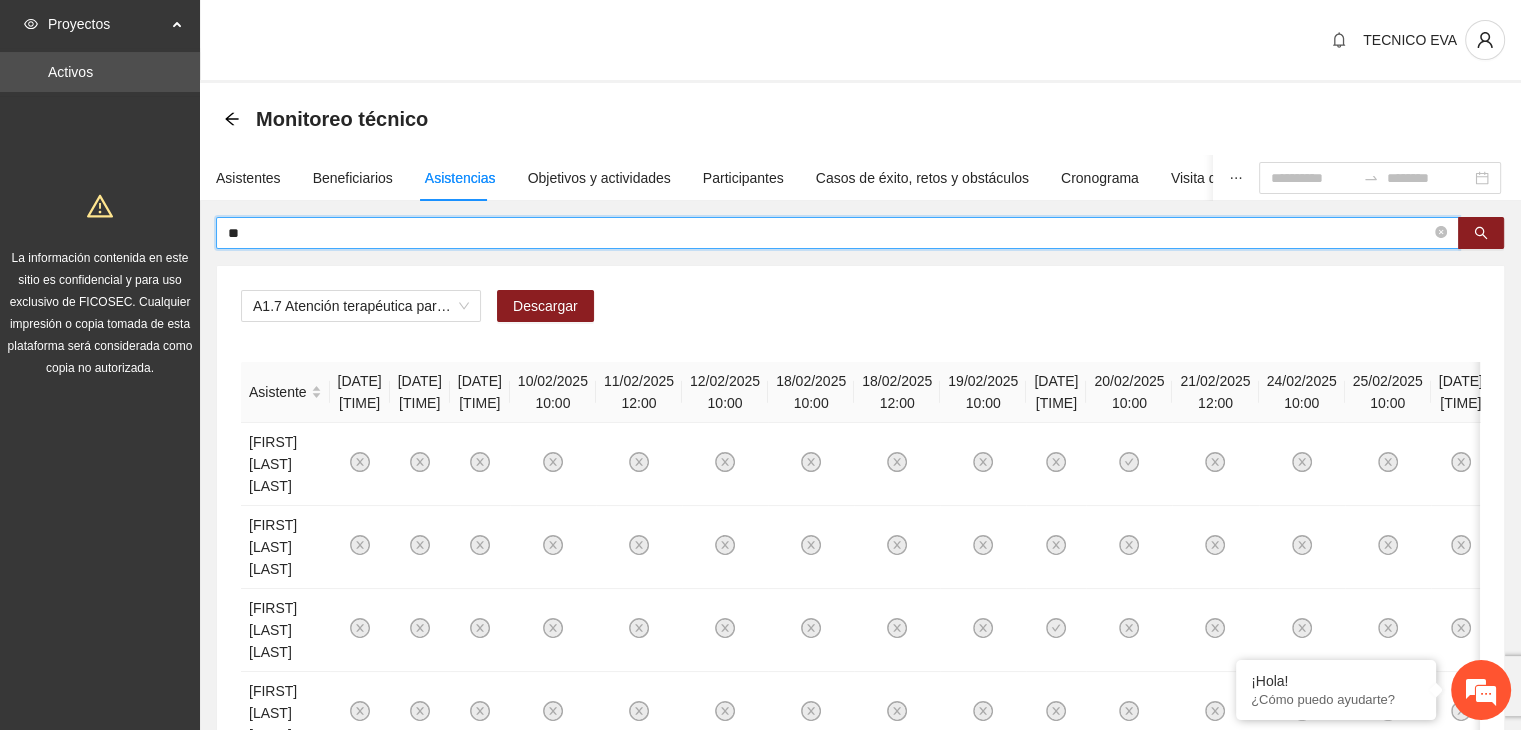 click on "**" at bounding box center [829, 233] 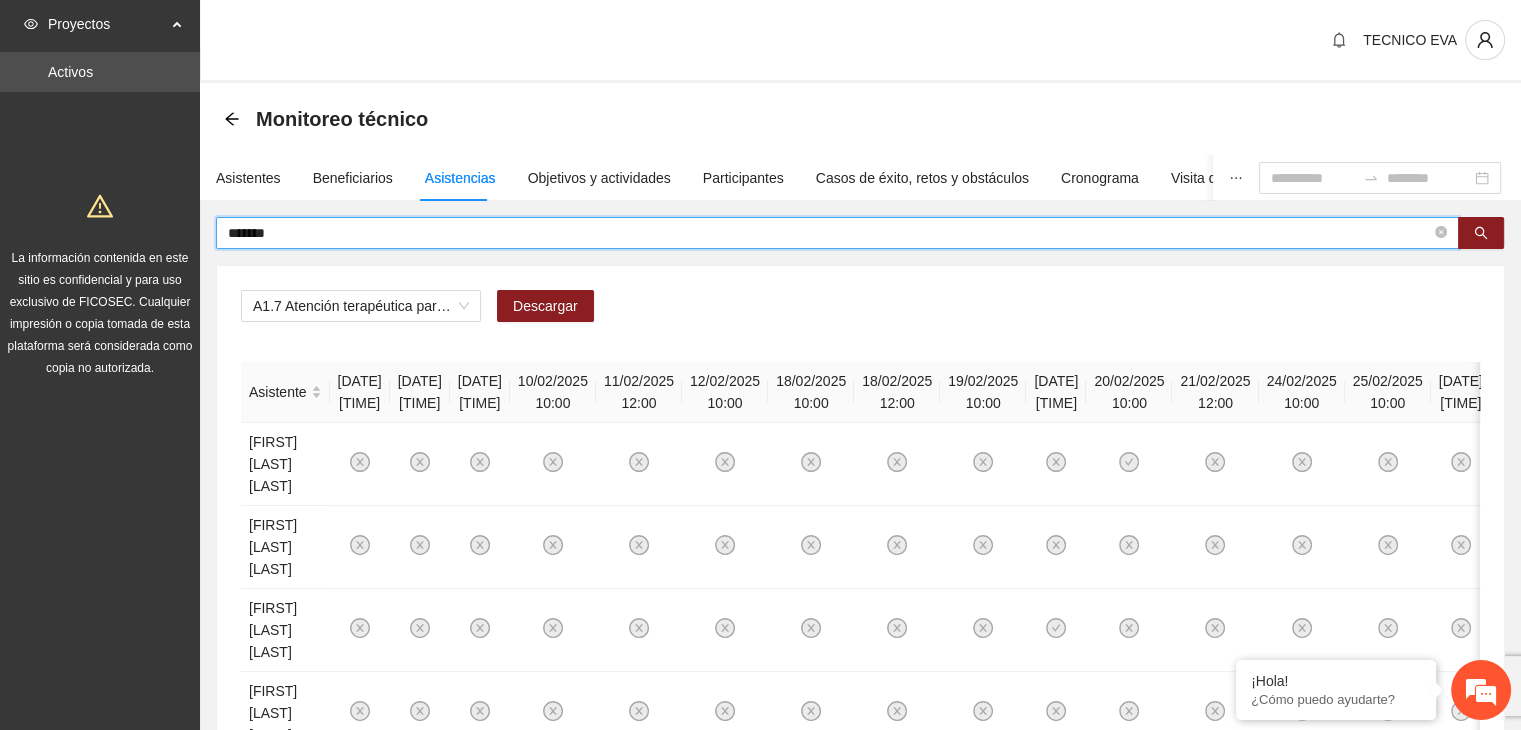 type on "*******" 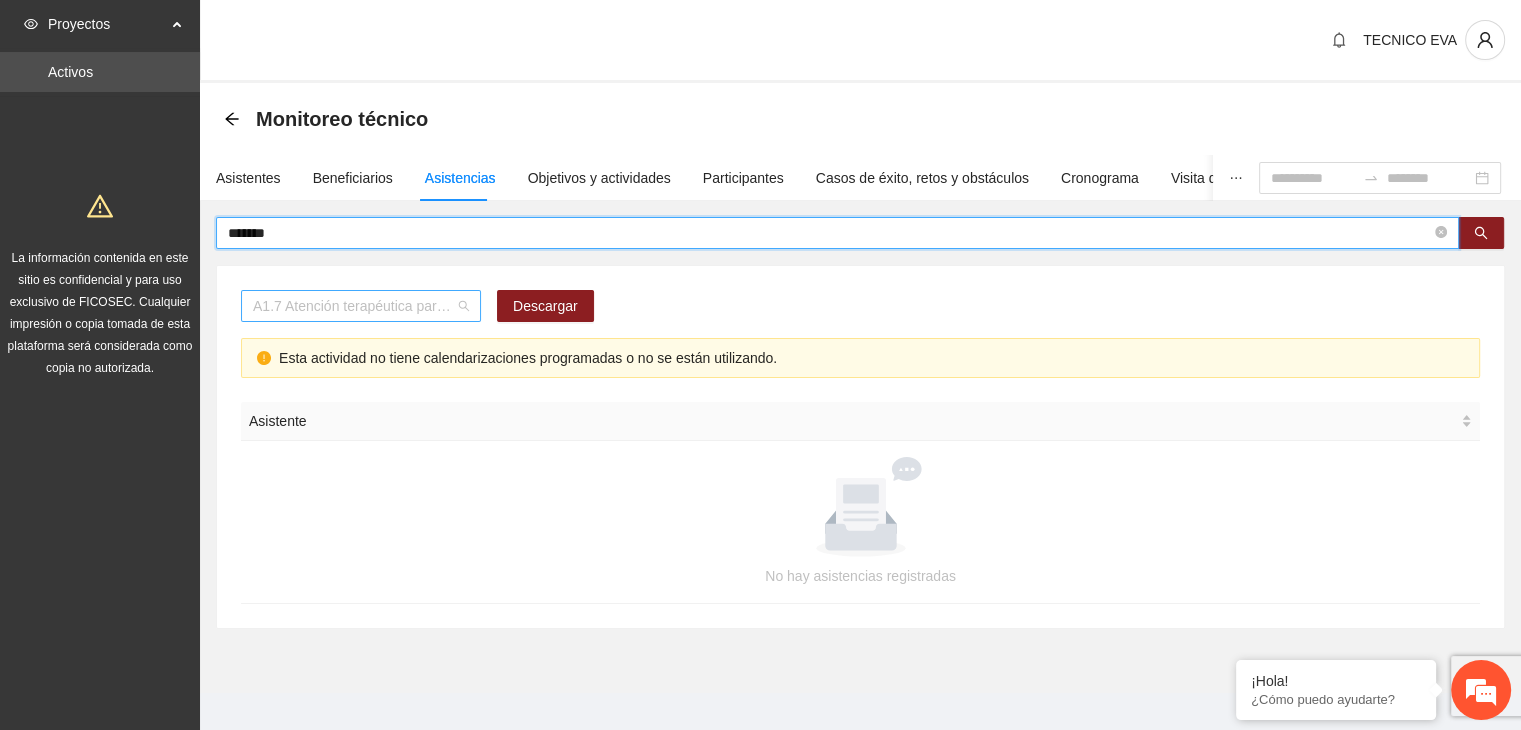 click on "A1.7 Atención terapéutica para el incremento de habilidades socioemocionales a NNAyJ que presentan bajo manejo y control de emociones." at bounding box center (361, 306) 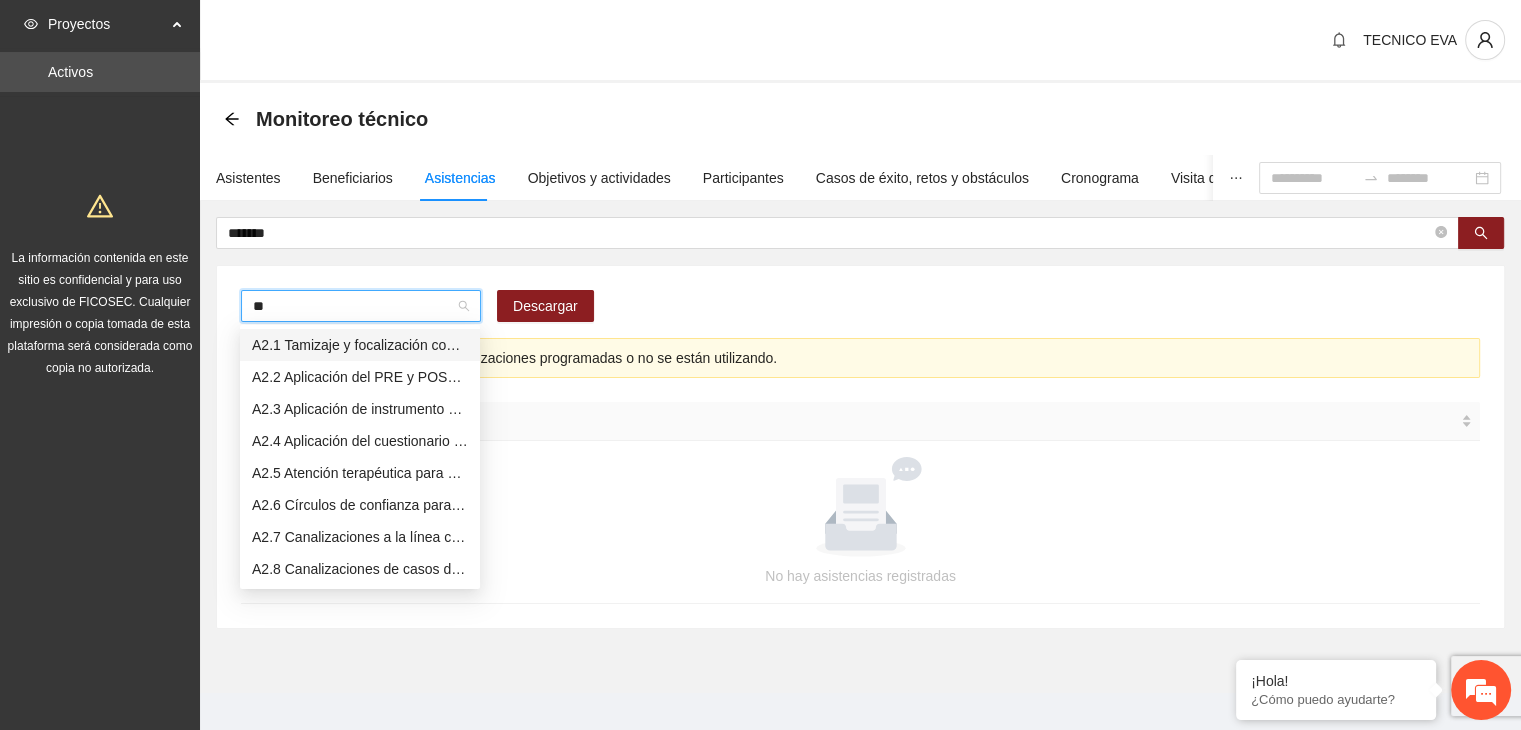 type on "***" 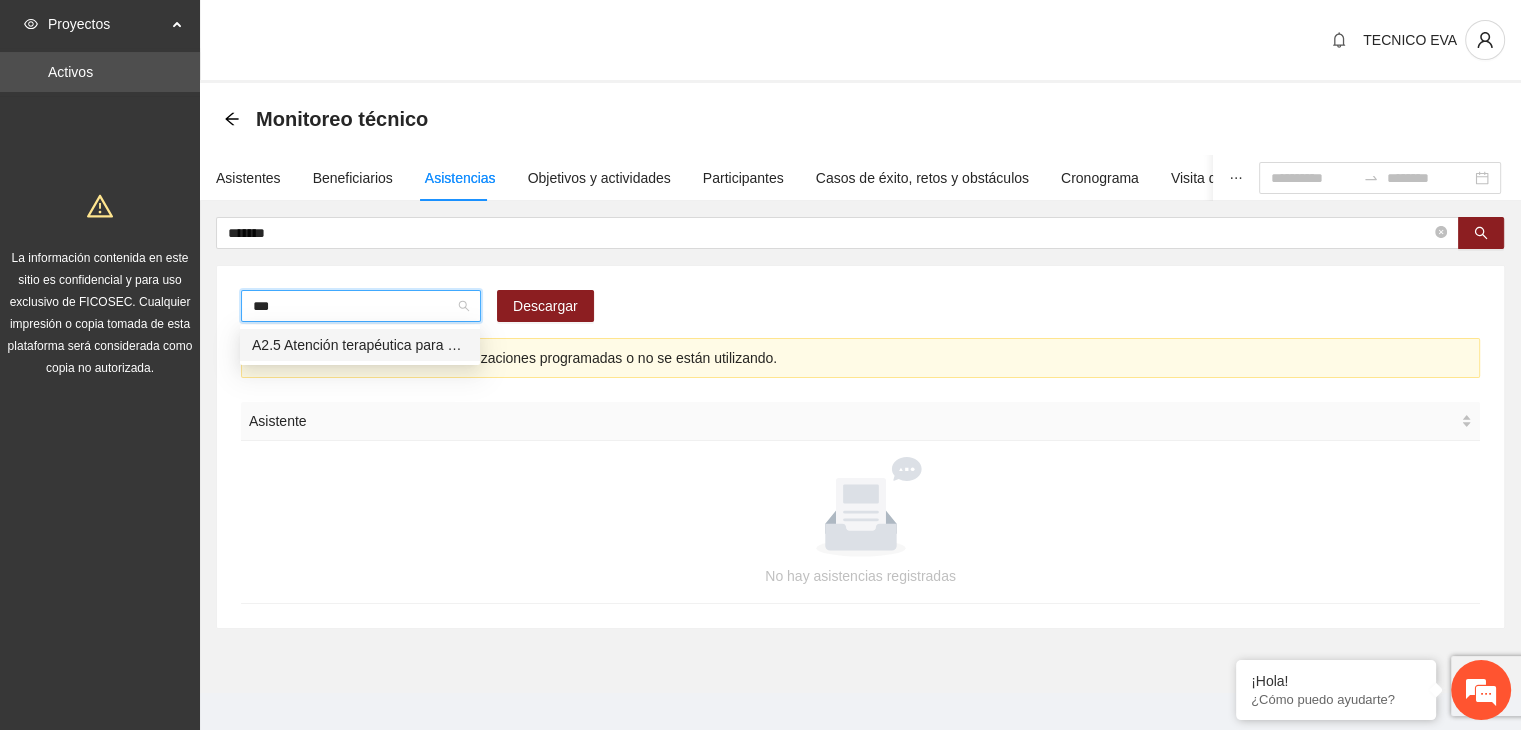 click on "A2.5  Atención terapéutica para el manejo y control de impulsos a NNAyJ que presentan conductas violentas/agresivas." at bounding box center (360, 345) 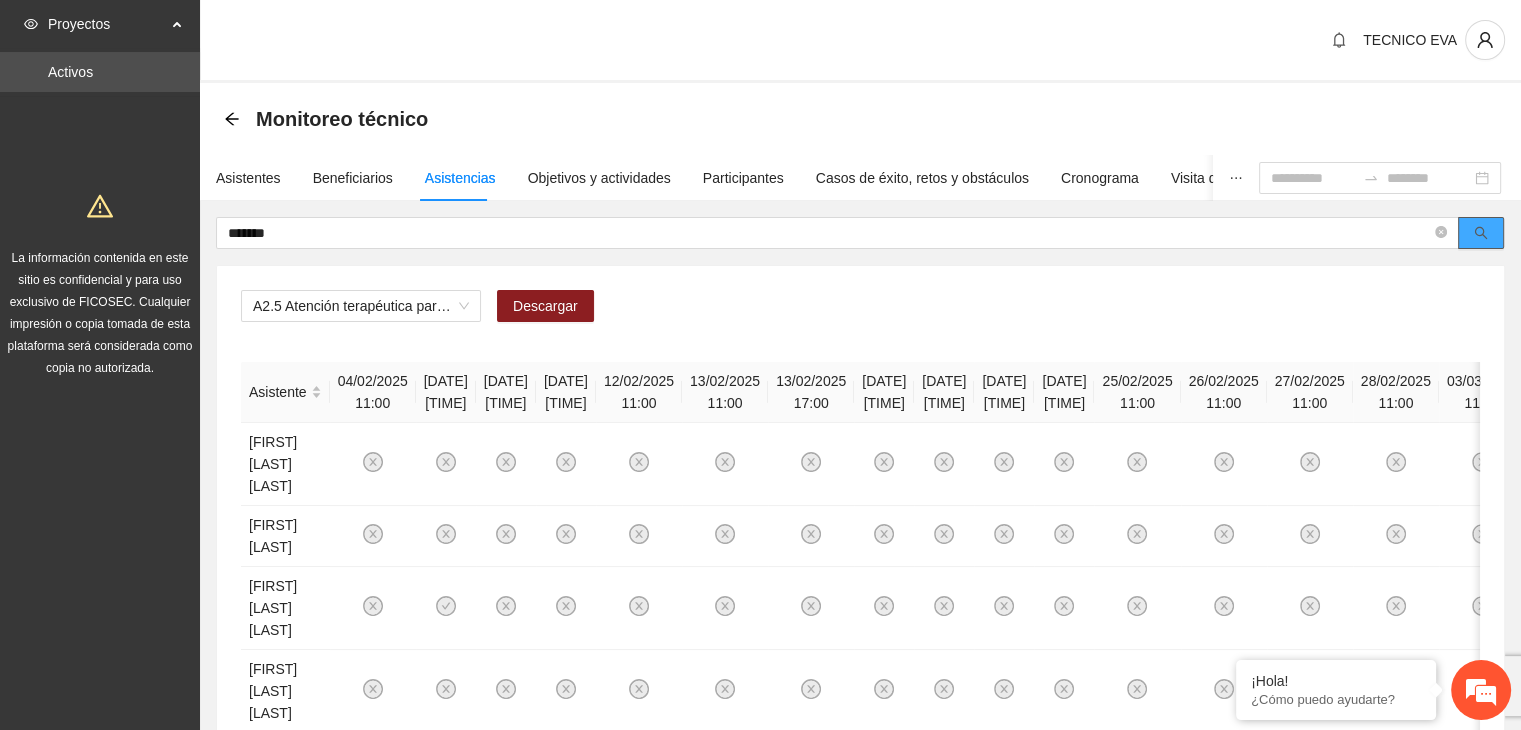 click 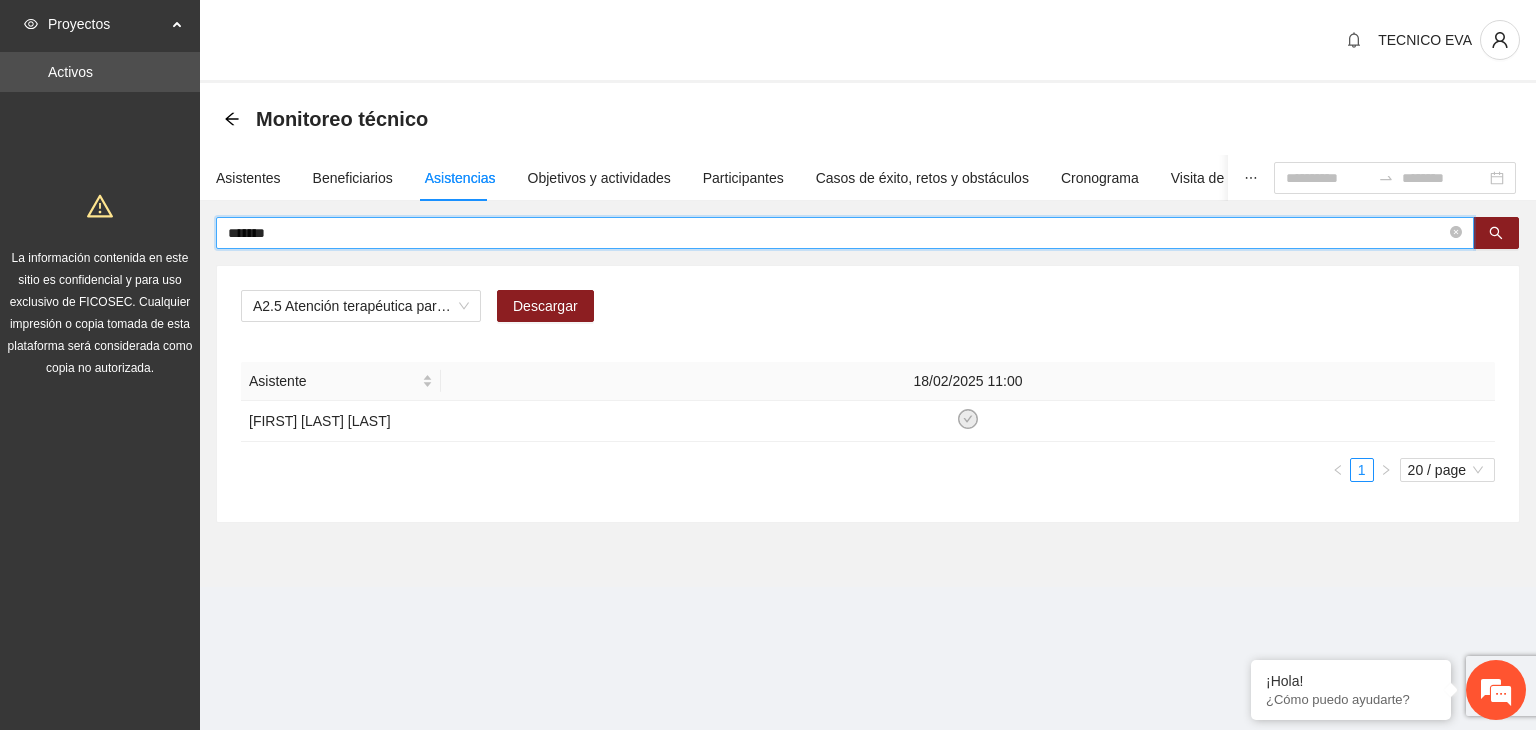 drag, startPoint x: 339, startPoint y: 233, endPoint x: 151, endPoint y: 233, distance: 188 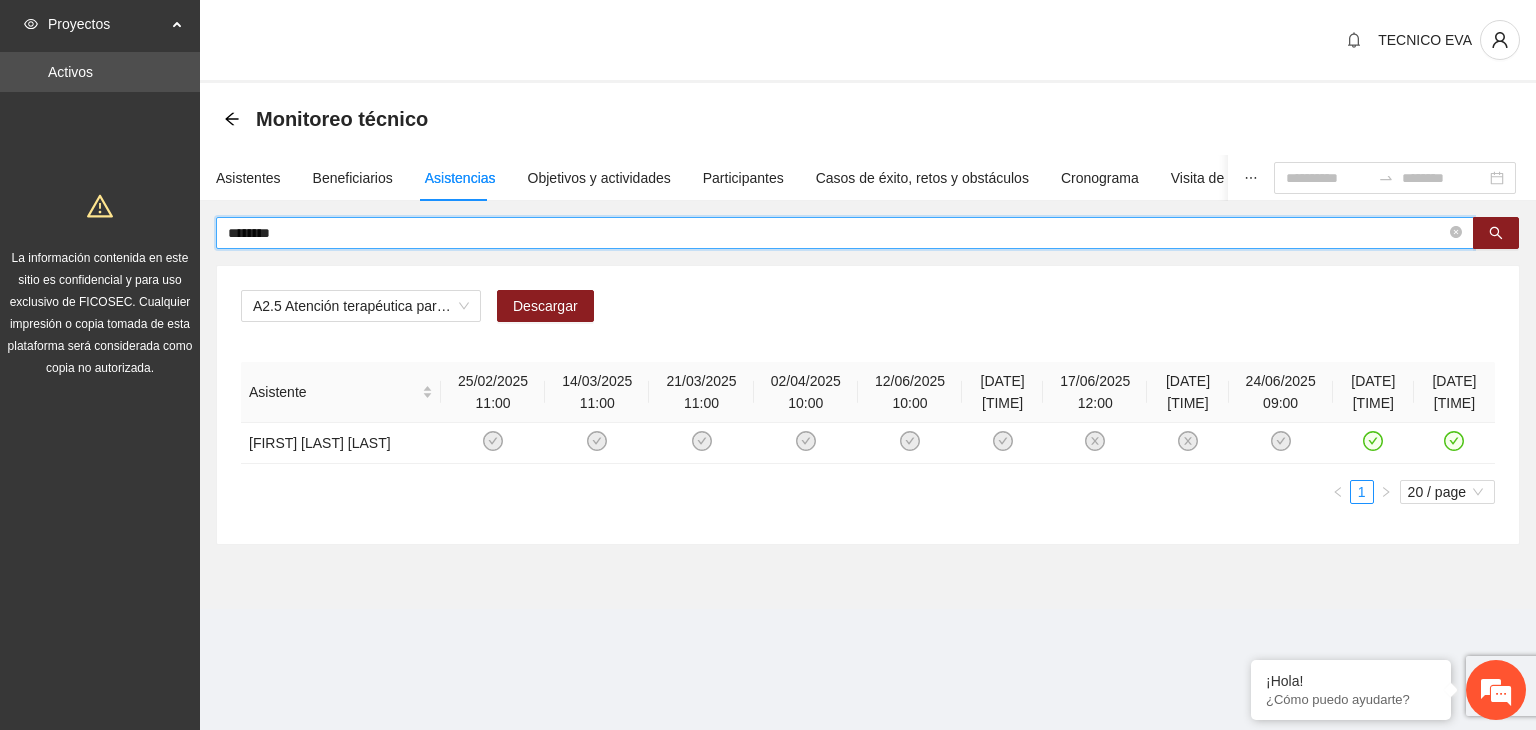 click on "********" at bounding box center (837, 233) 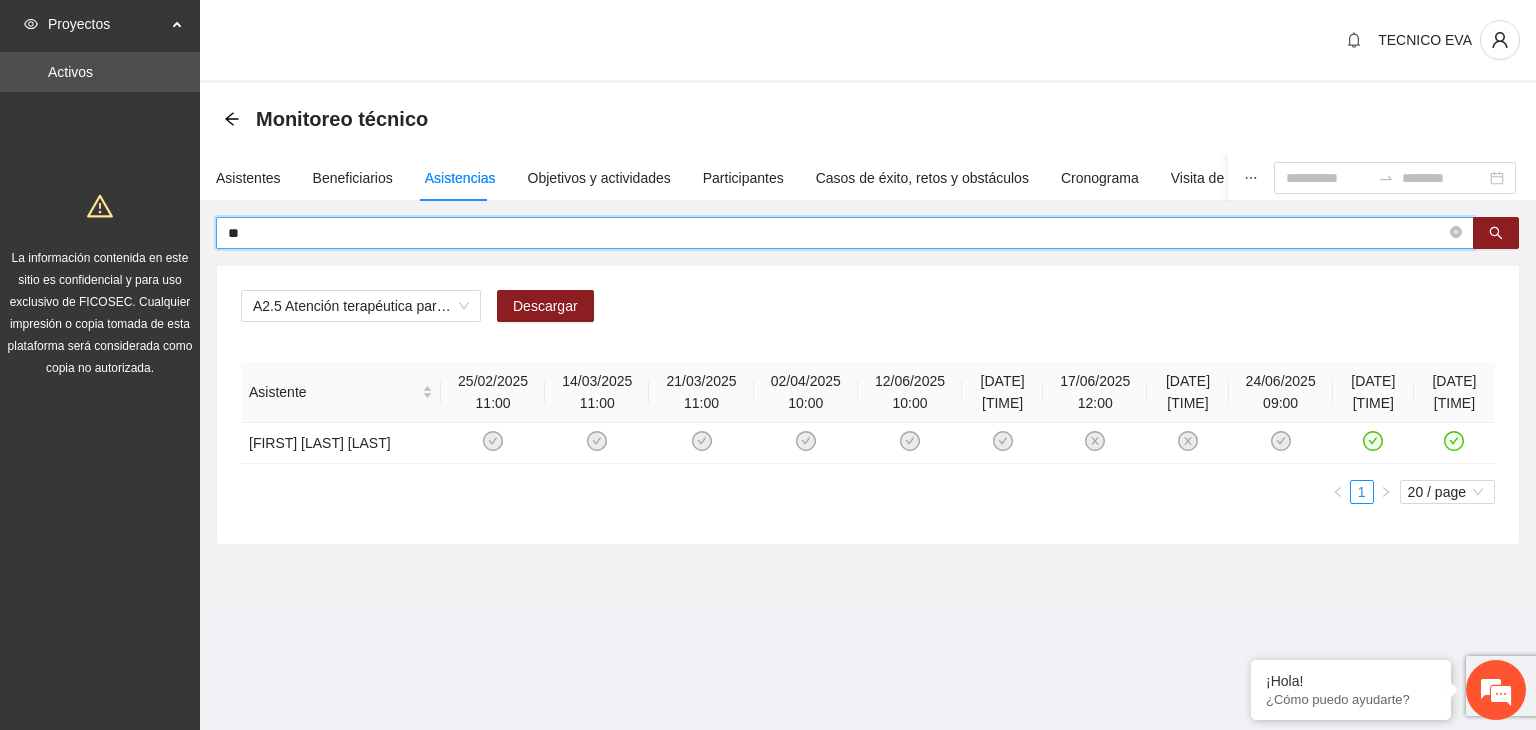 type on "*" 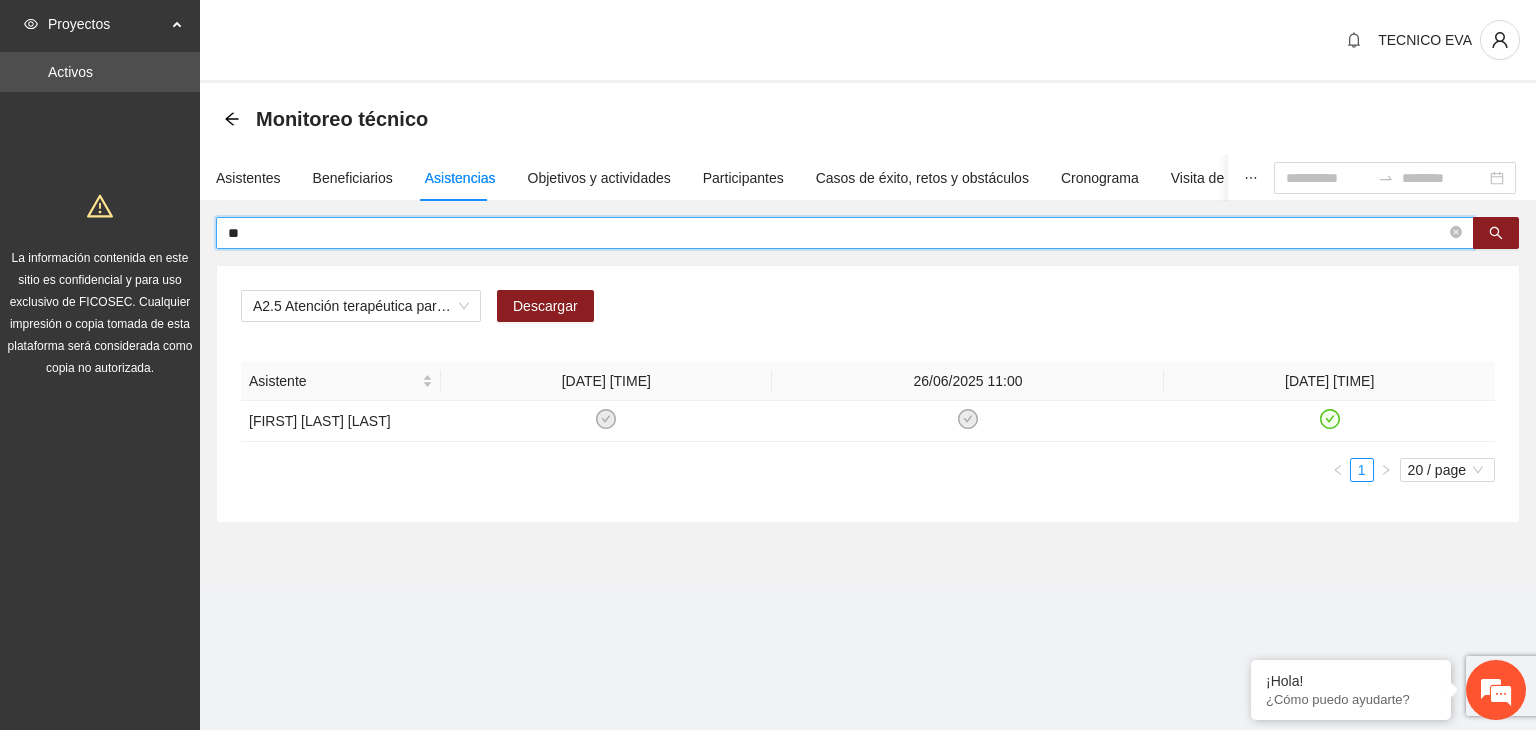 type on "*" 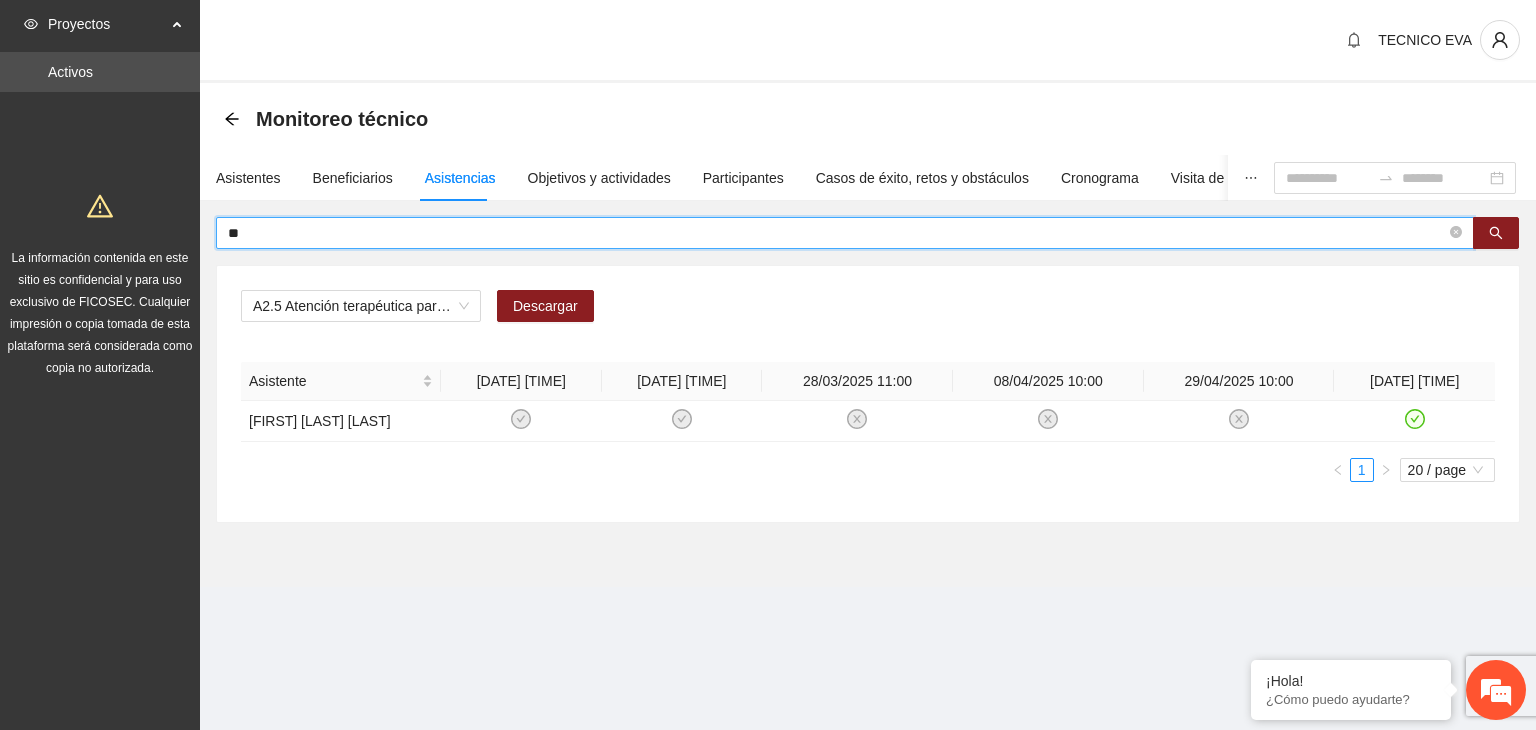 type on "*" 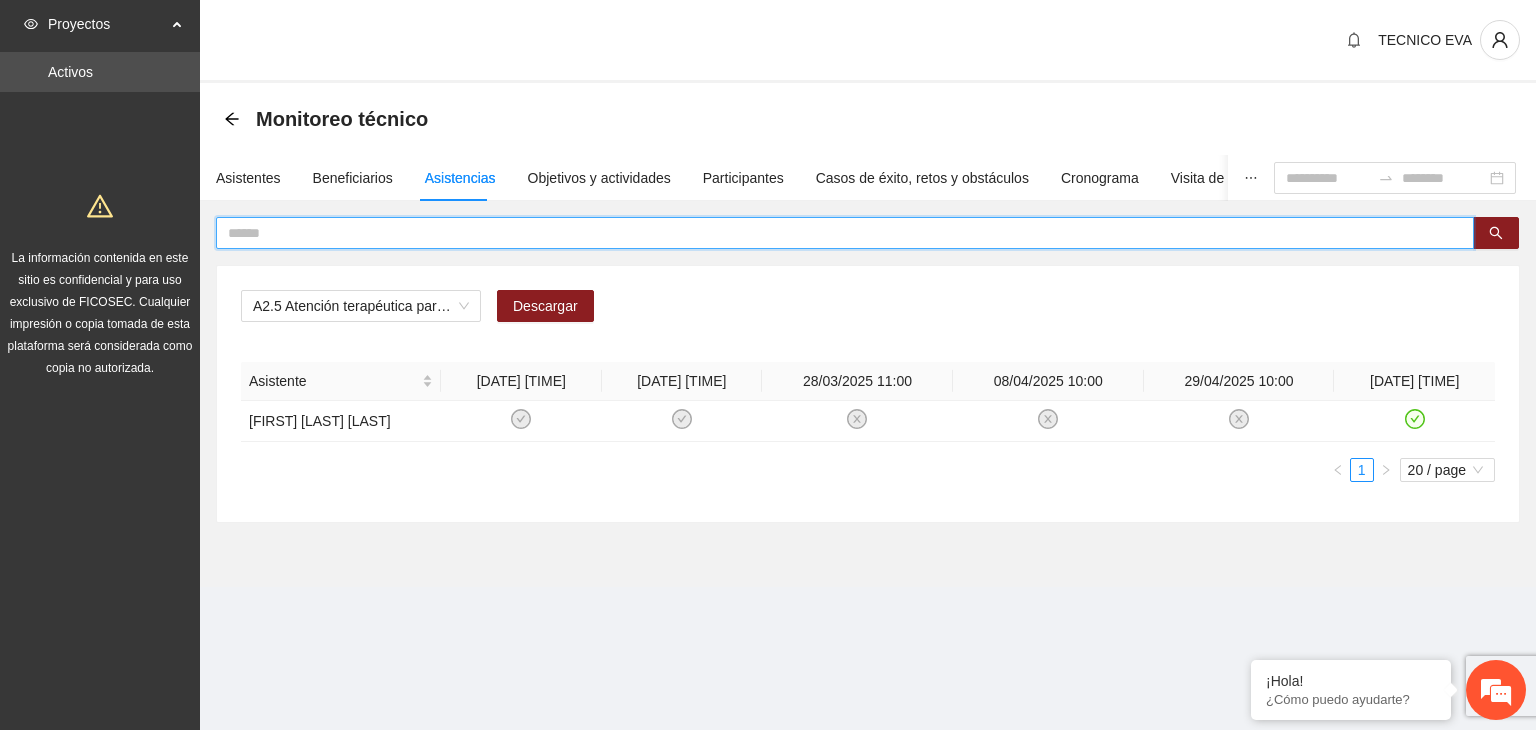 type 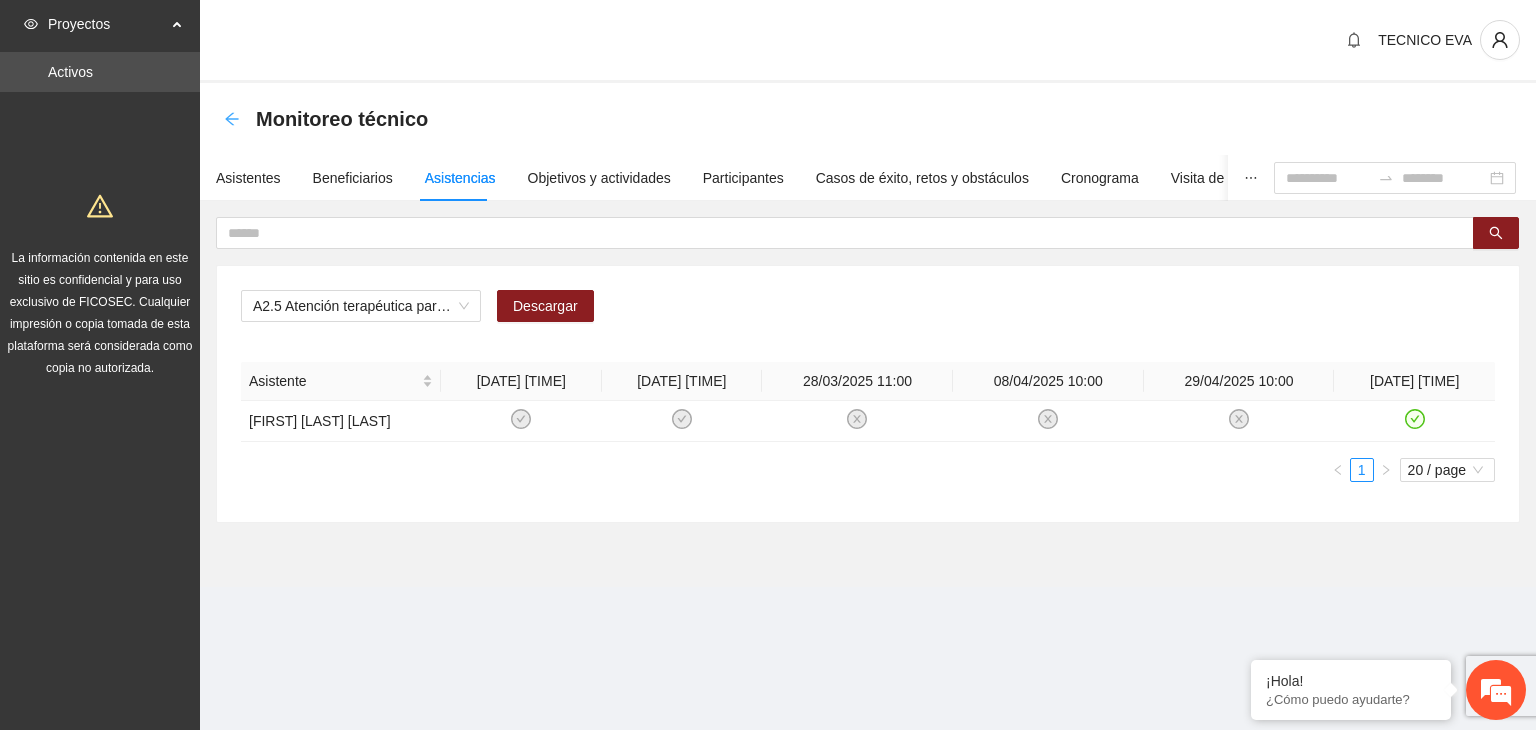 click 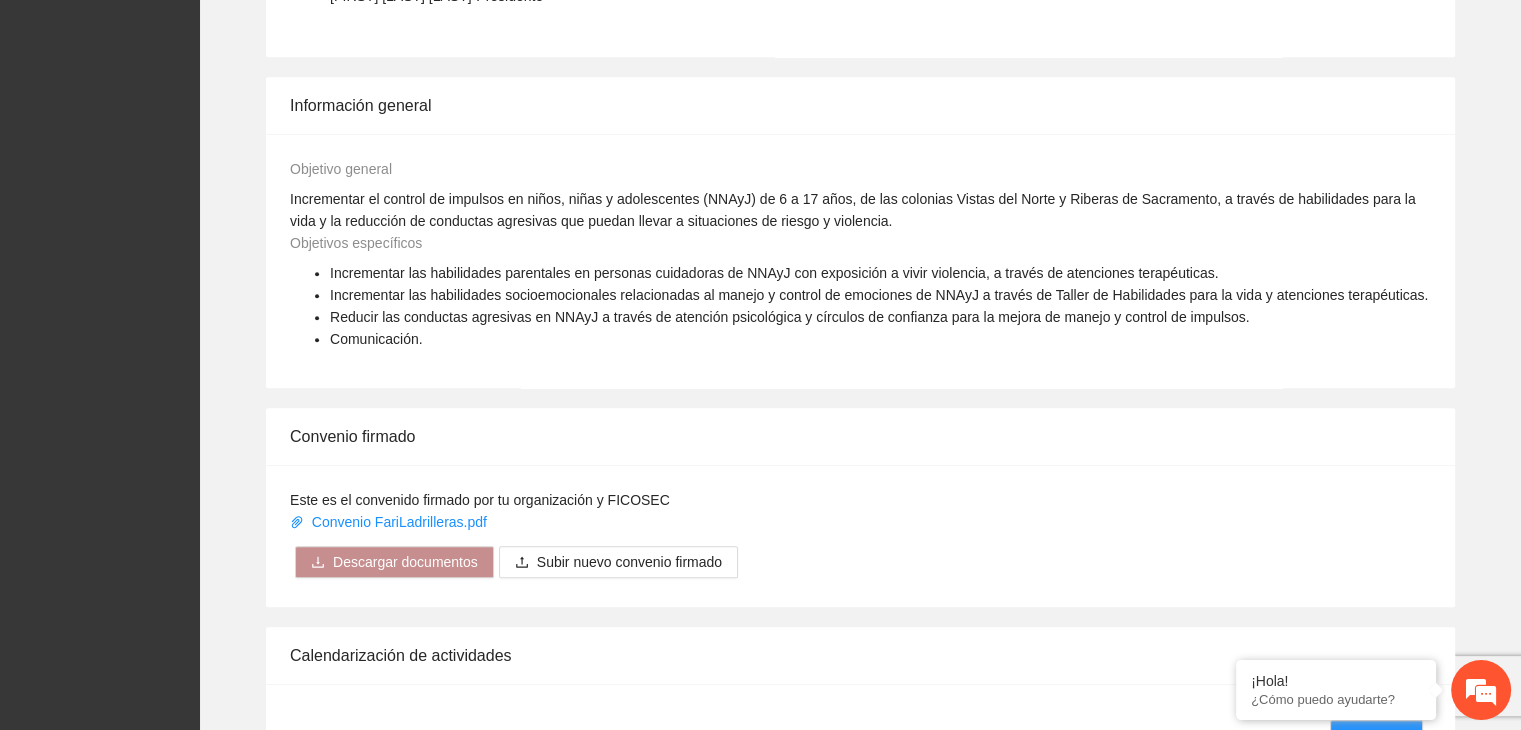 scroll, scrollTop: 1516, scrollLeft: 0, axis: vertical 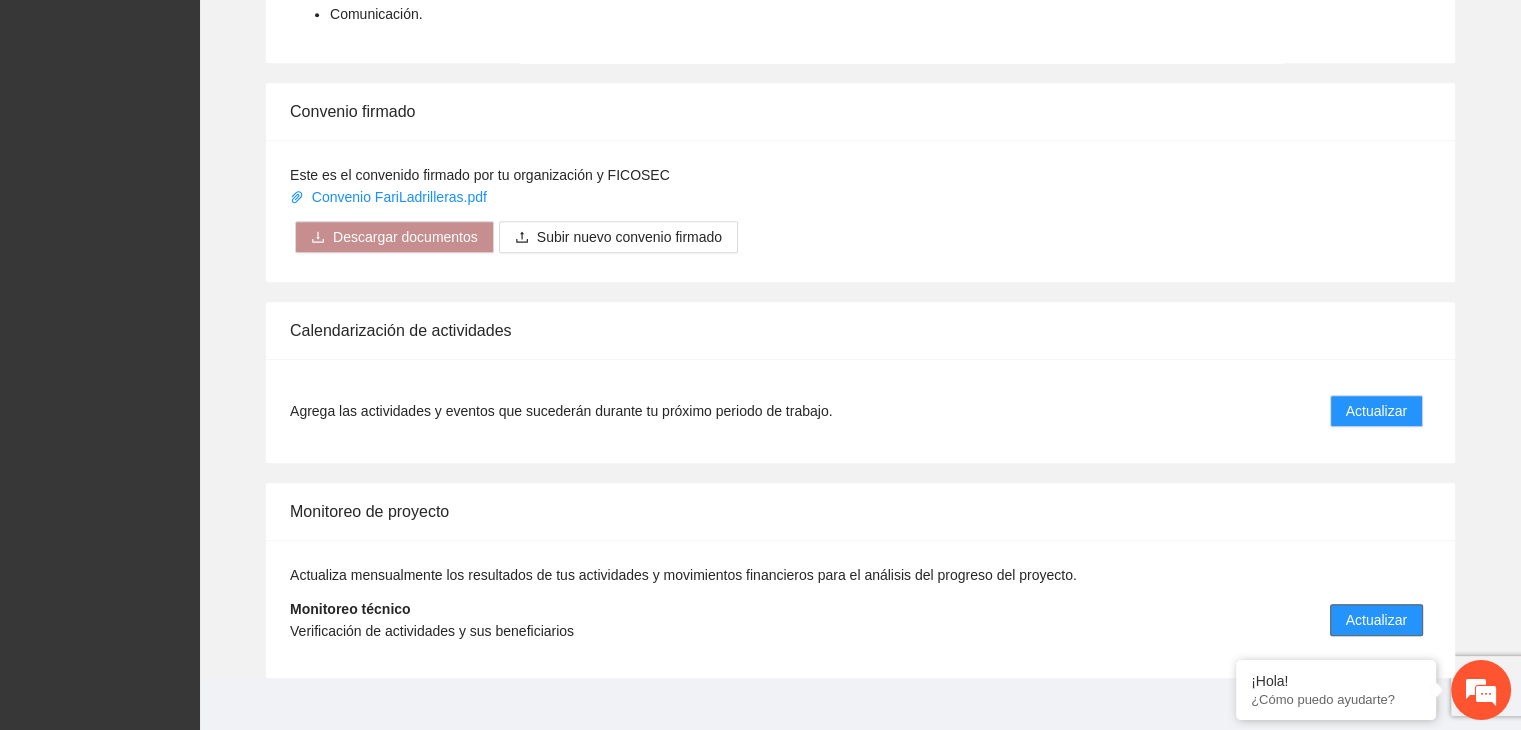 click on "Actualizar" at bounding box center (1376, 620) 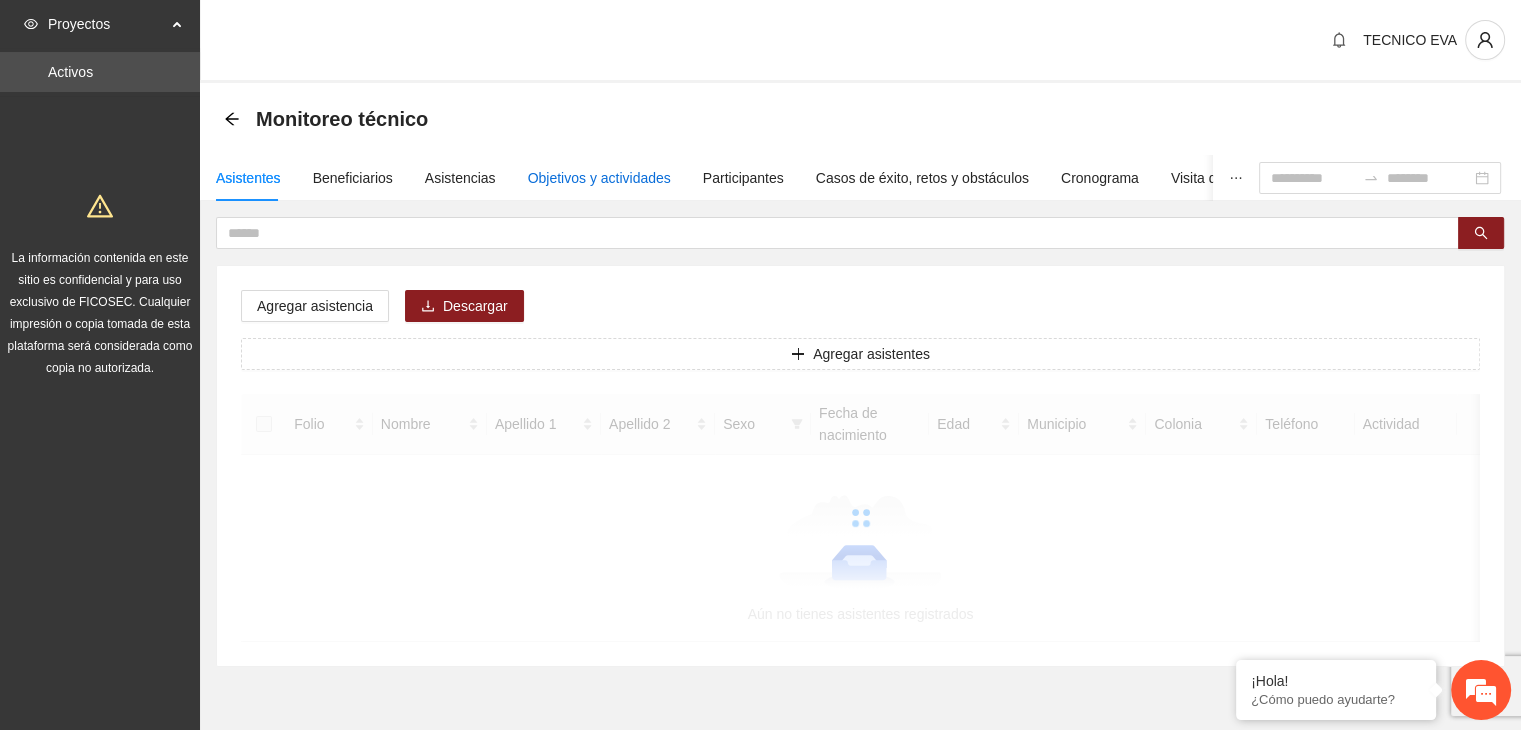click on "Objetivos y actividades" at bounding box center (599, 178) 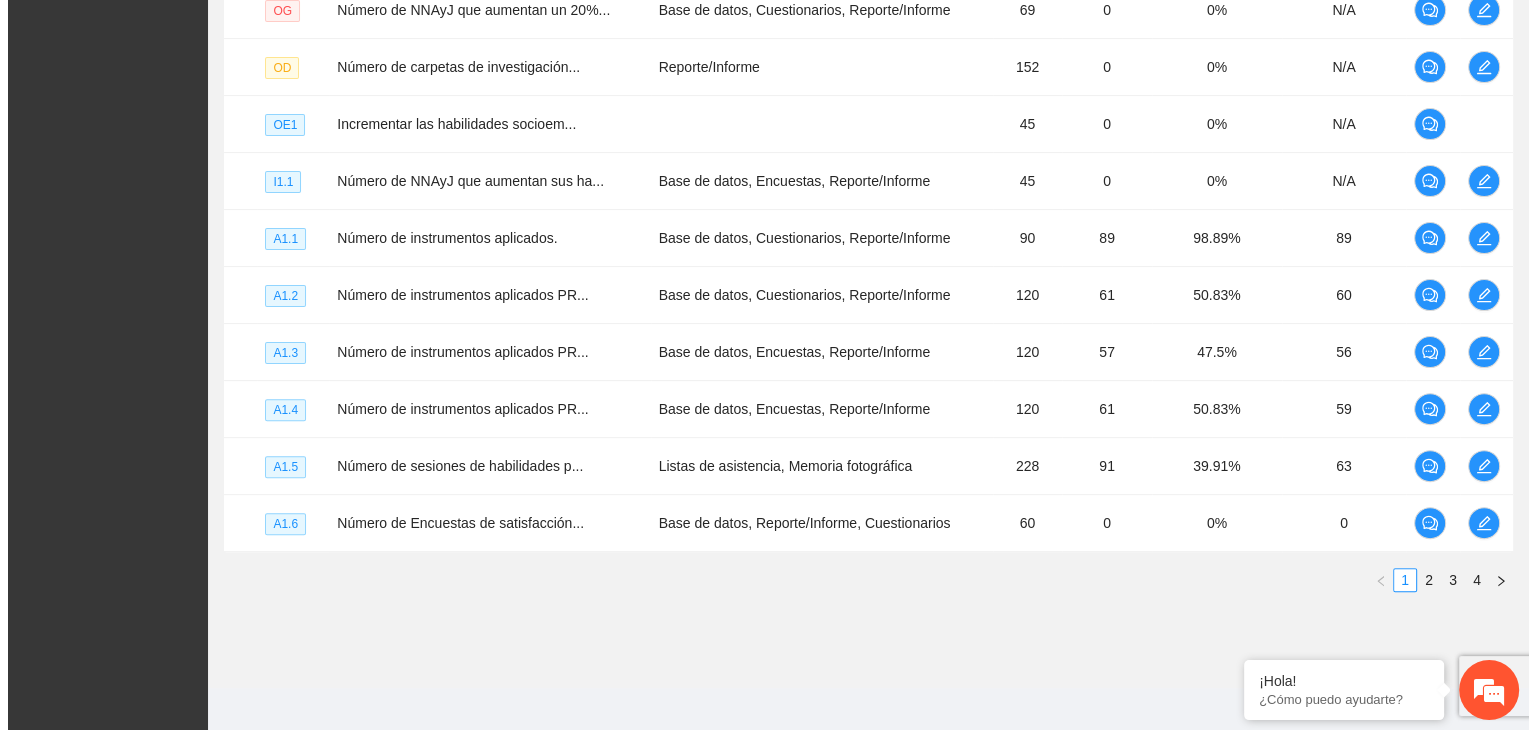 scroll, scrollTop: 574, scrollLeft: 0, axis: vertical 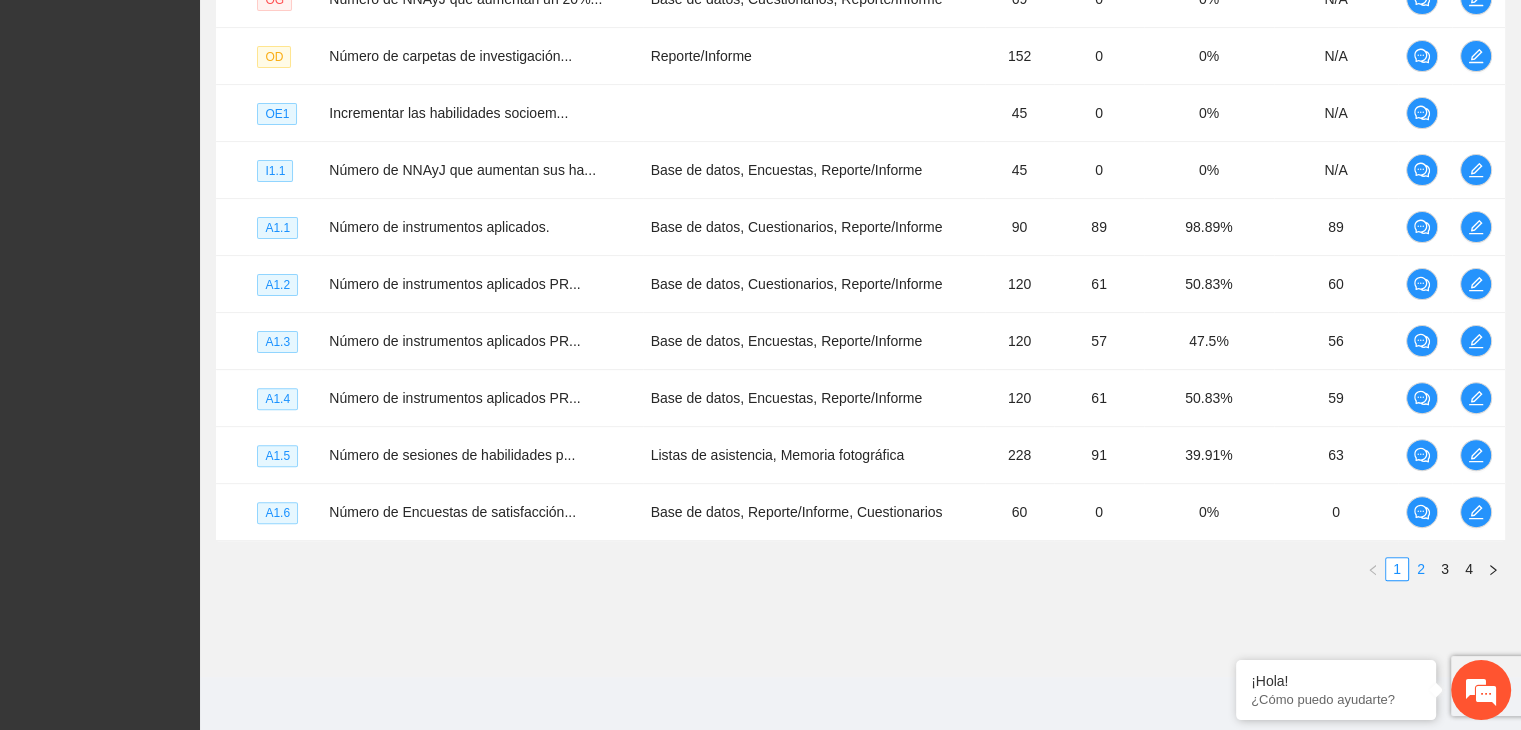 click on "2" at bounding box center [1421, 569] 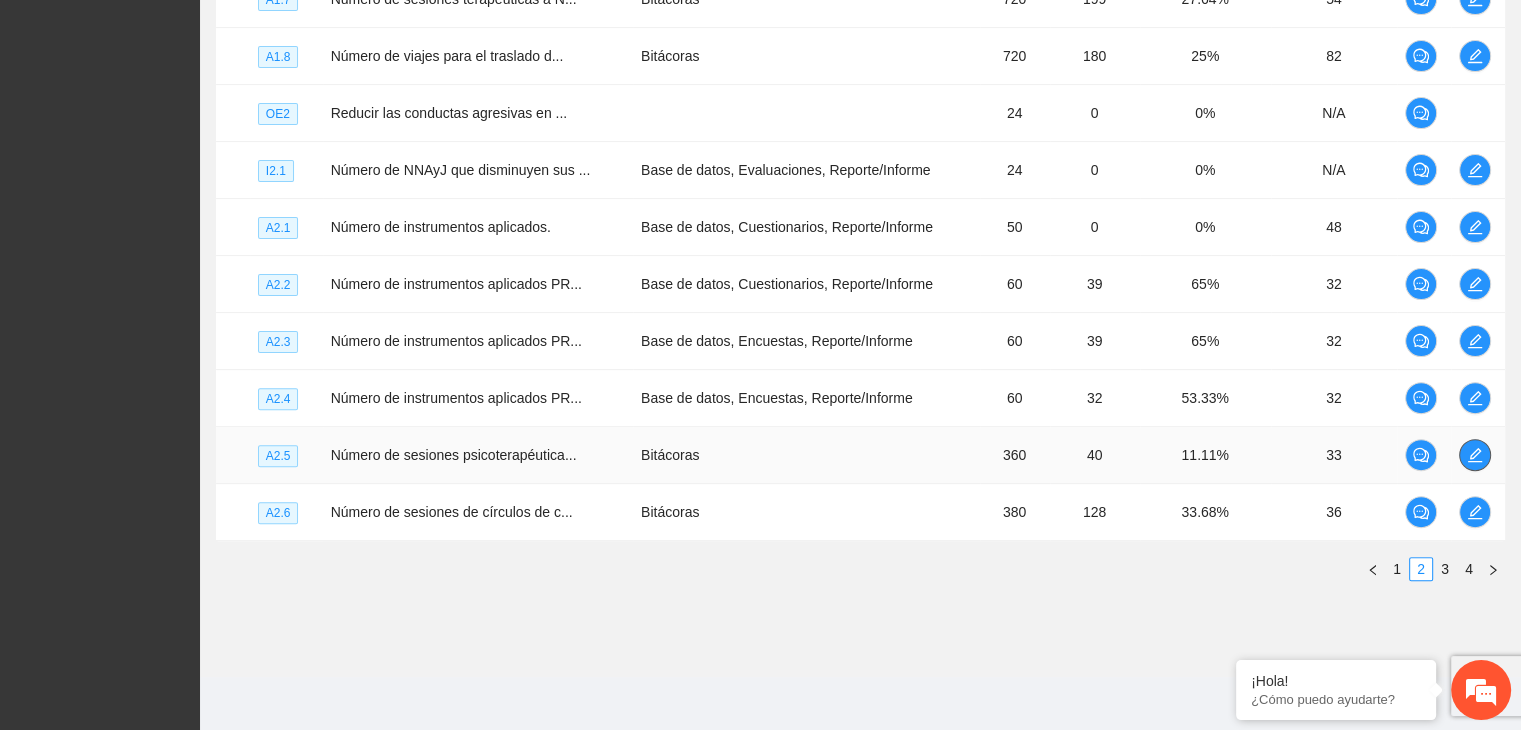 click at bounding box center (1475, 455) 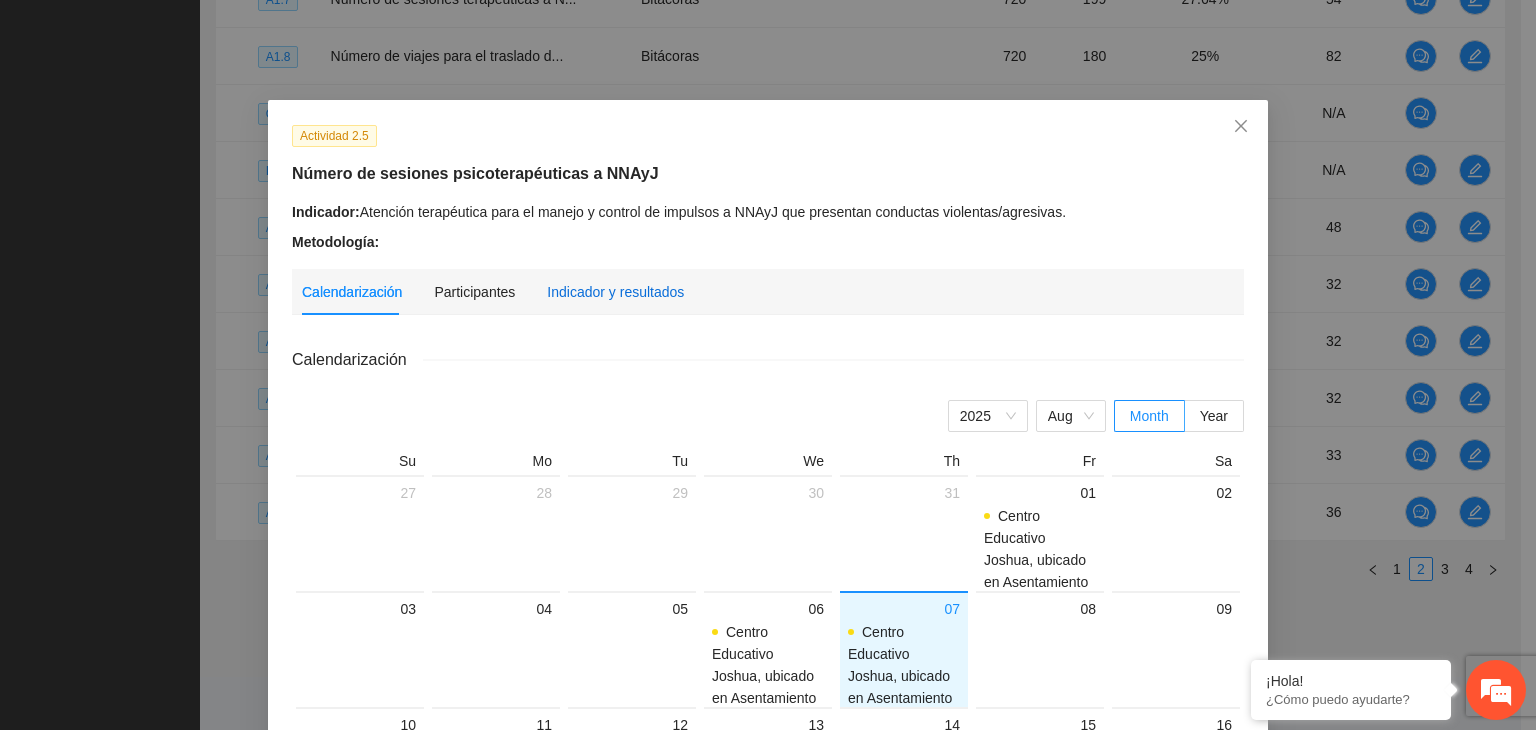 click on "Indicador y resultados" at bounding box center (615, 292) 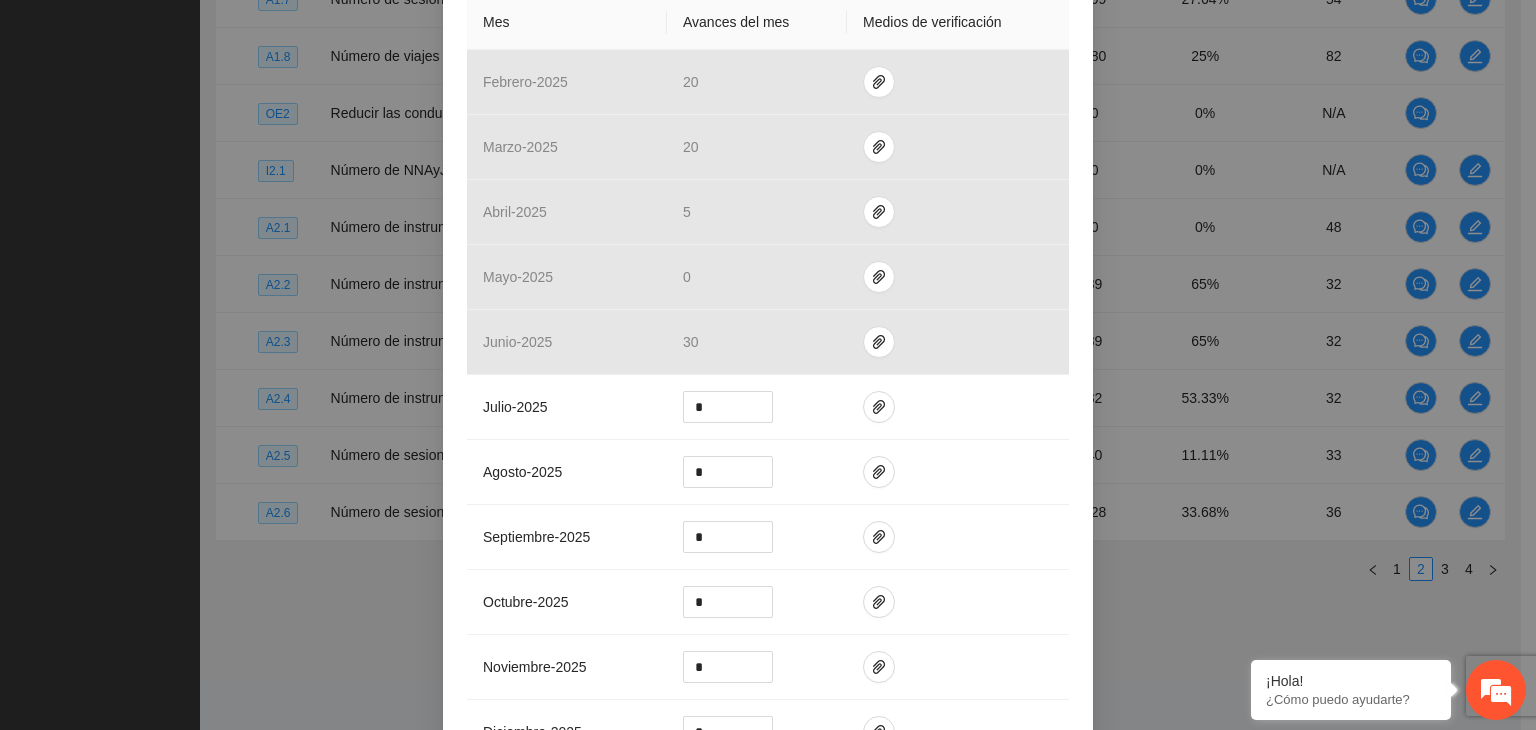 scroll, scrollTop: 484, scrollLeft: 0, axis: vertical 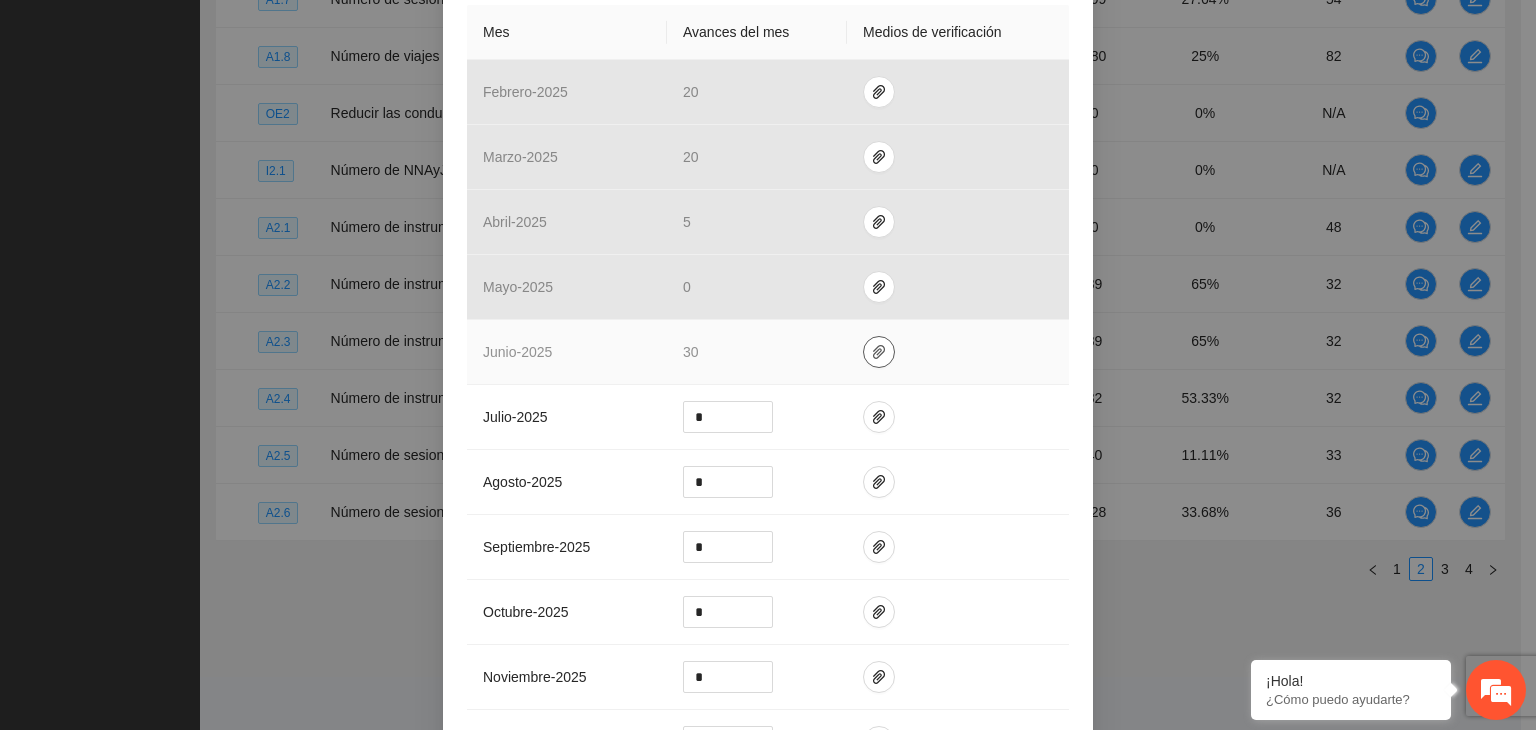 click 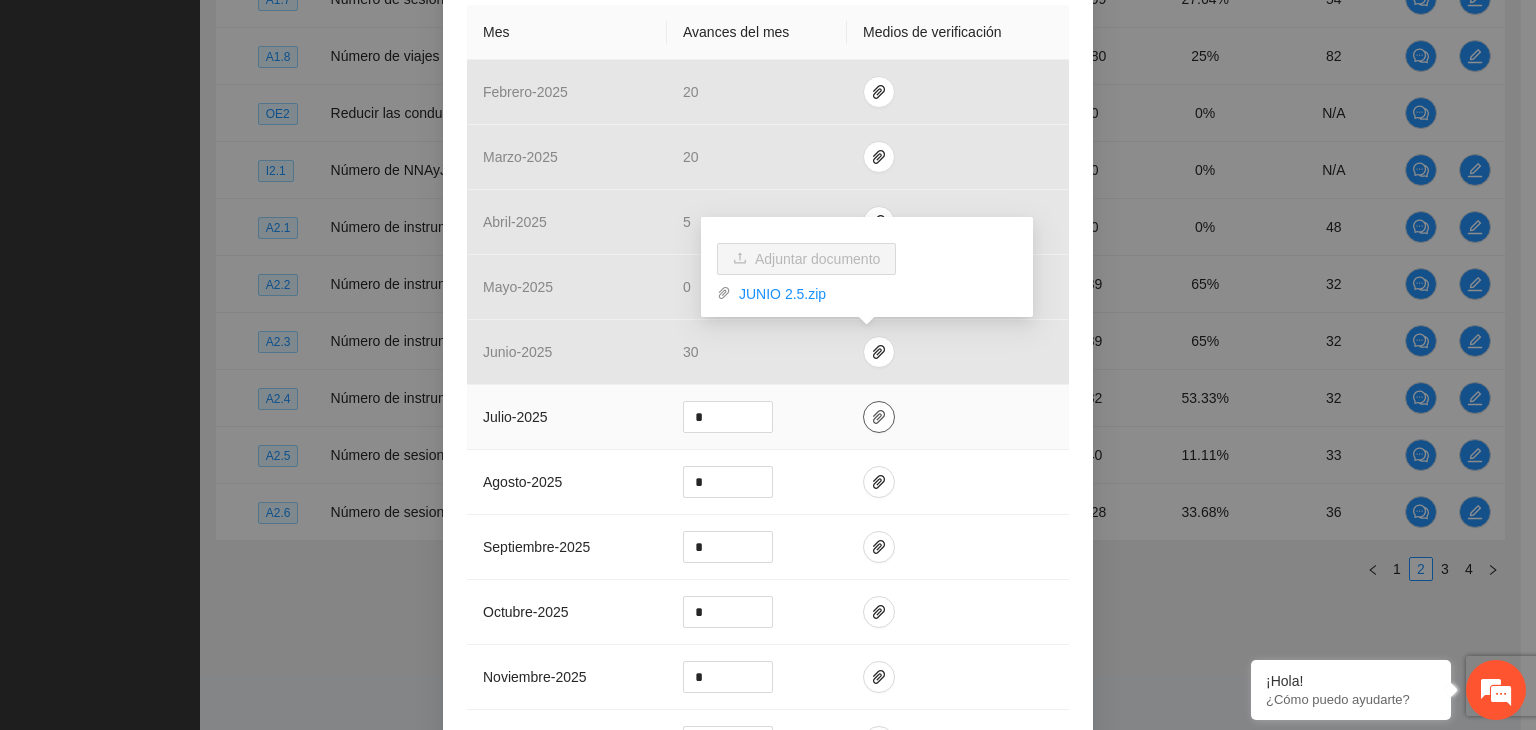 click at bounding box center (879, 417) 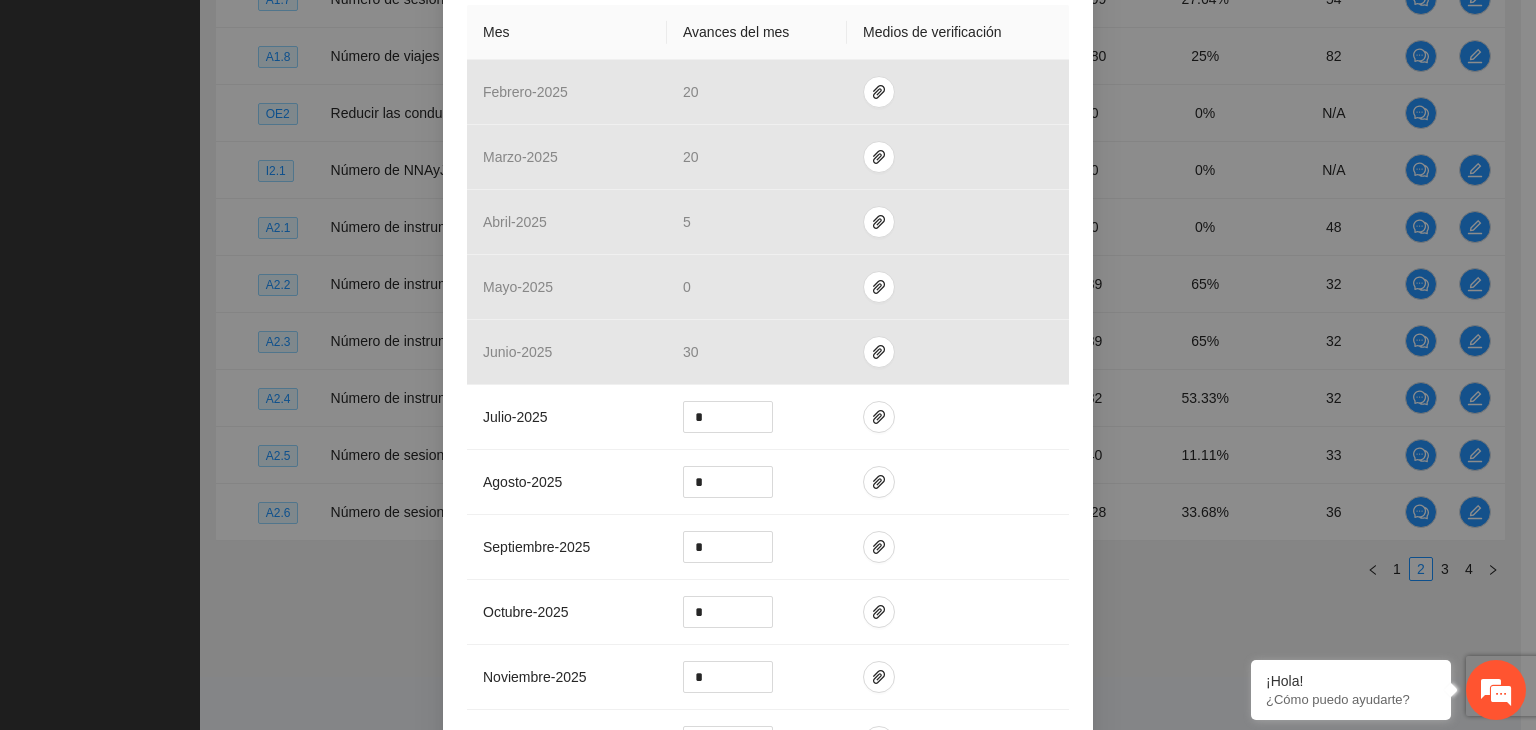click on "[DATE]" at bounding box center (768, 365) 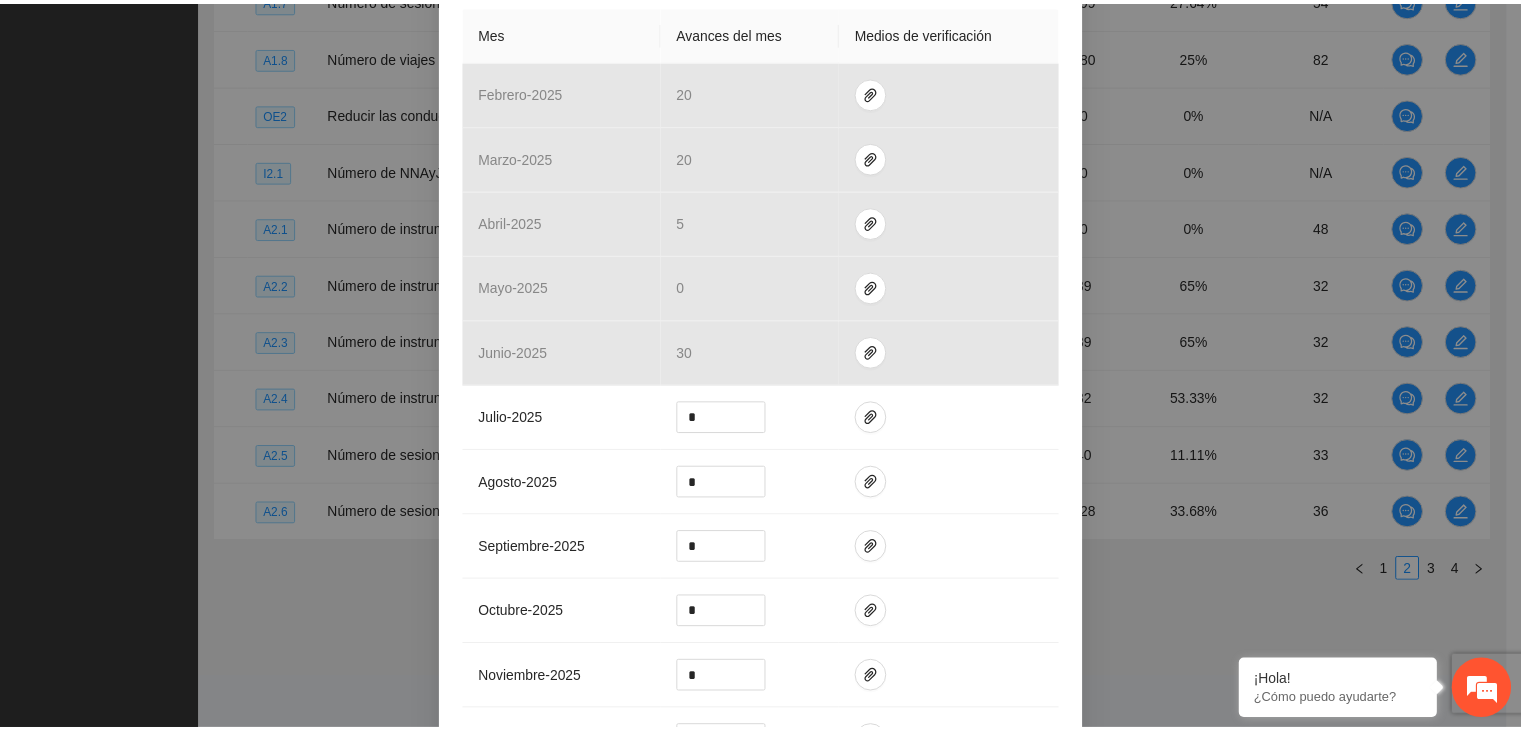 scroll, scrollTop: 0, scrollLeft: 0, axis: both 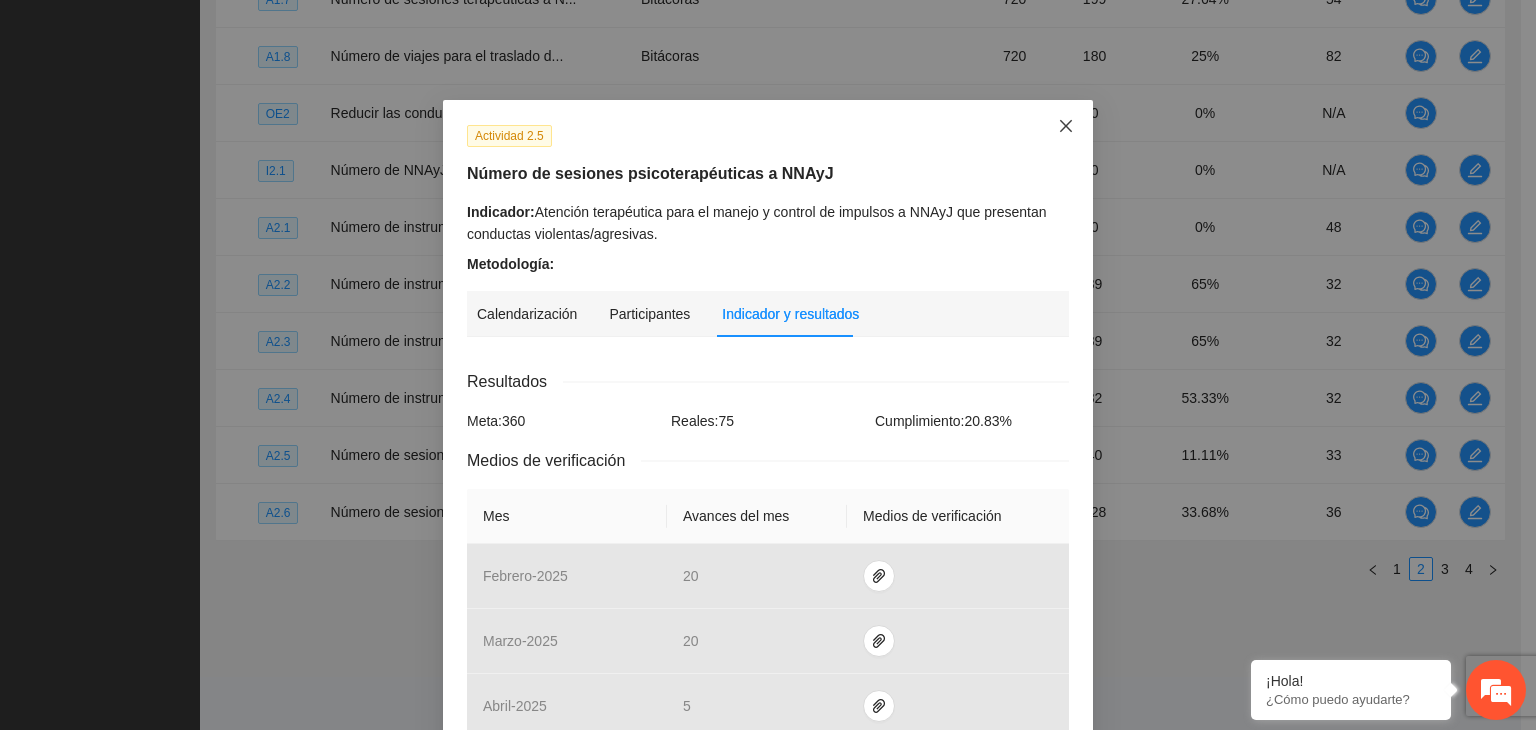 click 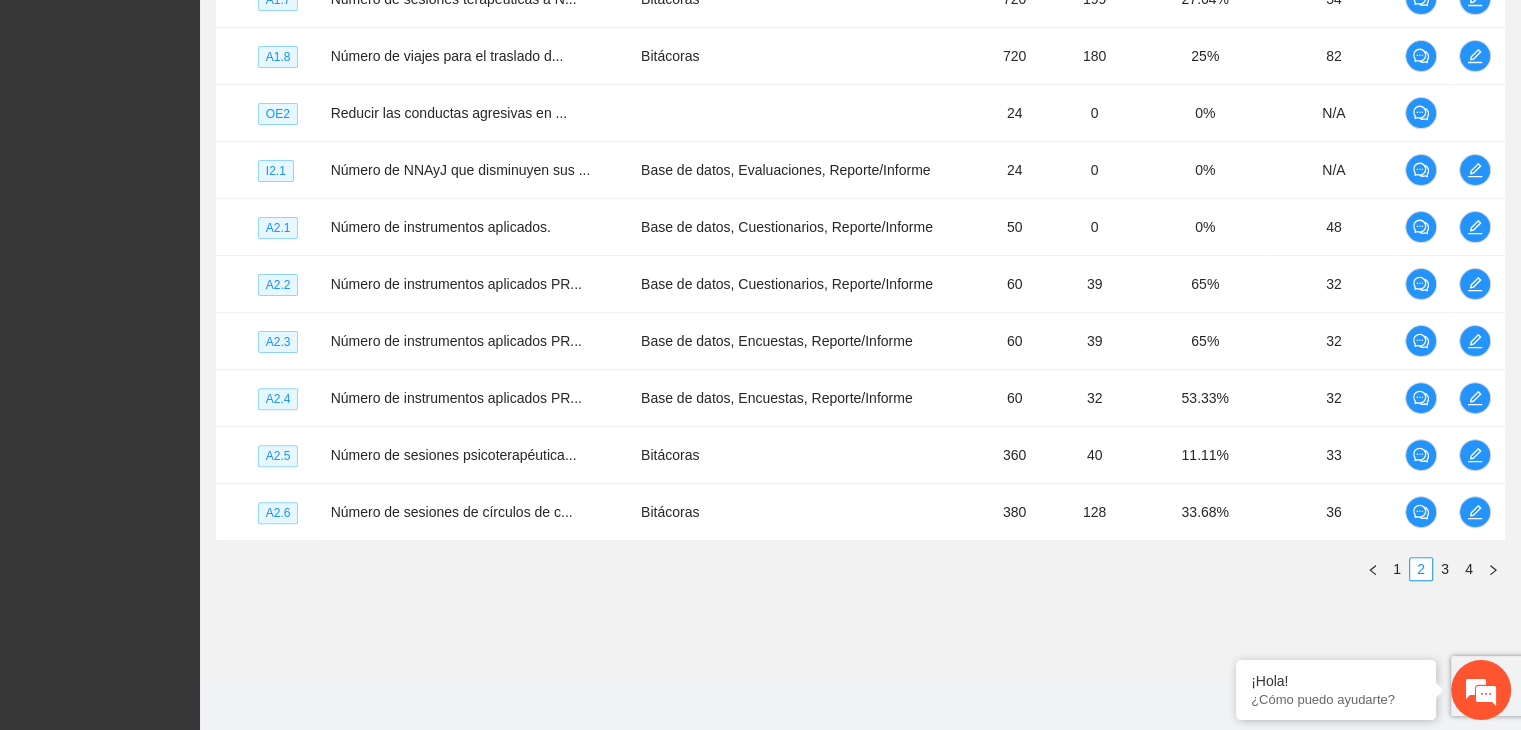 click on "[DATE]" at bounding box center [860, 260] 